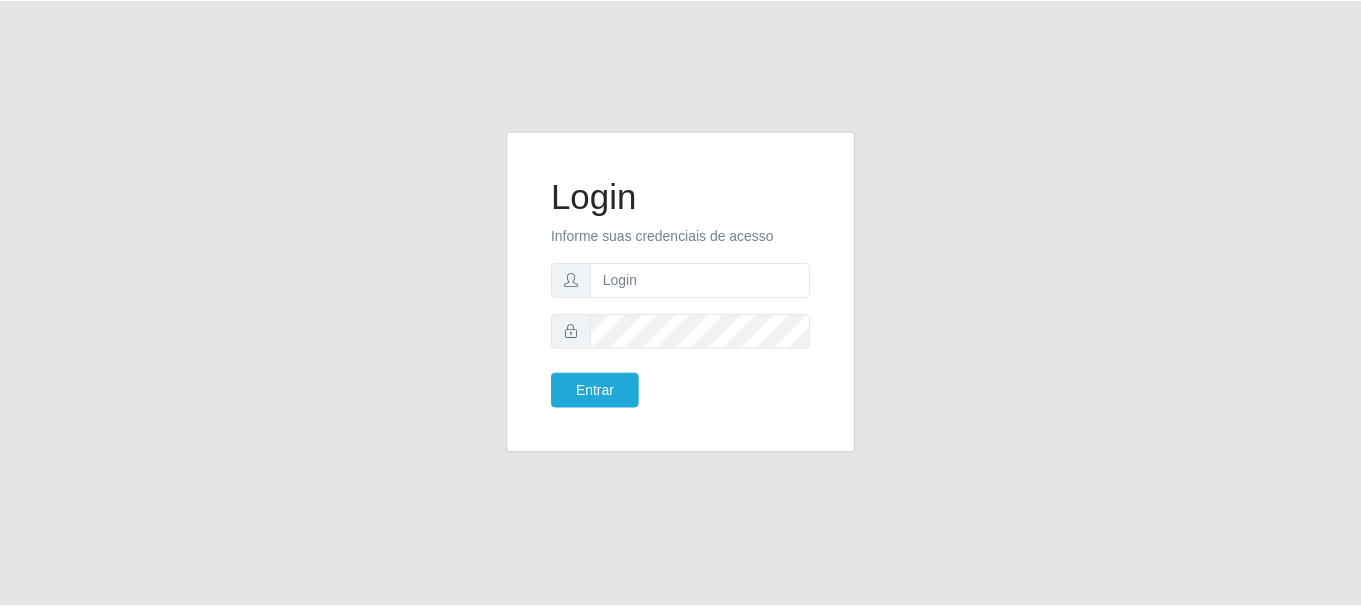 scroll, scrollTop: 0, scrollLeft: 0, axis: both 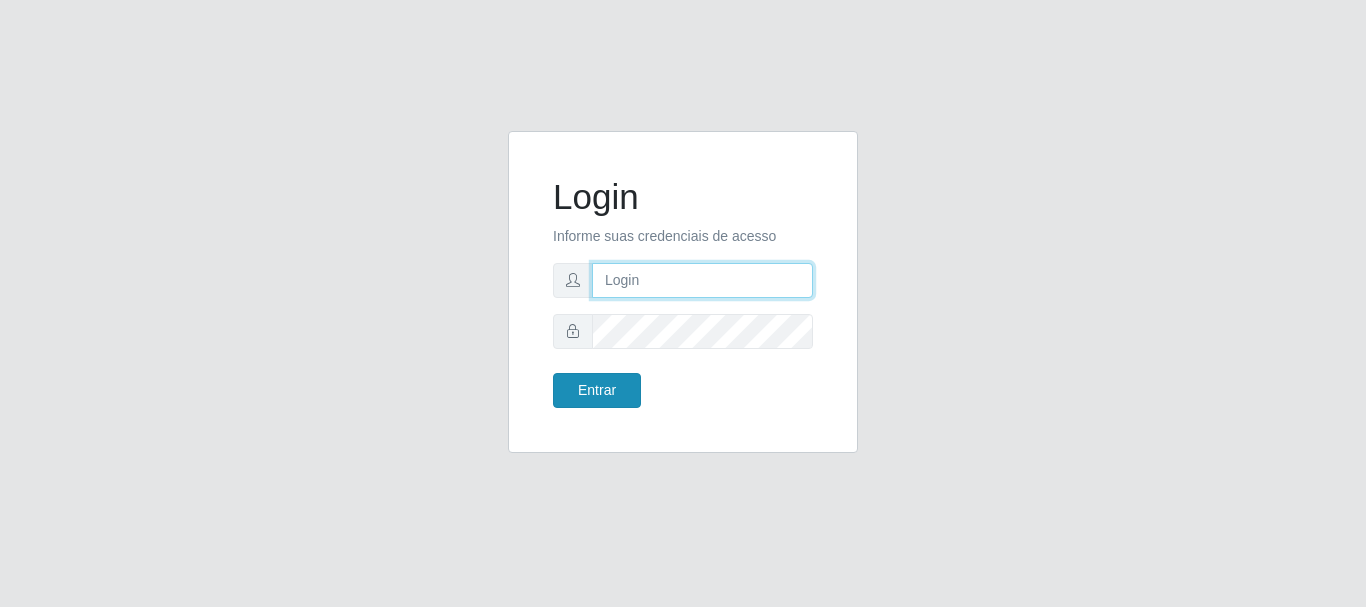 type on "caio@B1" 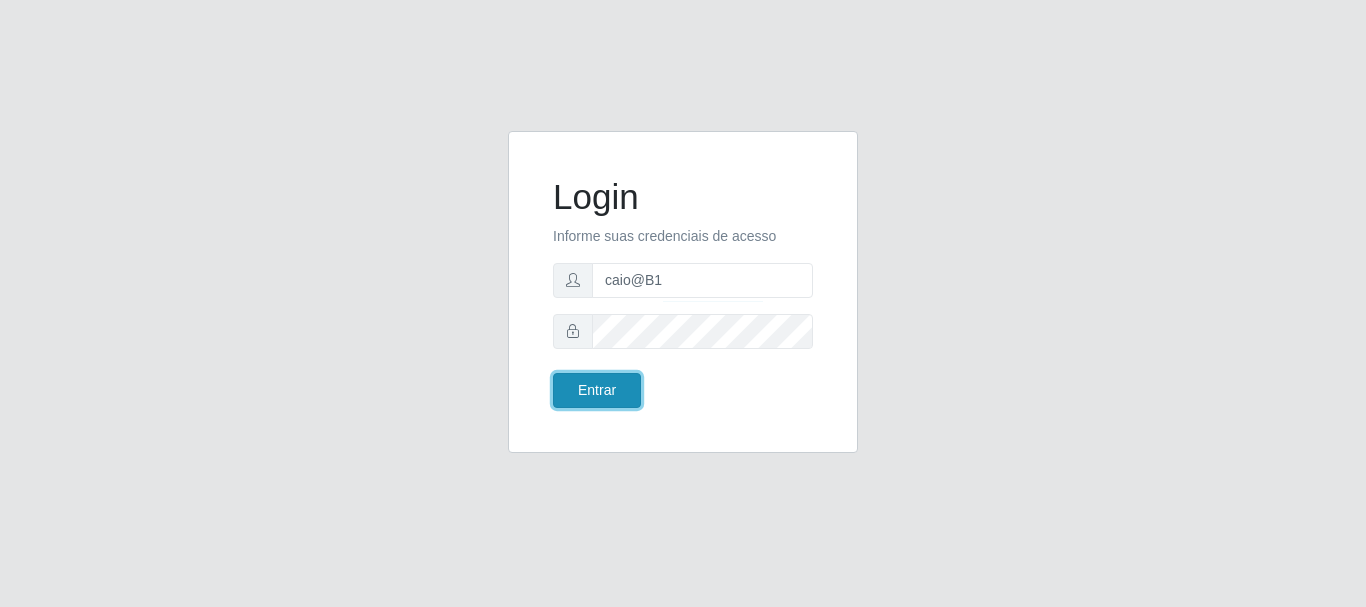 click on "Entrar" at bounding box center [597, 390] 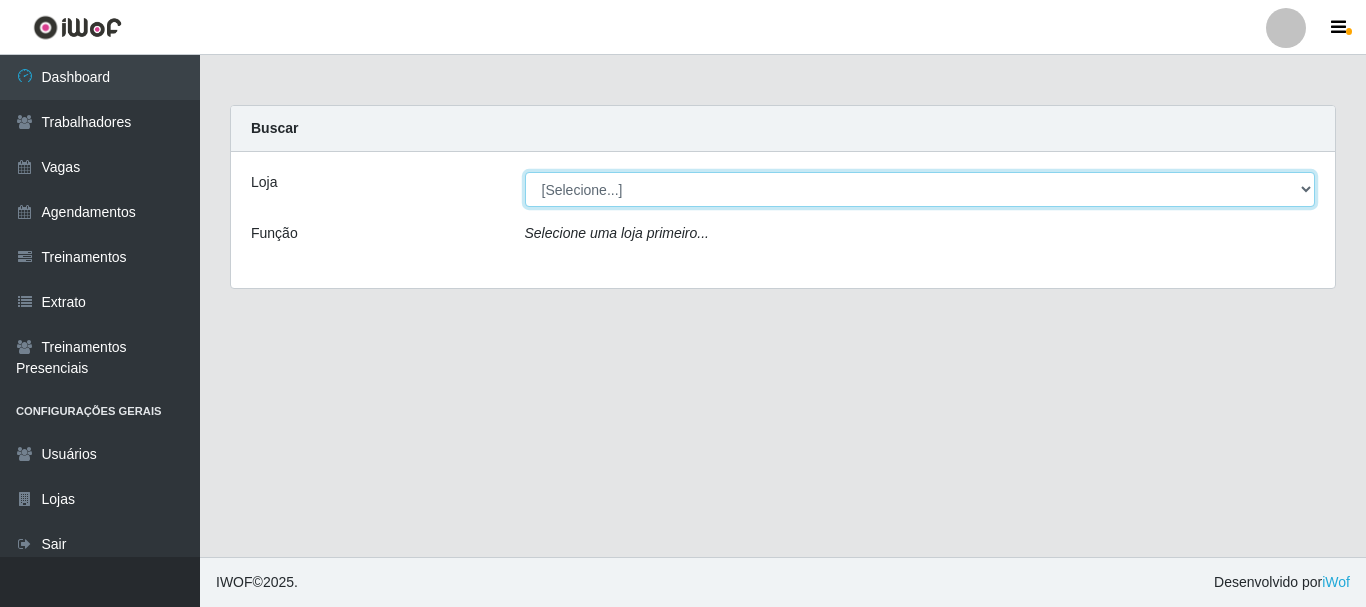 click on "[Selecione...] Bemais Supermercados - B1 [GEOGRAPHIC_DATA]" at bounding box center (920, 189) 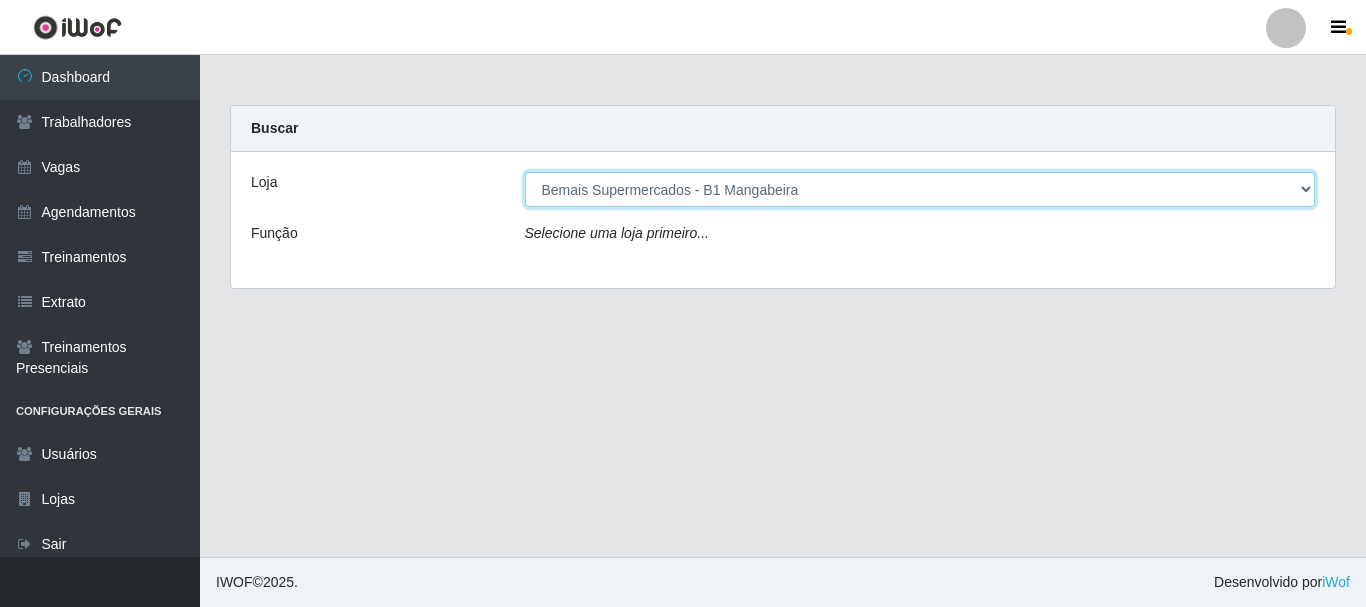 click on "[Selecione...] Bemais Supermercados - B1 [GEOGRAPHIC_DATA]" at bounding box center (920, 189) 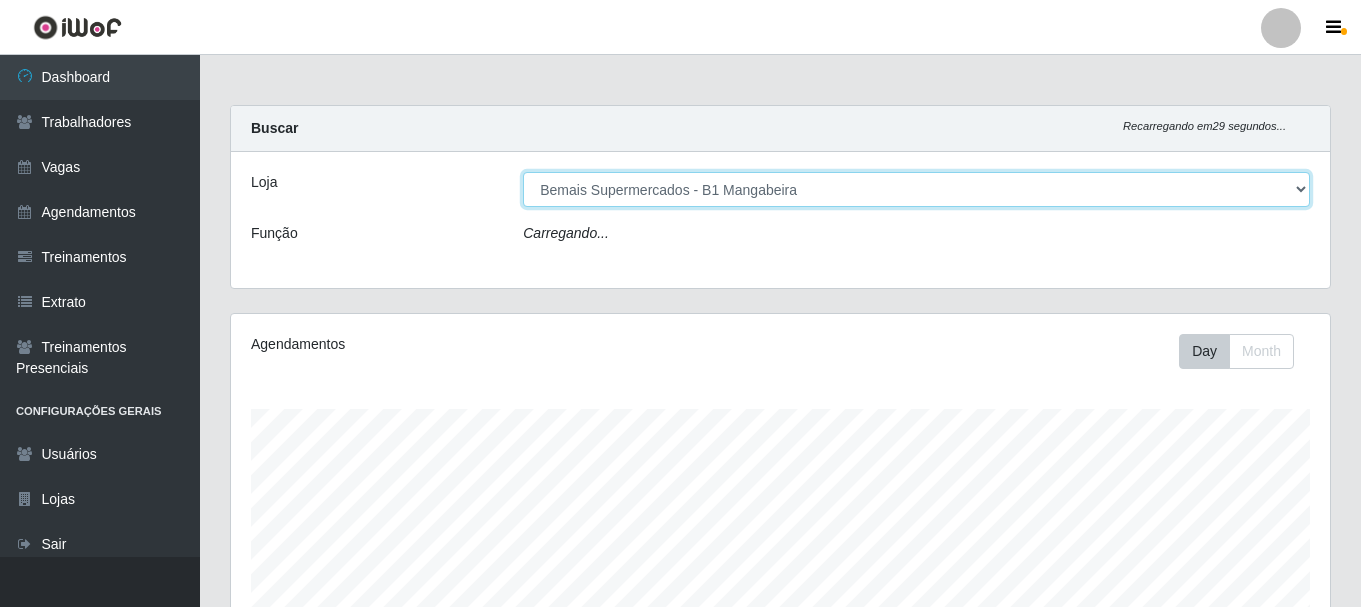 scroll, scrollTop: 999585, scrollLeft: 998901, axis: both 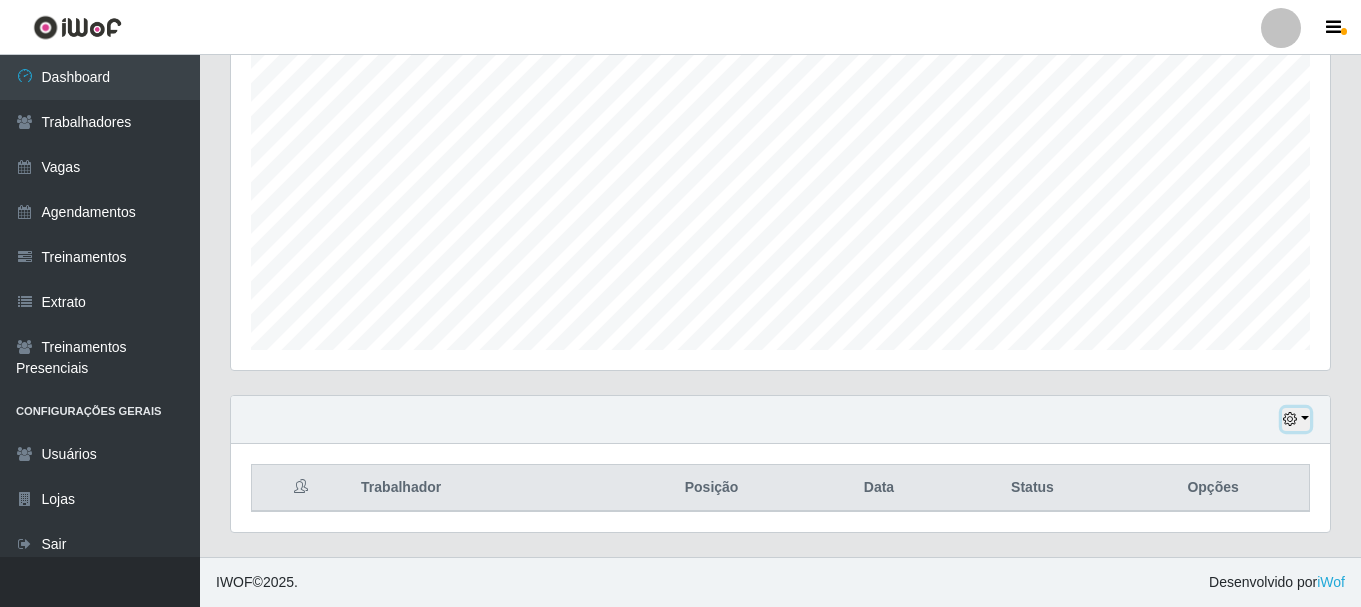 click at bounding box center (1296, 419) 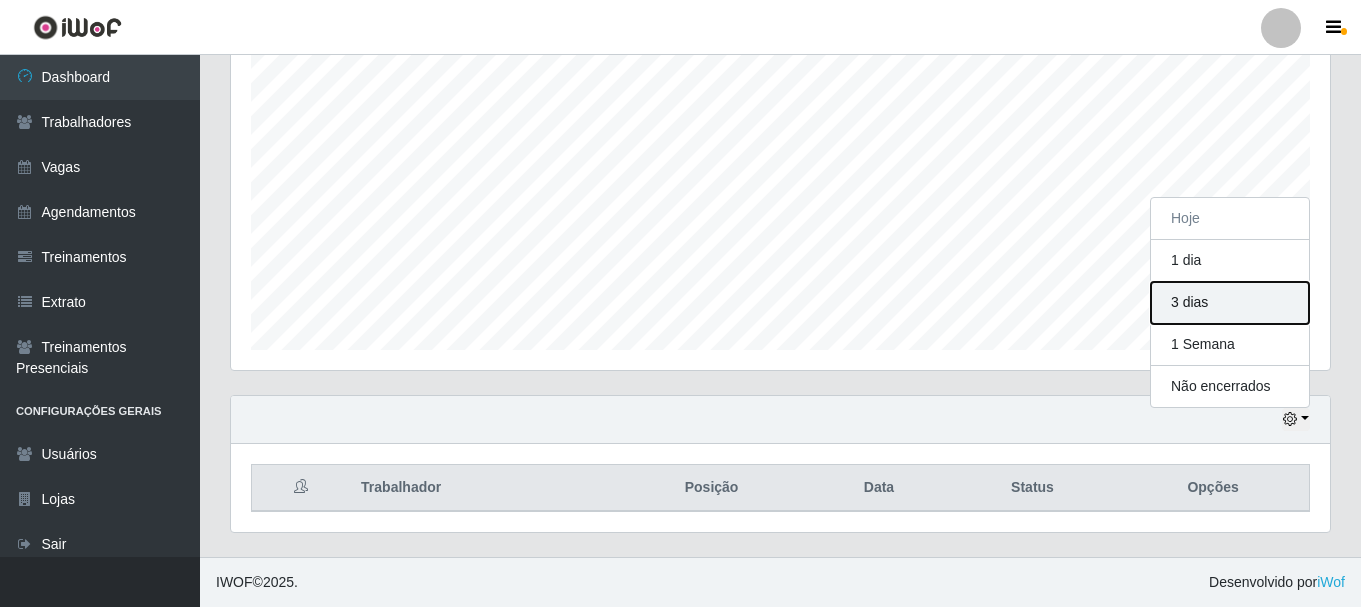 click on "3 dias" at bounding box center [1230, 303] 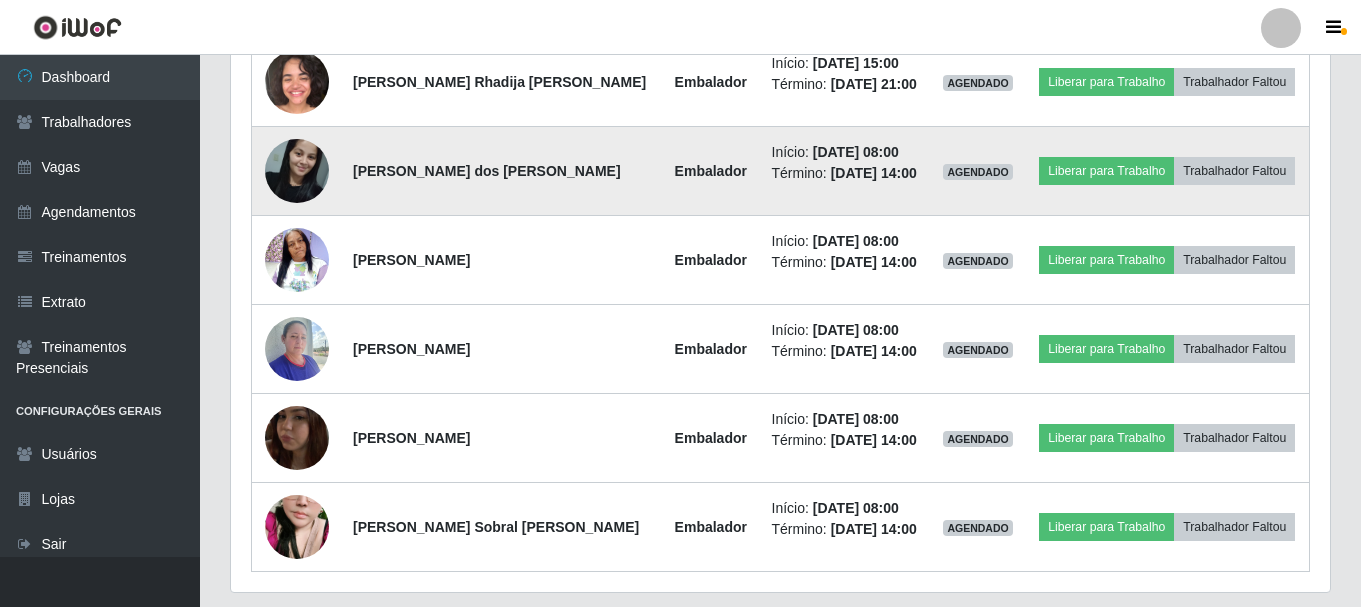 scroll, scrollTop: 1255, scrollLeft: 0, axis: vertical 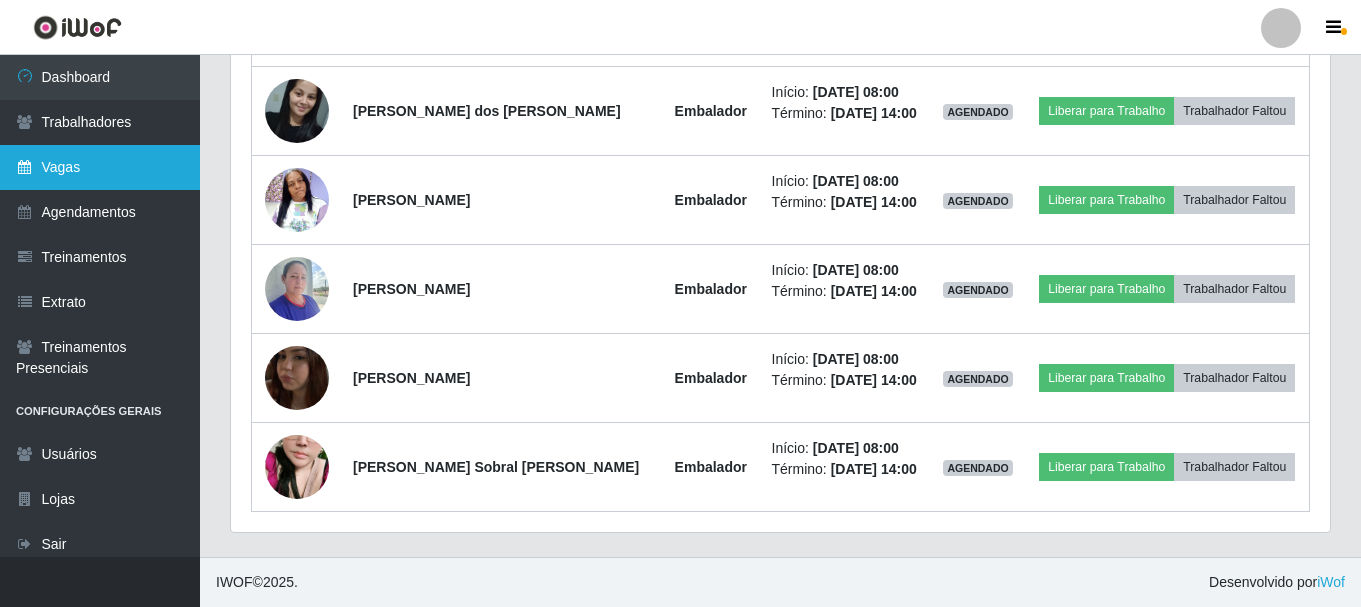 click on "Vagas" at bounding box center [100, 167] 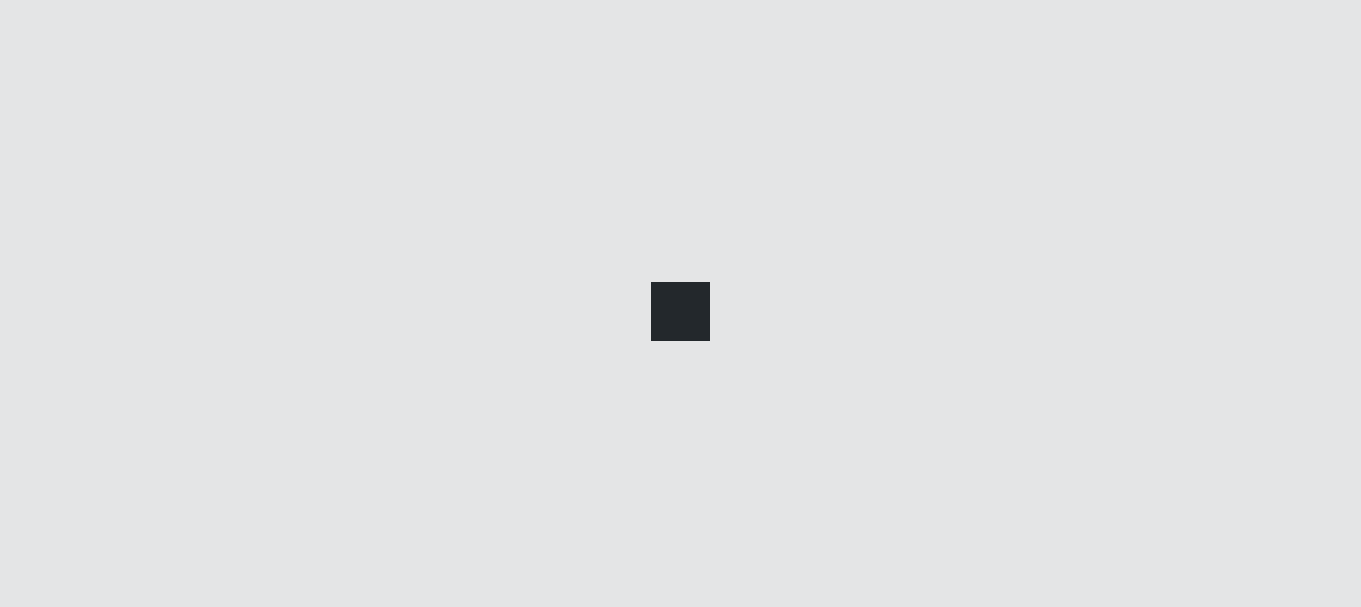 scroll, scrollTop: 0, scrollLeft: 0, axis: both 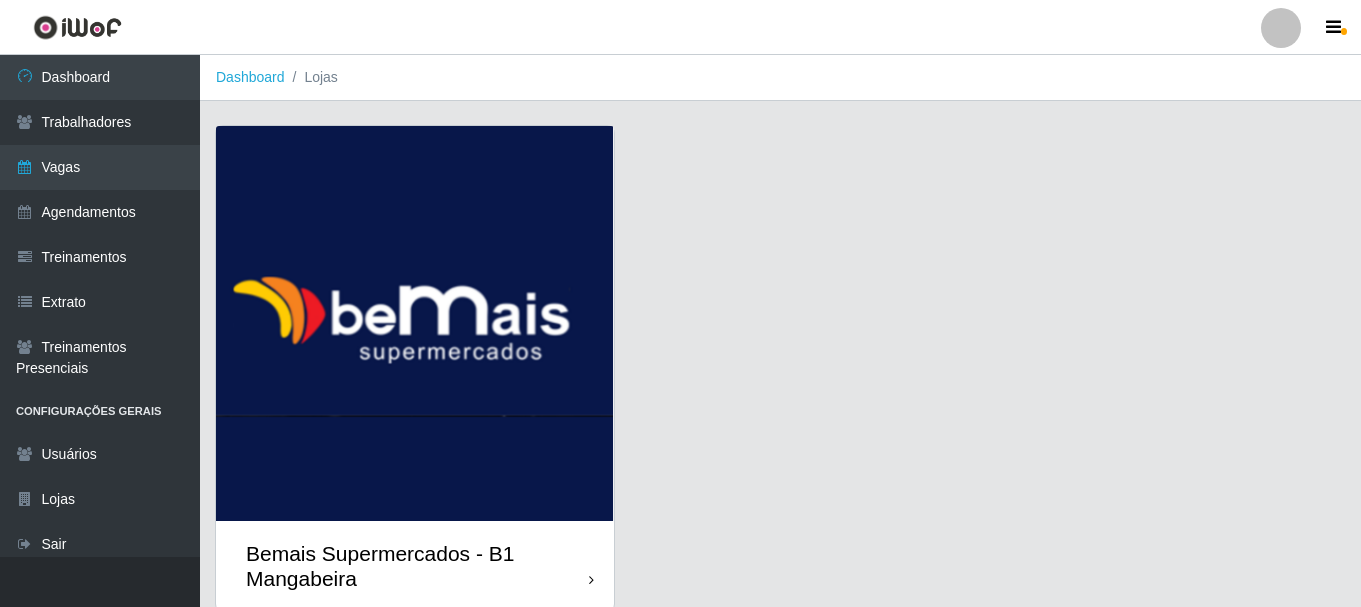 click at bounding box center [415, 323] 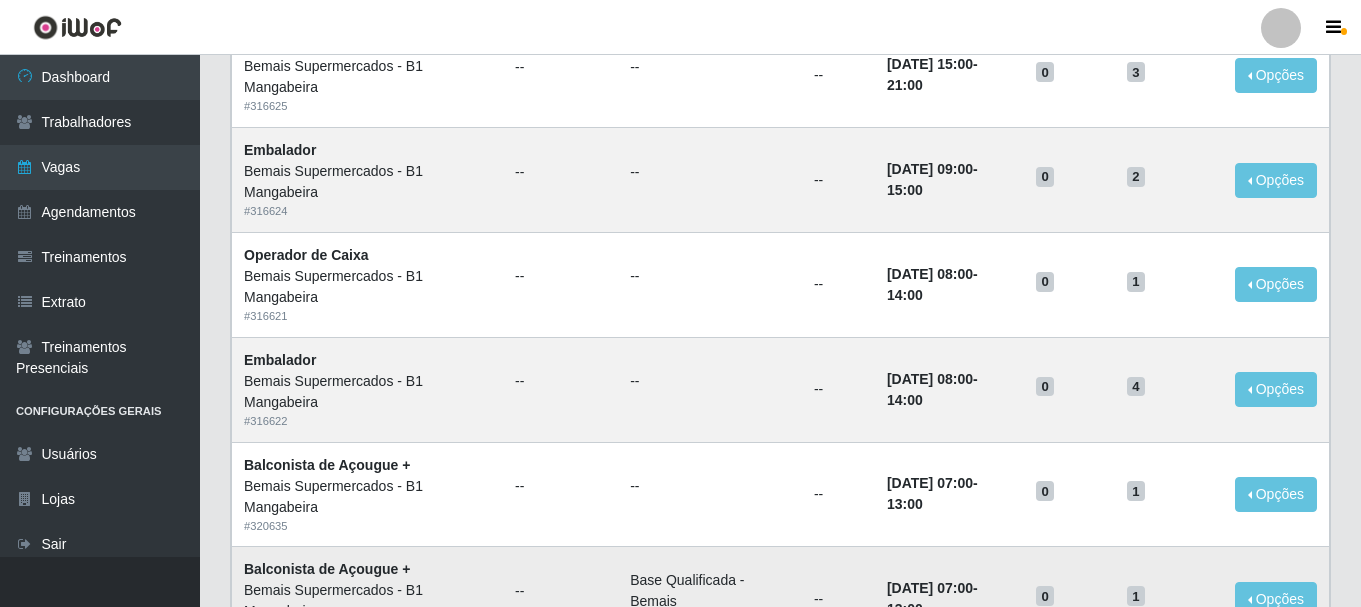 scroll, scrollTop: 800, scrollLeft: 0, axis: vertical 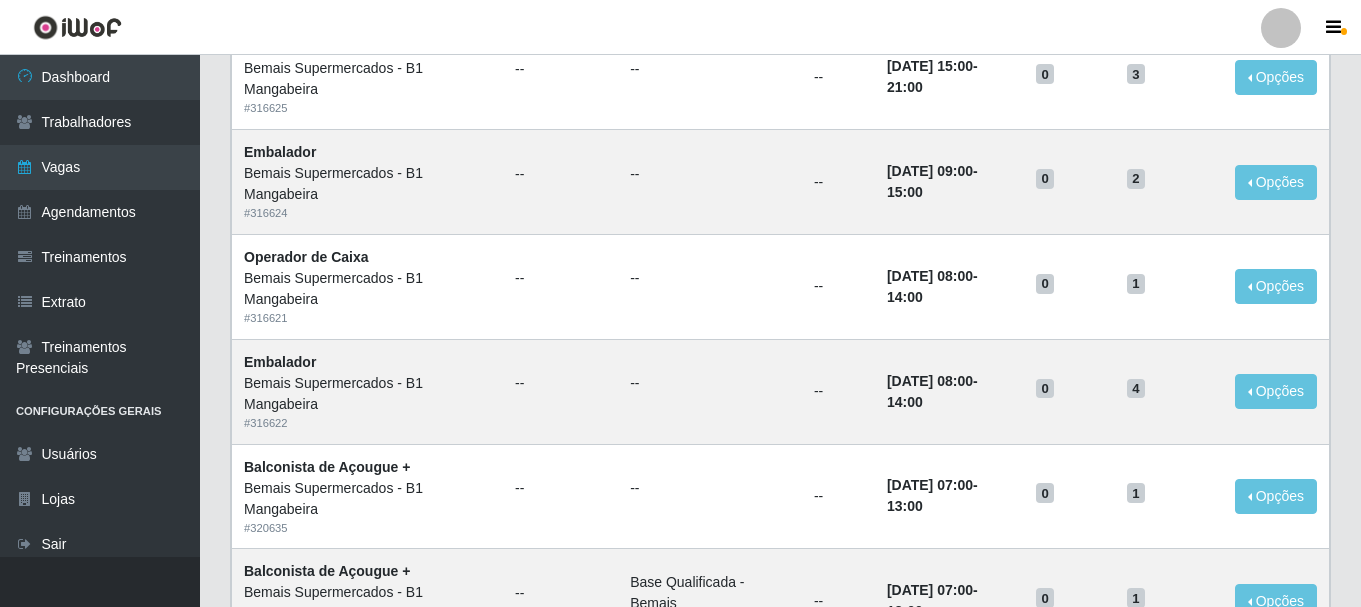 click on "Perfil  Alterar Senha  Sair" at bounding box center (680, 27) 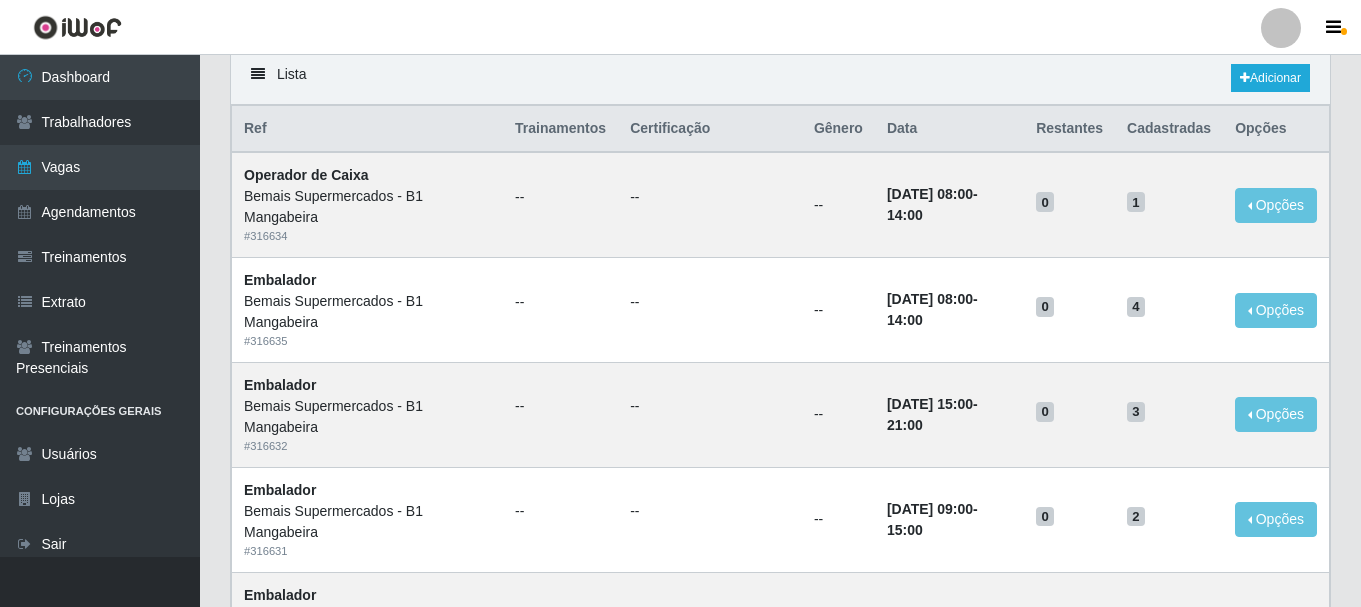 scroll, scrollTop: 100, scrollLeft: 0, axis: vertical 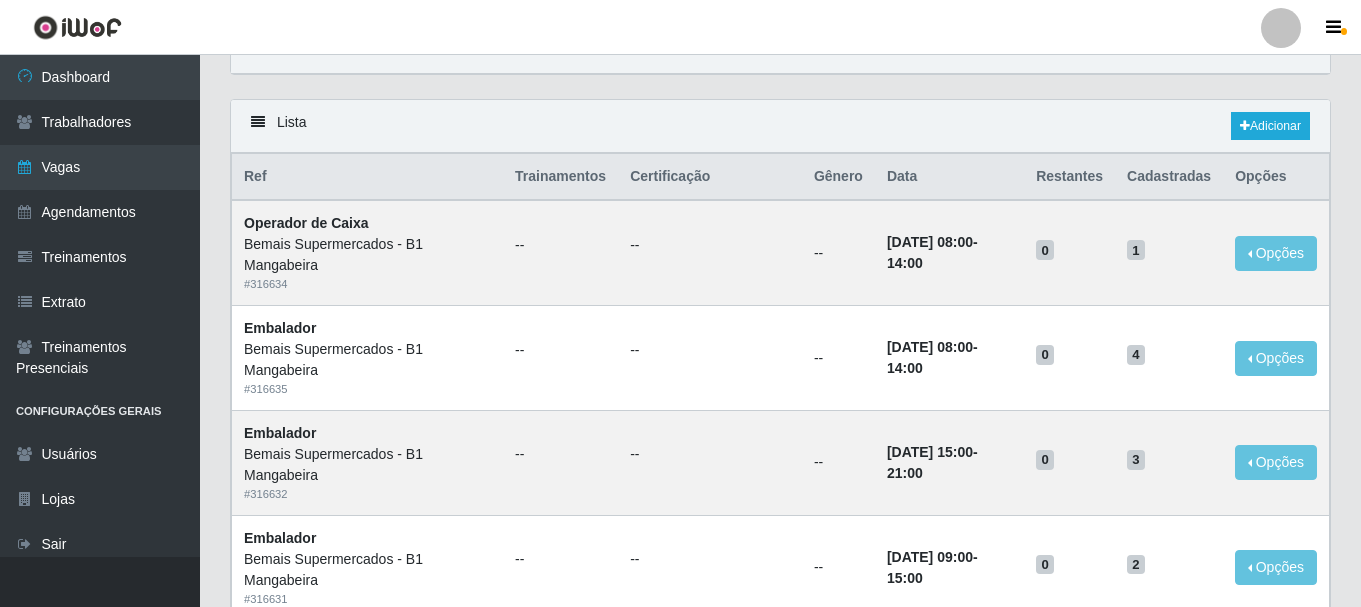 click on "Lista  Adicionar" at bounding box center [780, 126] 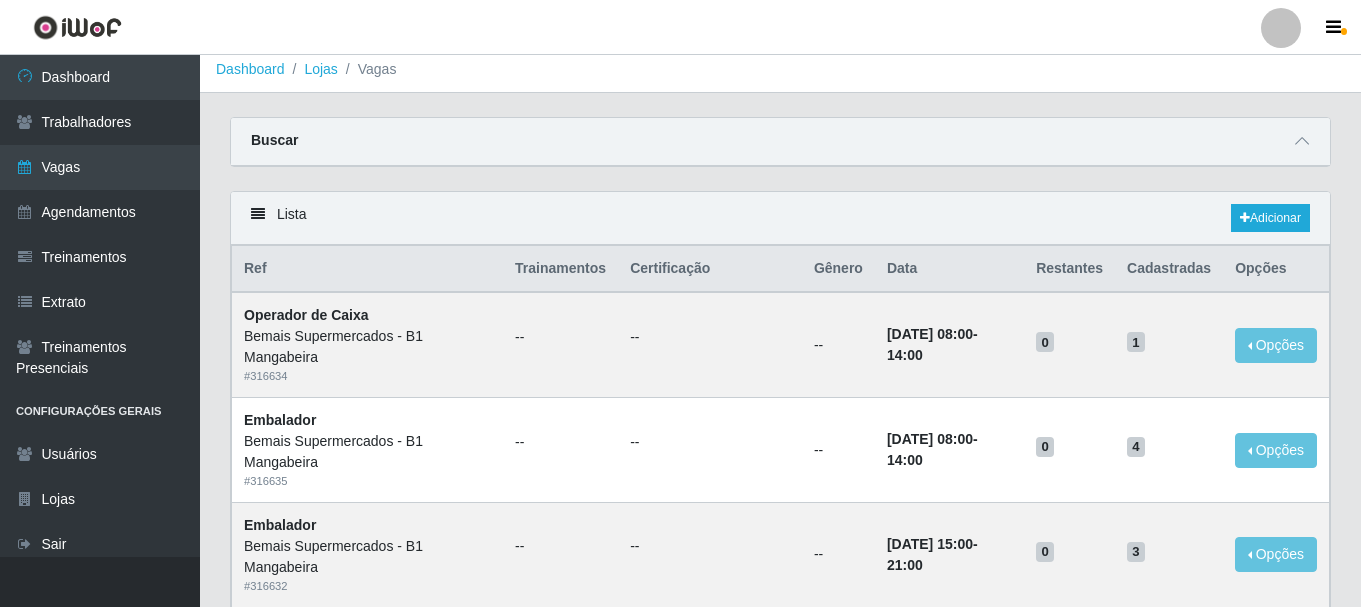 scroll, scrollTop: 0, scrollLeft: 0, axis: both 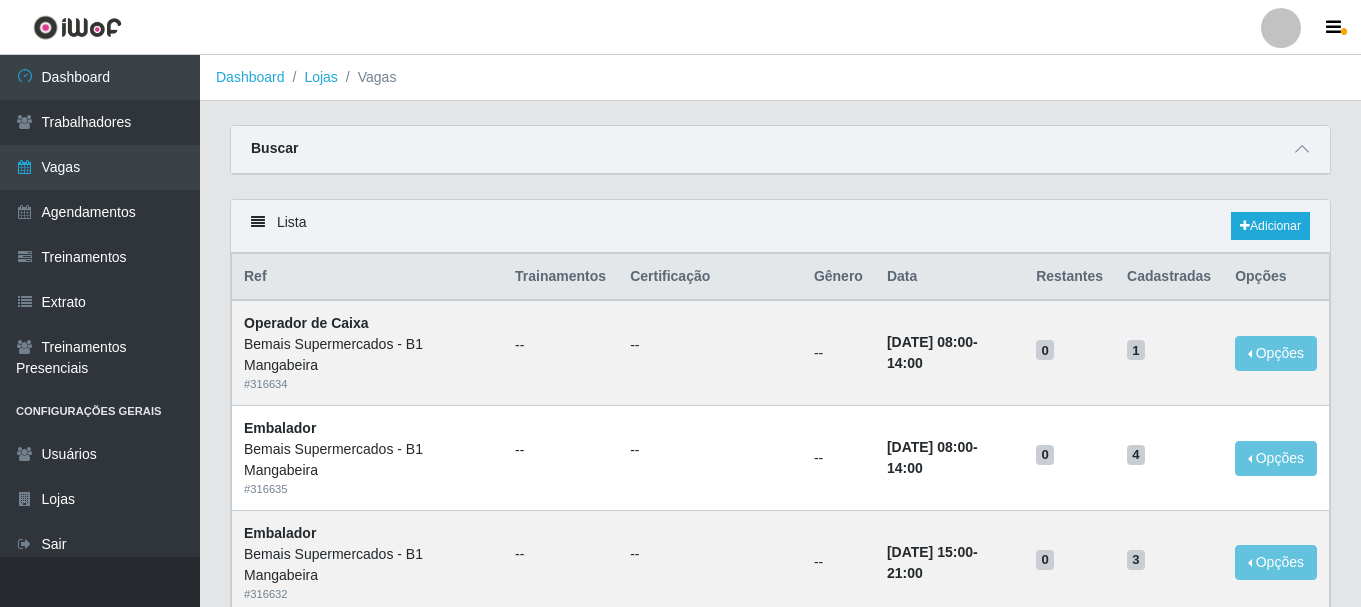click on "Buscar" at bounding box center (780, 150) 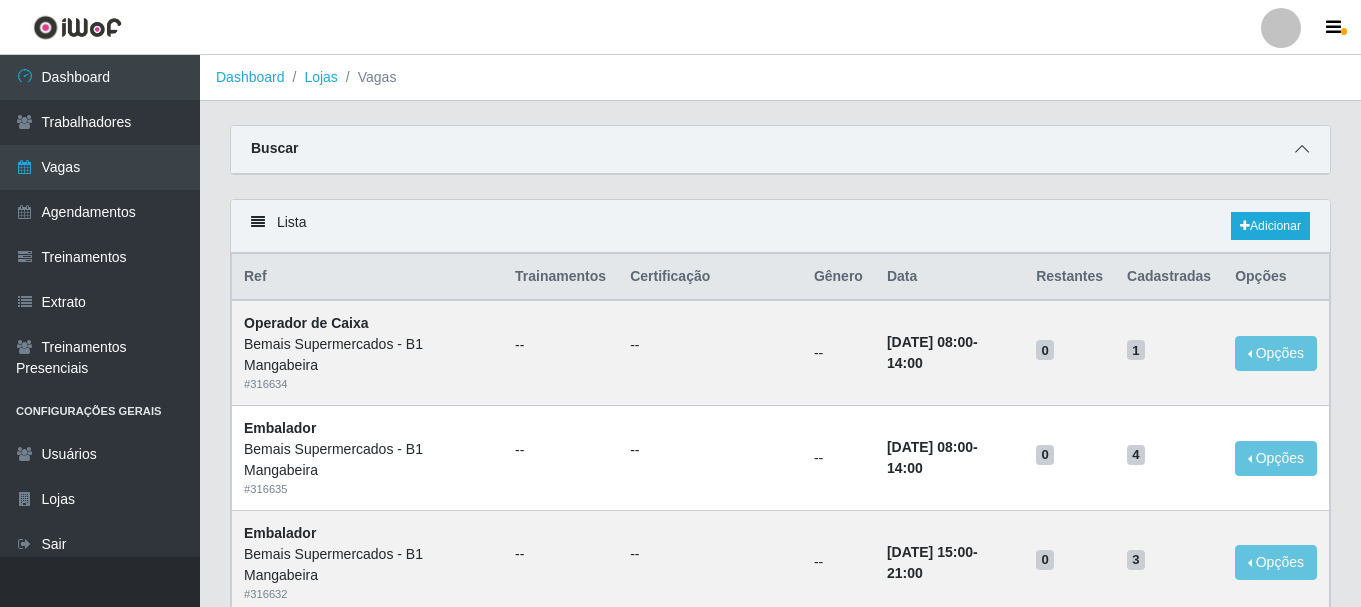 click at bounding box center (1302, 149) 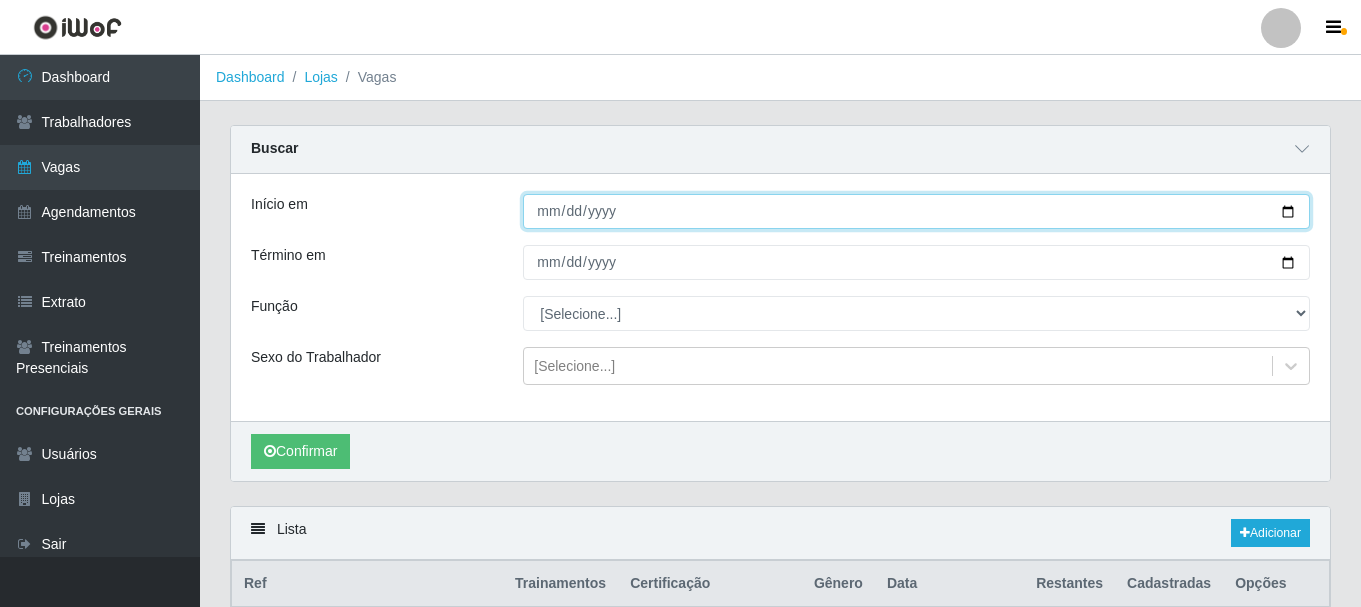 click on "Início em" at bounding box center [916, 211] 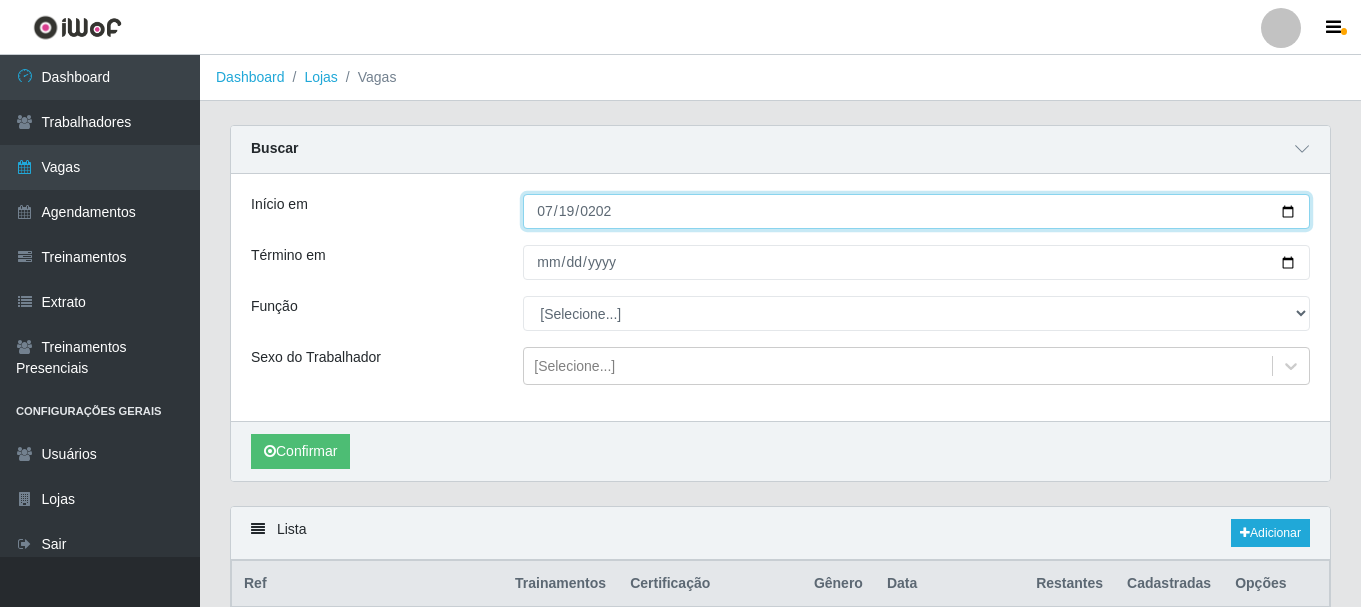 type on "[DATE]" 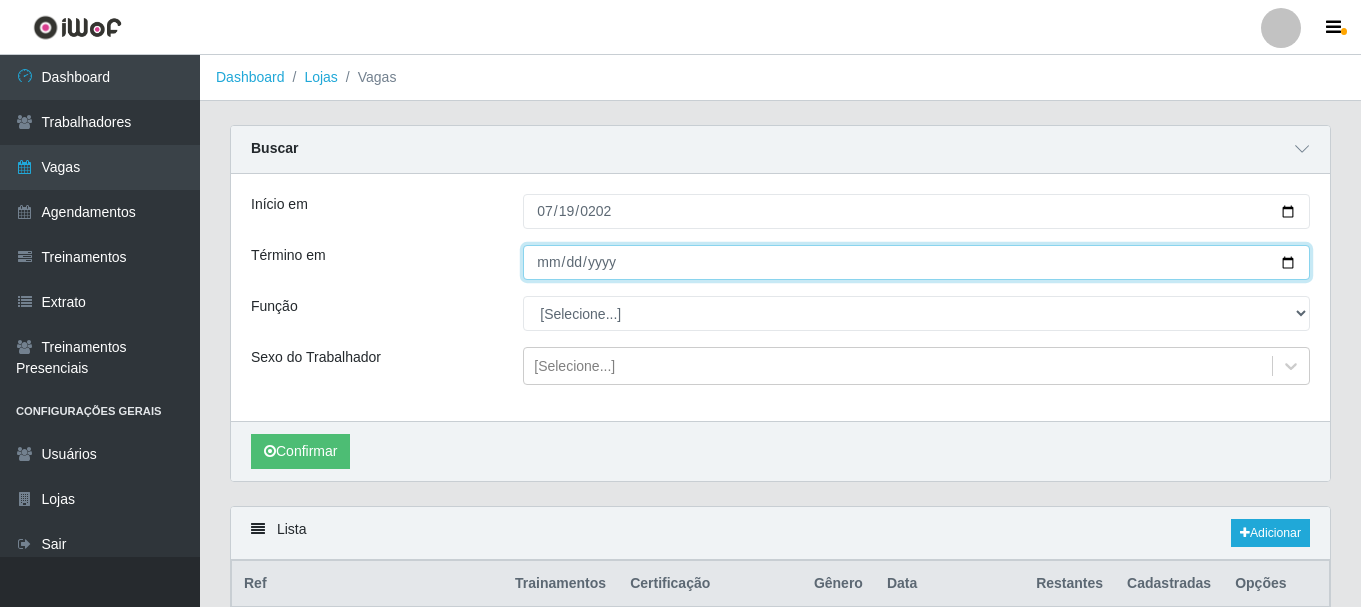 click on "Término em" at bounding box center (916, 262) 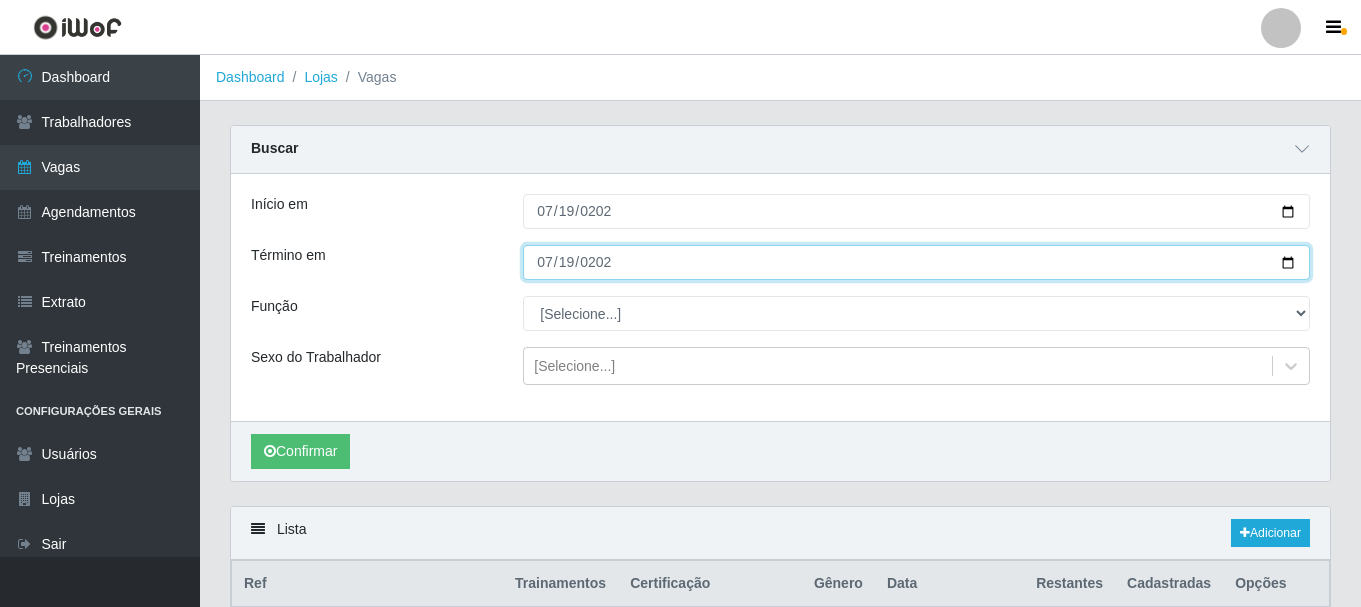 type on "[DATE]" 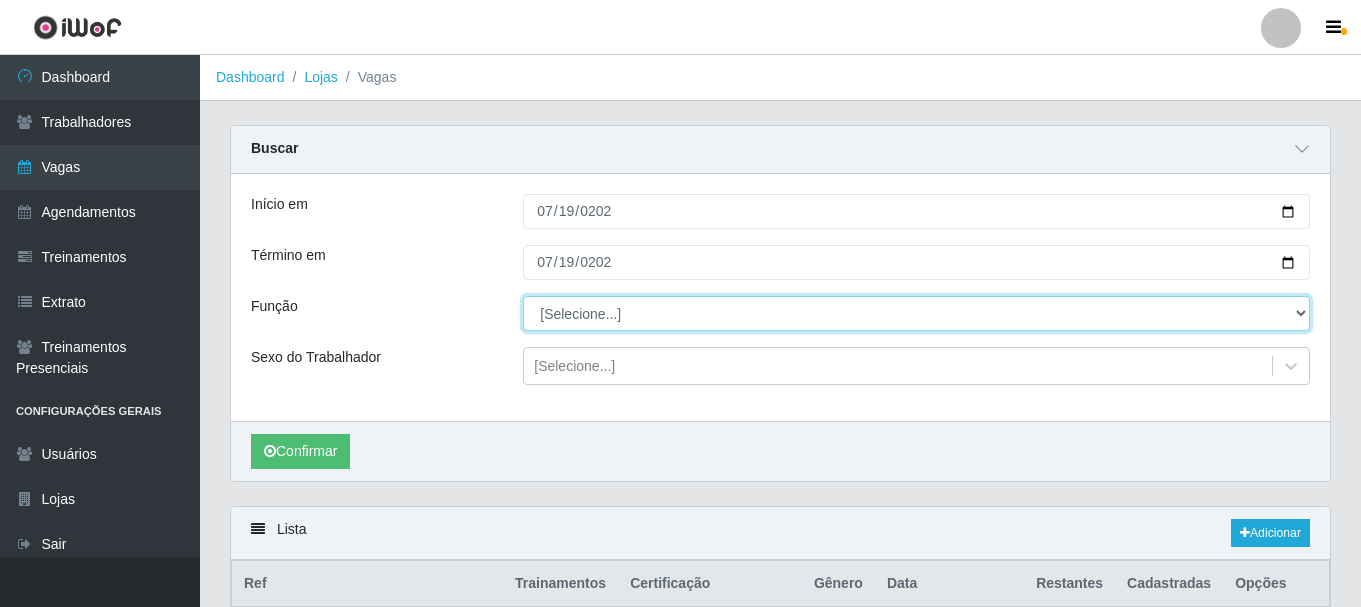 click on "[Selecione...] ASG ASG + ASG ++ Balconista de Açougue  Balconista de Açougue + Balconista de Açougue ++ Embalador Embalador + Embalador ++ Operador de Caixa Operador de Caixa + Operador de Caixa ++ Repositor  Repositor + Repositor ++" at bounding box center (916, 313) 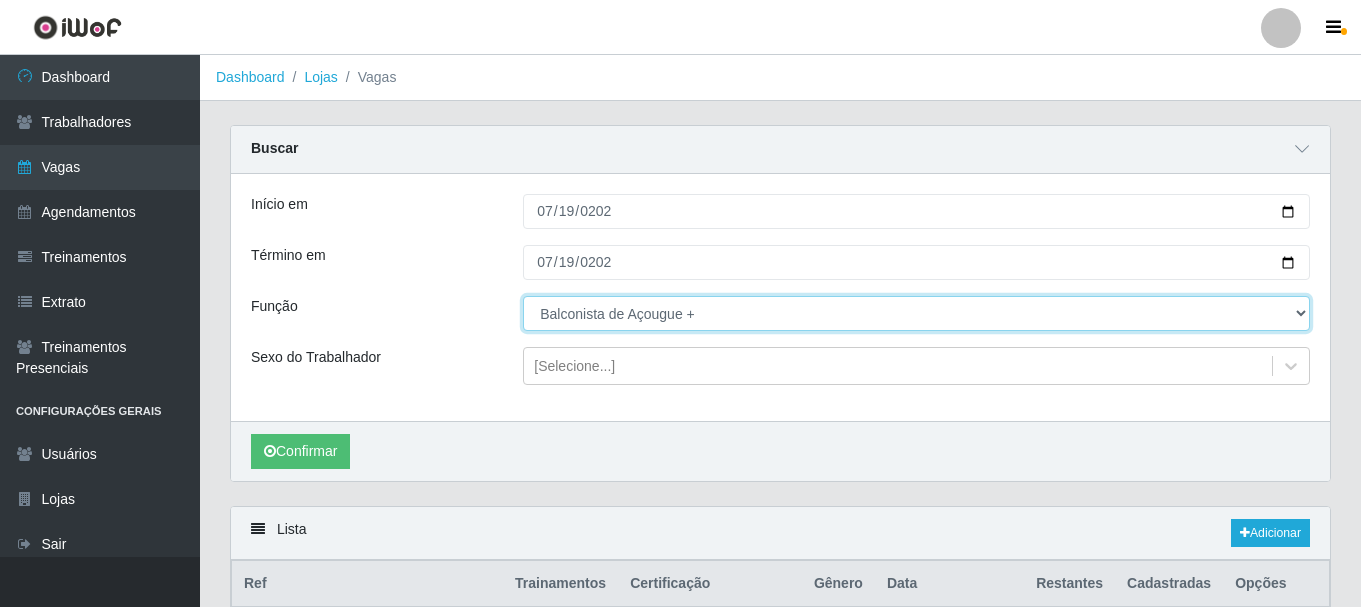 click on "[Selecione...] ASG ASG + ASG ++ Balconista de Açougue  Balconista de Açougue + Balconista de Açougue ++ Embalador Embalador + Embalador ++ Operador de Caixa Operador de Caixa + Operador de Caixa ++ Repositor  Repositor + Repositor ++" at bounding box center (916, 313) 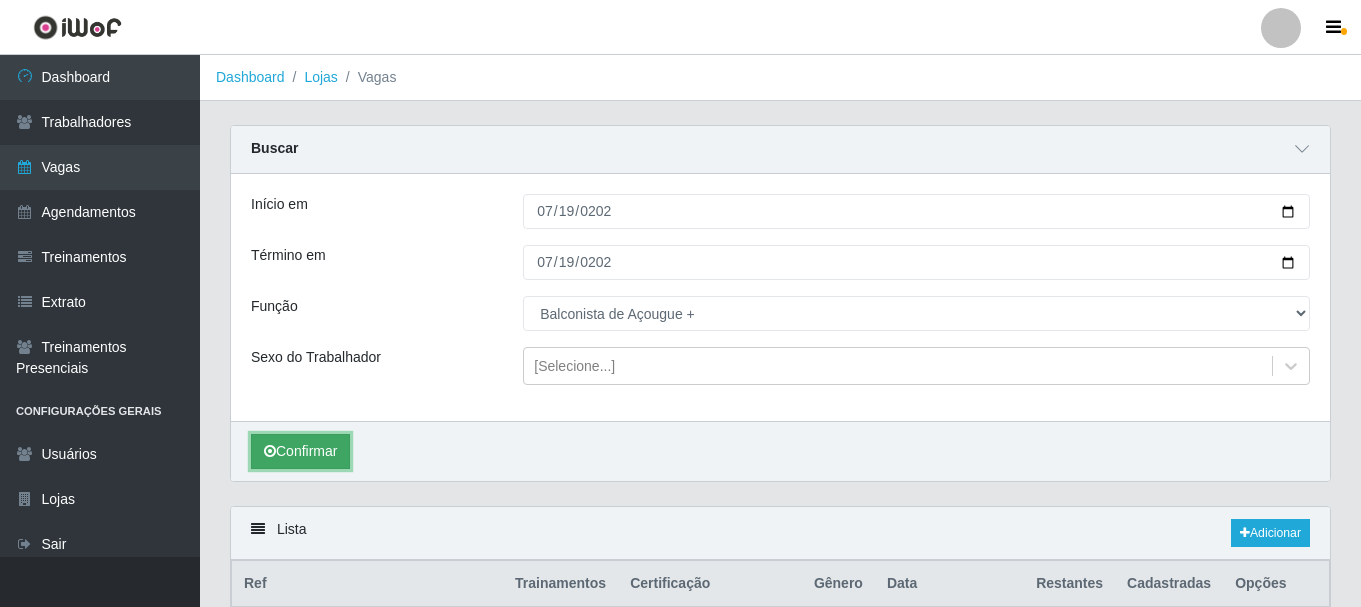 click on "Confirmar" at bounding box center [300, 451] 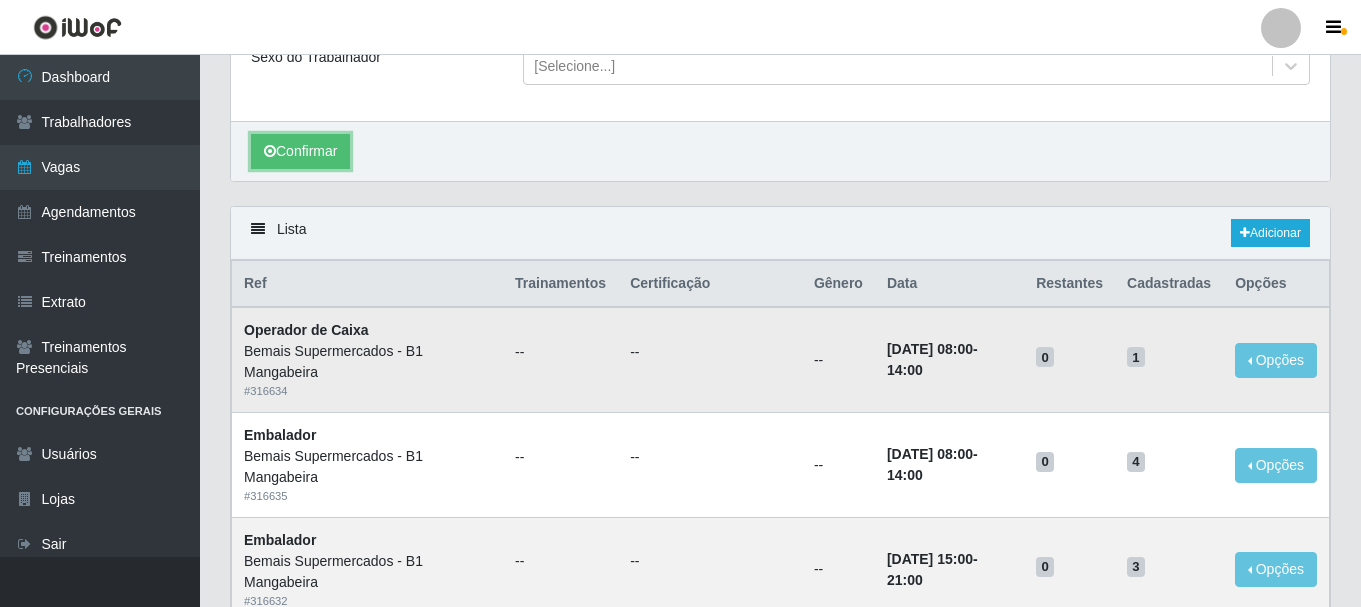 scroll, scrollTop: 123, scrollLeft: 0, axis: vertical 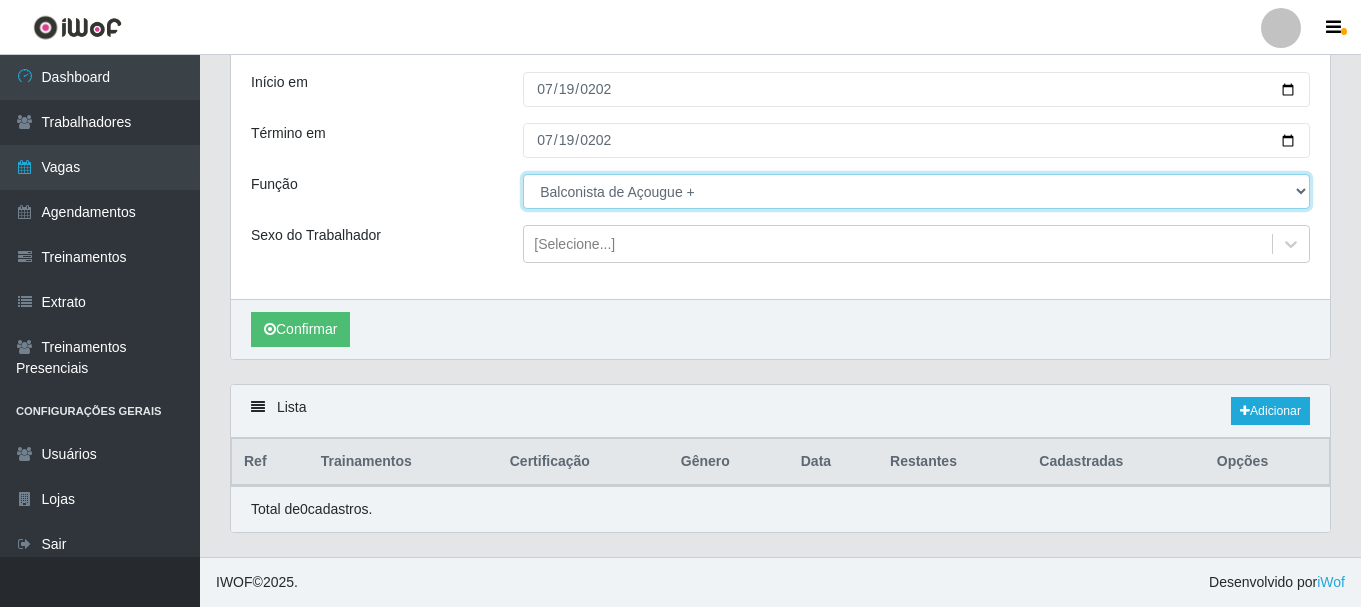 click on "[Selecione...] ASG ASG + ASG ++ Balconista de Açougue  Balconista de Açougue + Balconista de Açougue ++ Embalador Embalador + Embalador ++ Operador de Caixa Operador de Caixa + Operador de Caixa ++ Repositor  Repositor + Repositor ++" at bounding box center [916, 191] 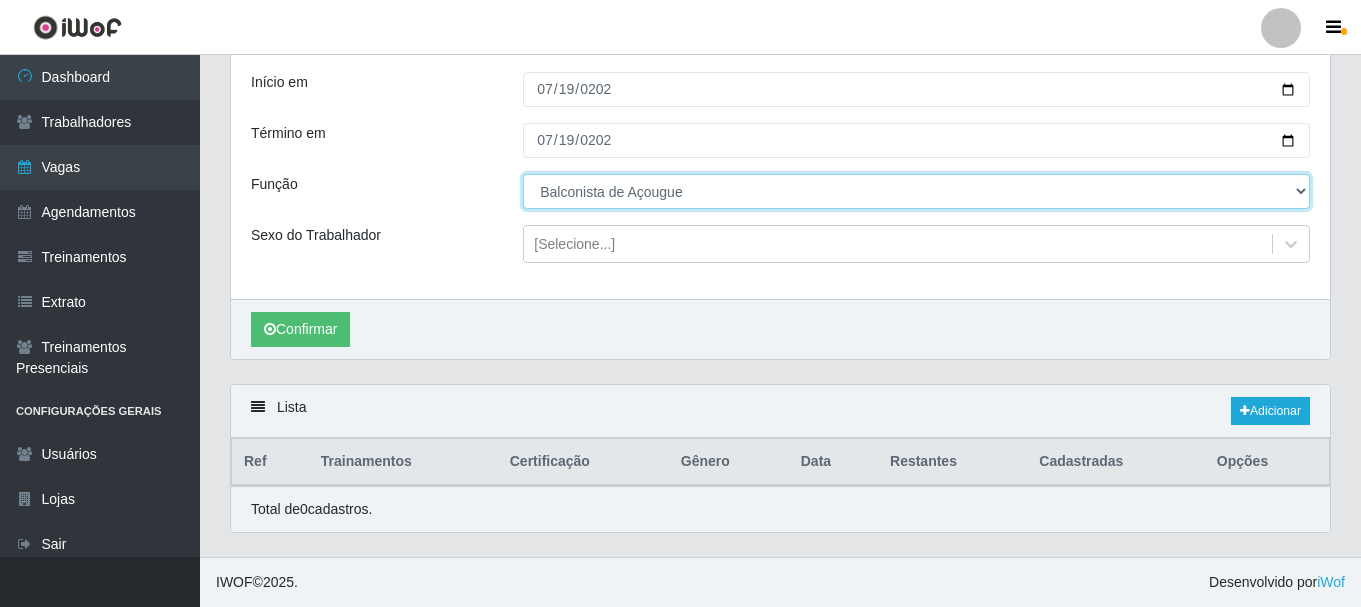 click on "[Selecione...] ASG ASG + ASG ++ Balconista de Açougue  Balconista de Açougue + Balconista de Açougue ++ Embalador Embalador + Embalador ++ Operador de Caixa Operador de Caixa + Operador de Caixa ++ Repositor  Repositor + Repositor ++" at bounding box center (916, 191) 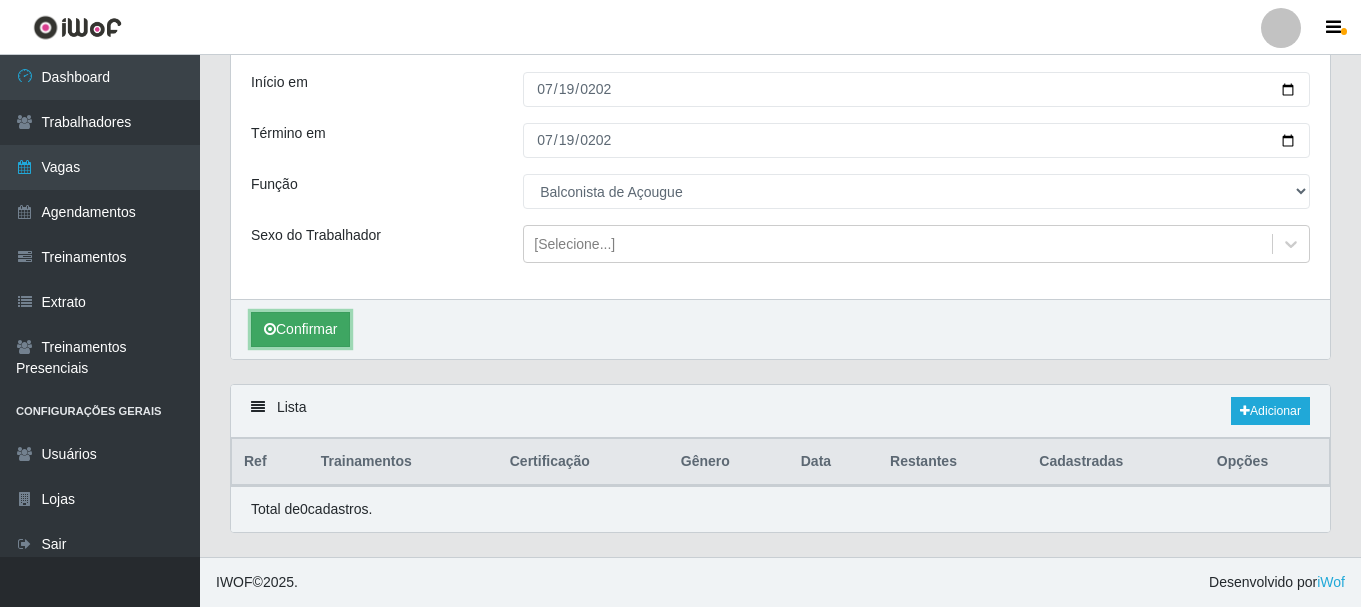 click on "Confirmar" at bounding box center [300, 329] 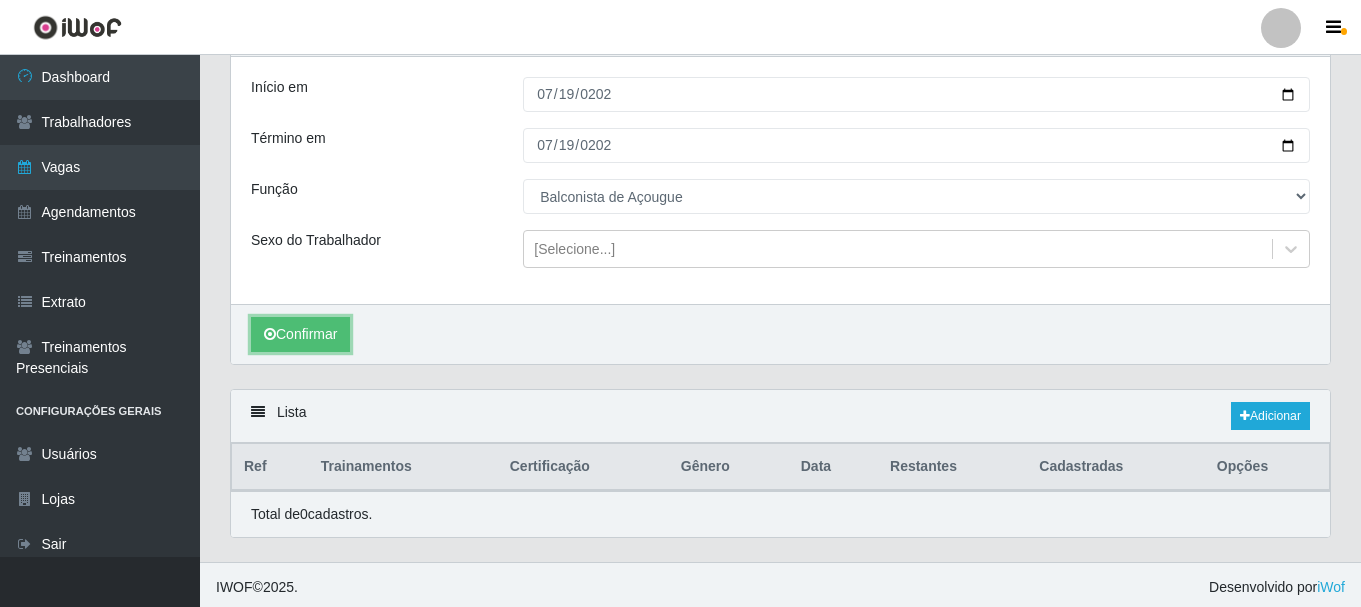 scroll, scrollTop: 123, scrollLeft: 0, axis: vertical 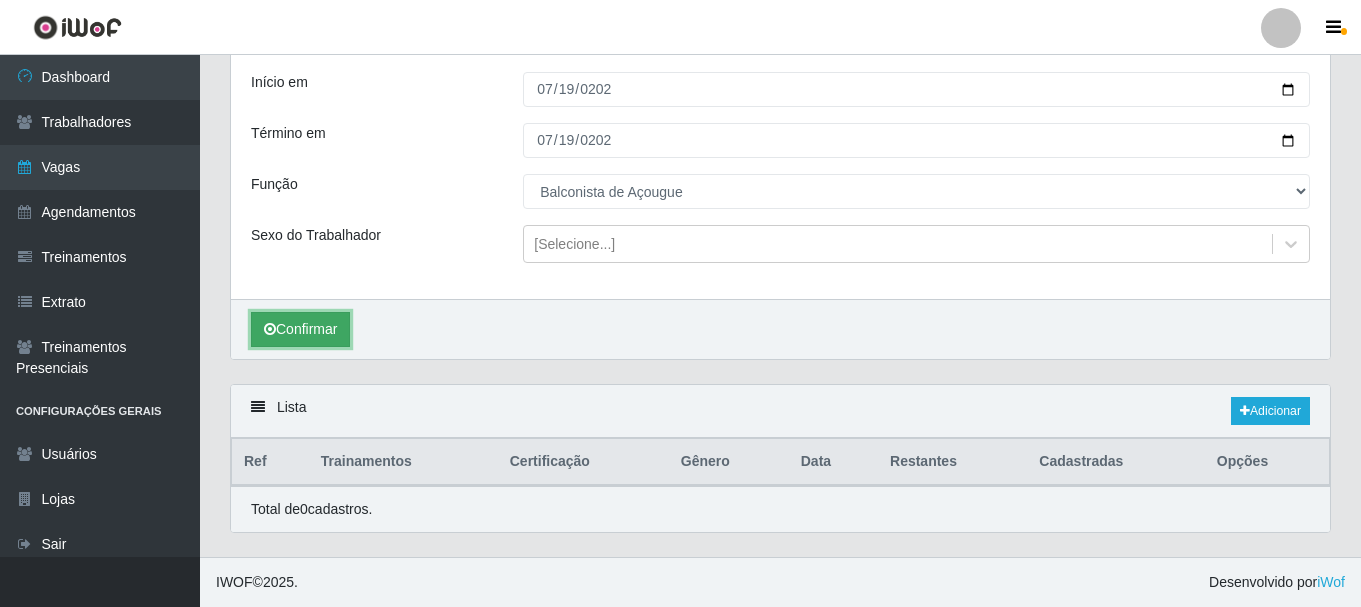 click on "Confirmar" at bounding box center [300, 329] 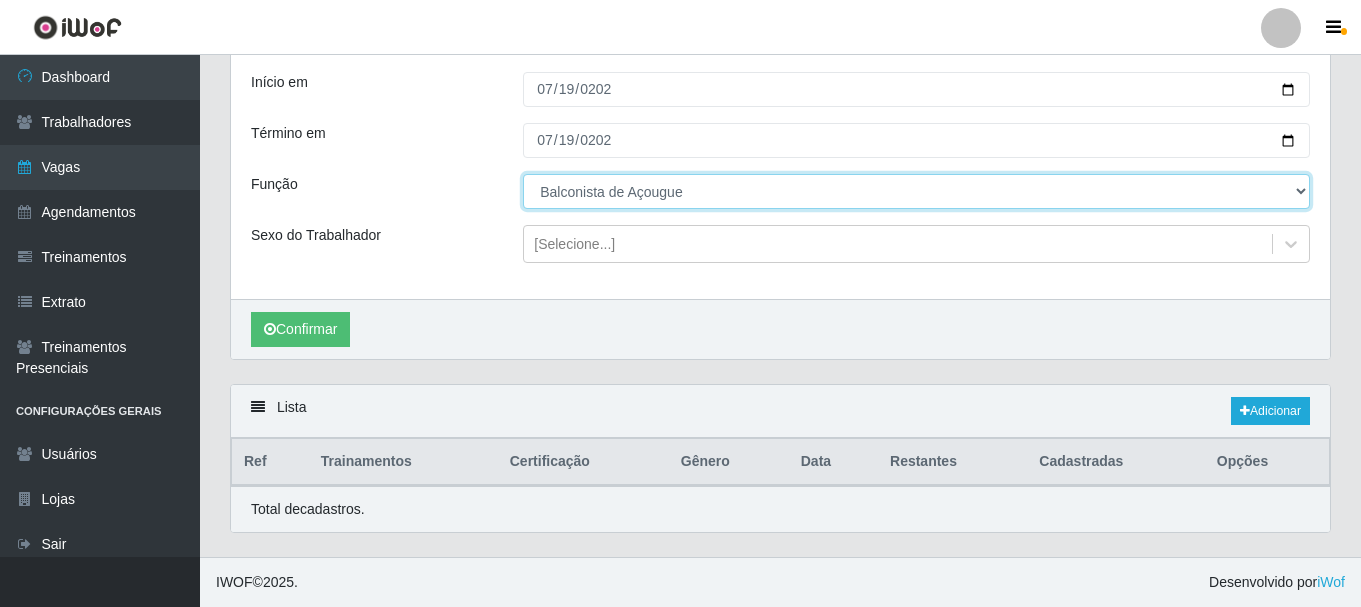 click on "[Selecione...] ASG ASG + ASG ++ Balconista de Açougue  Balconista de Açougue + Balconista de Açougue ++ Embalador Embalador + Embalador ++ Operador de Caixa Operador de Caixa + Operador de Caixa ++ Repositor  Repositor + Repositor ++" at bounding box center (916, 191) 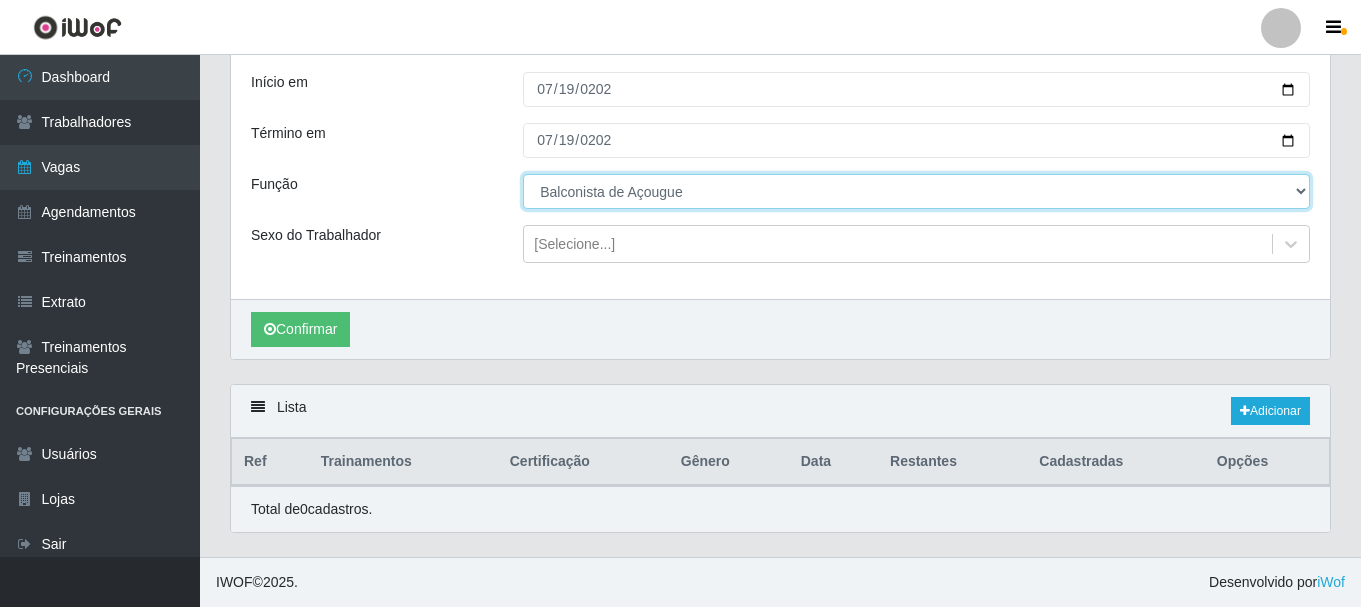 select on "124" 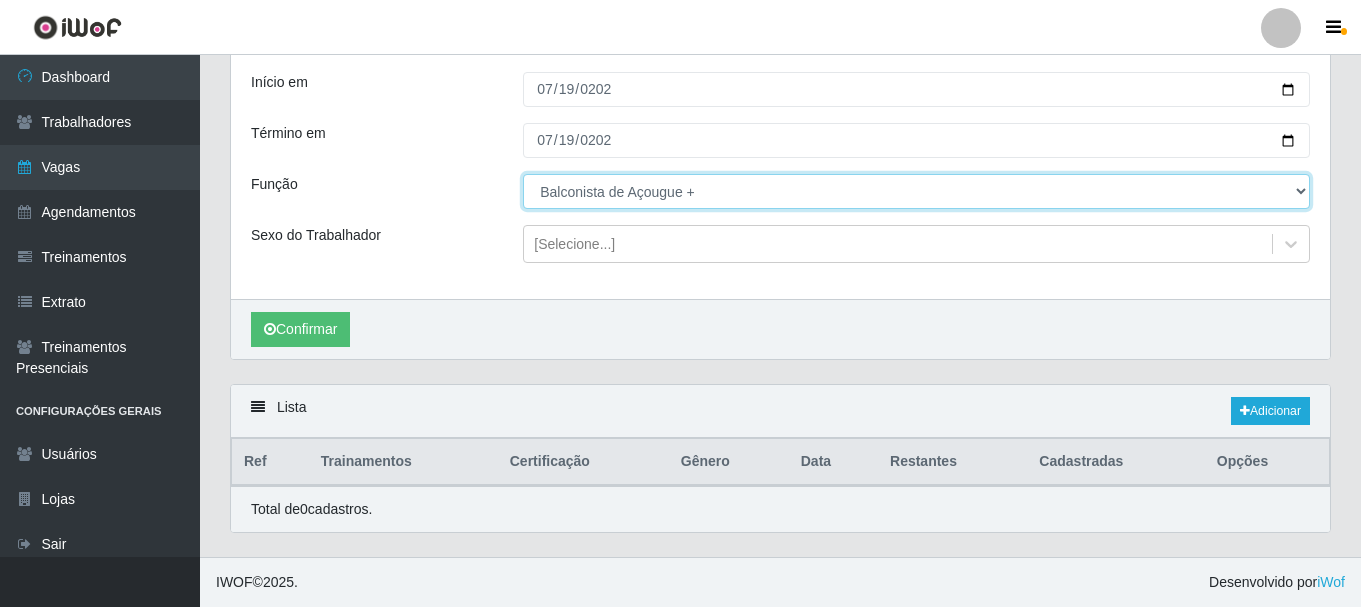 click on "[Selecione...] ASG ASG + ASG ++ Balconista de Açougue  Balconista de Açougue + Balconista de Açougue ++ Embalador Embalador + Embalador ++ Operador de Caixa Operador de Caixa + Operador de Caixa ++ Repositor  Repositor + Repositor ++" at bounding box center (916, 191) 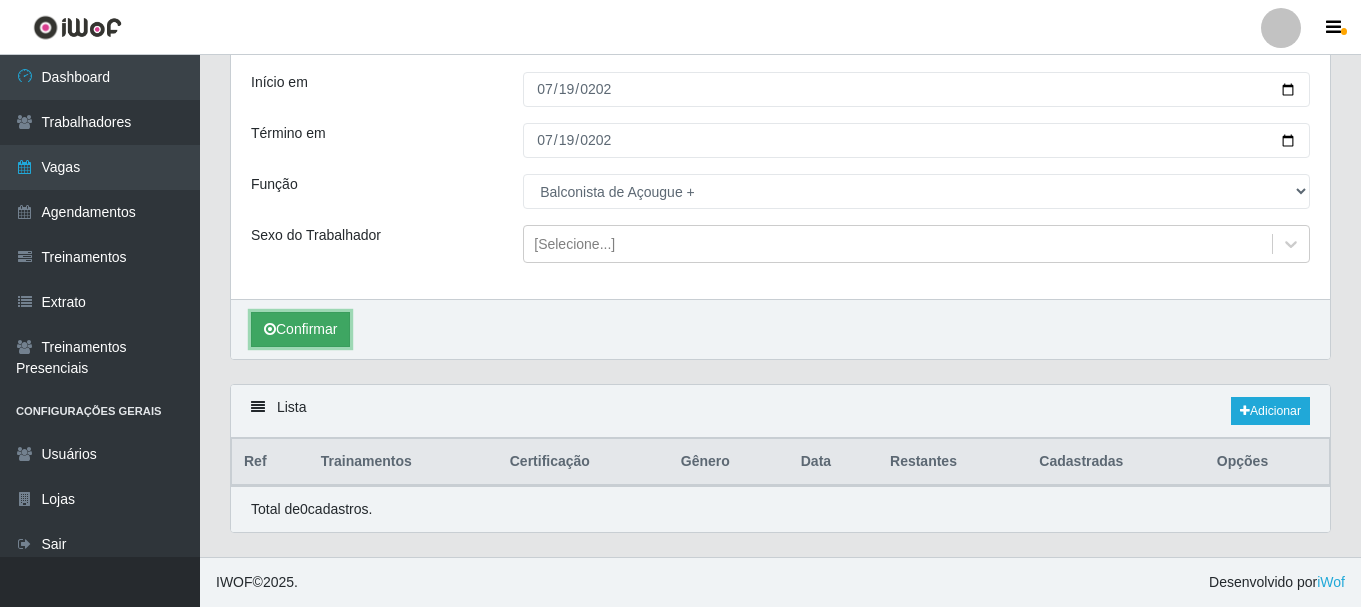 click on "Confirmar" at bounding box center [300, 329] 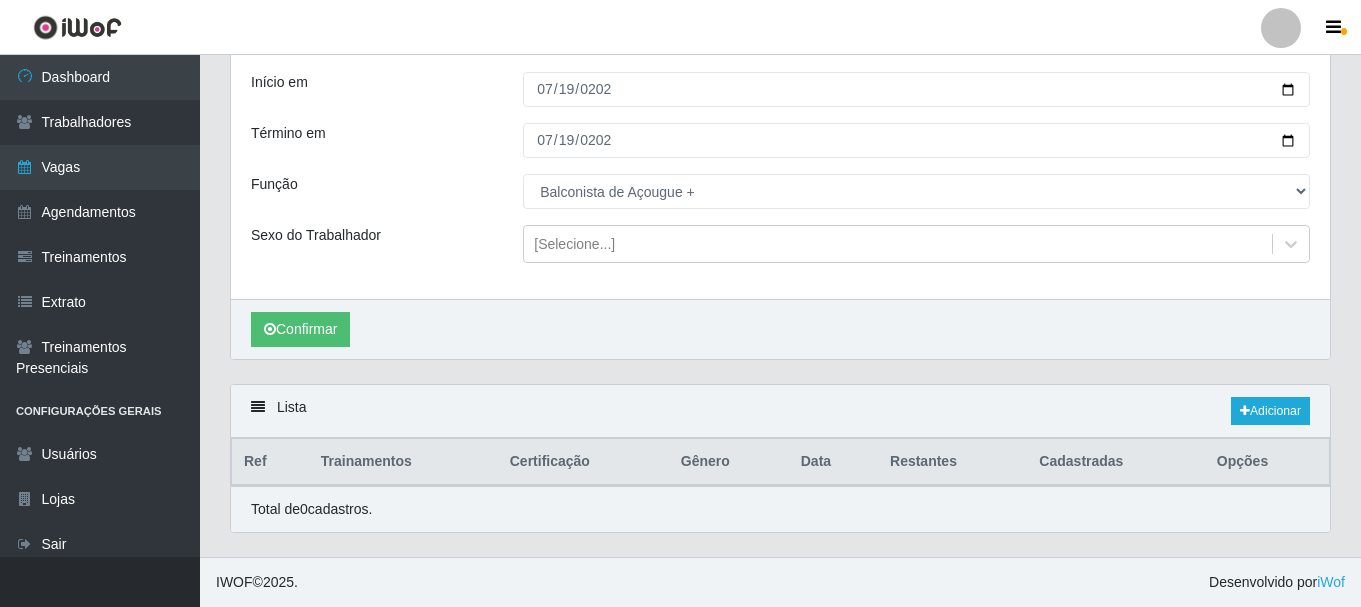 click on "Lista  Adicionar" at bounding box center (780, 411) 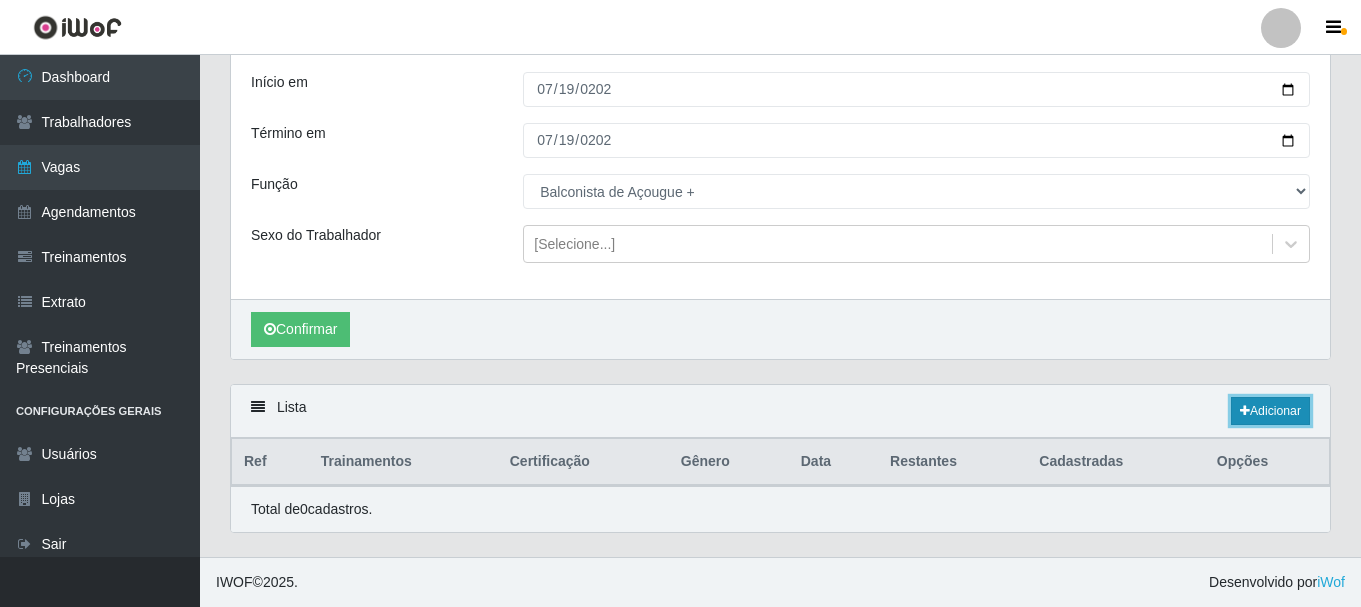 click on "Adicionar" at bounding box center (1270, 411) 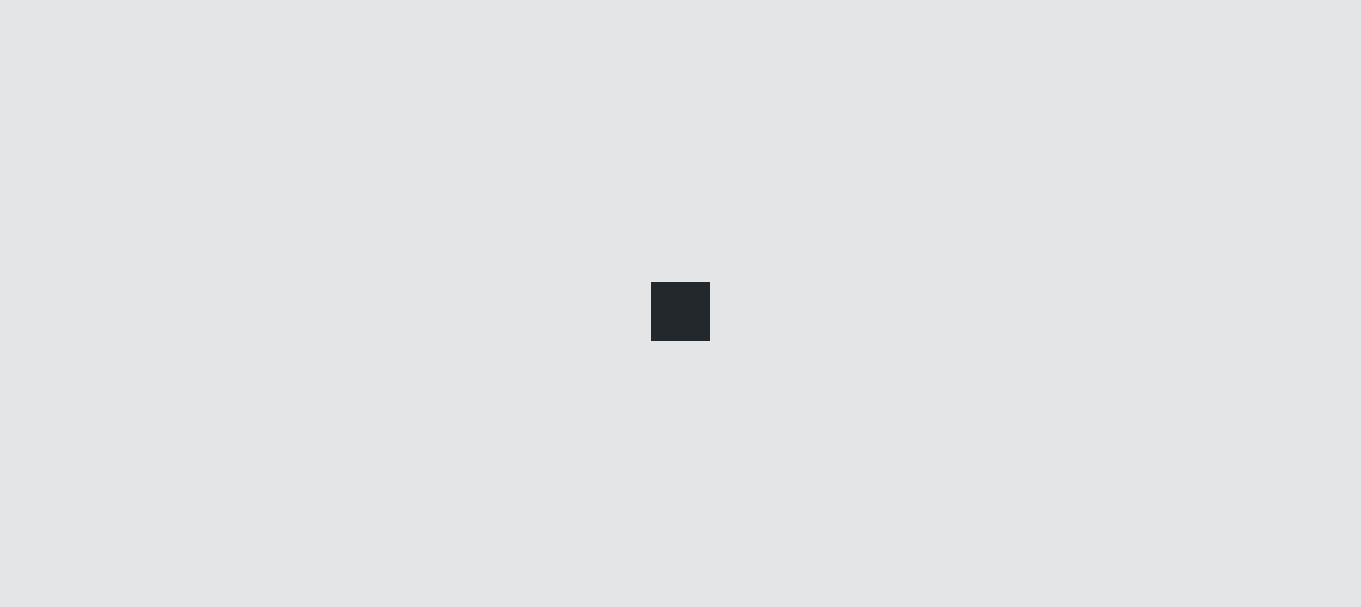 scroll, scrollTop: 0, scrollLeft: 0, axis: both 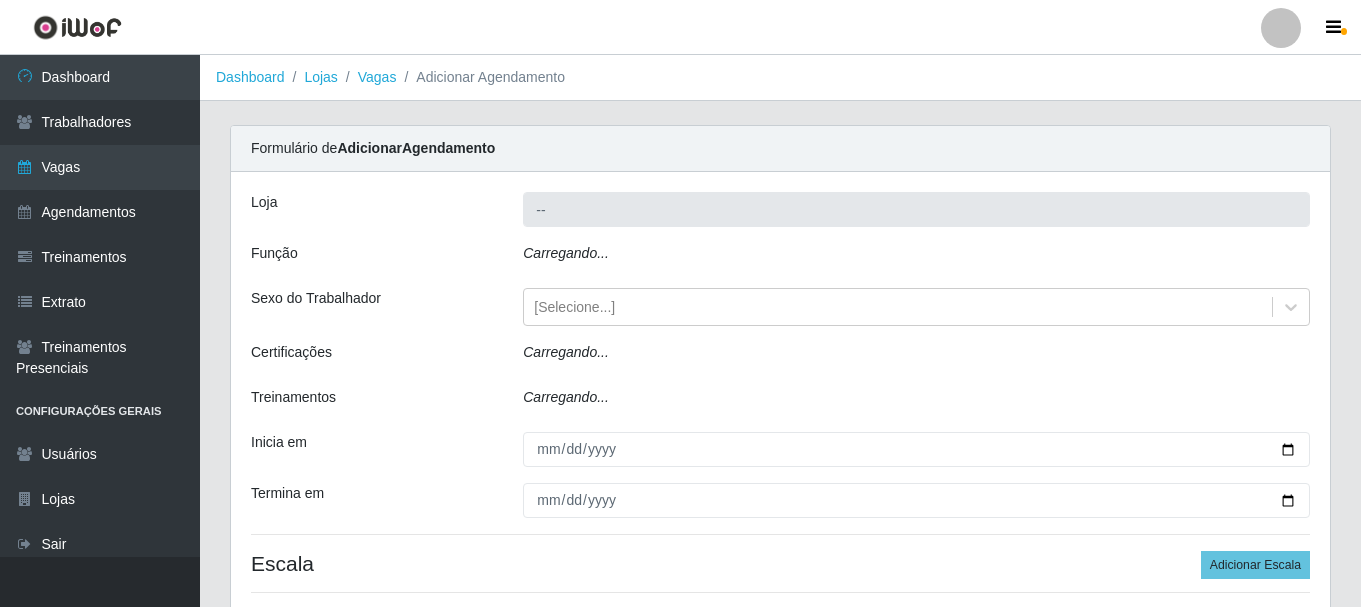type on "Bemais Supermercados - B1 Mangabeira" 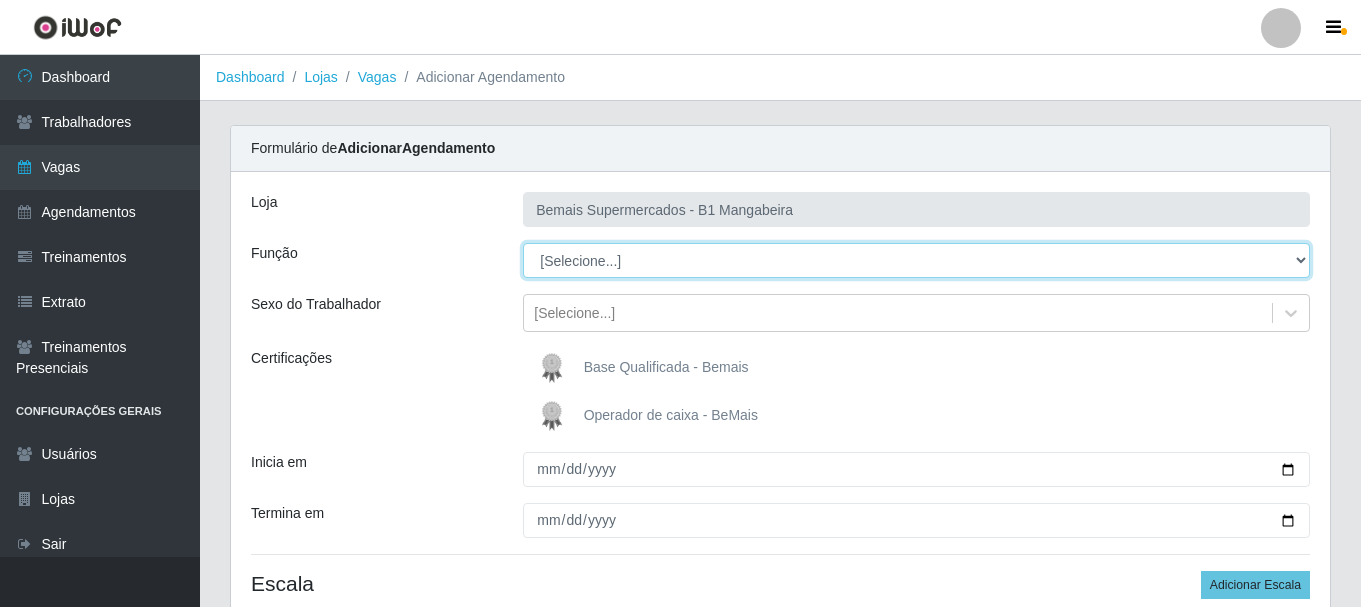 click on "[Selecione...] ASG ASG + ASG ++ Balconista de Açougue  Balconista de Açougue + Balconista de Açougue ++ Embalador Embalador + Embalador ++ Operador de Caixa Operador de Caixa + Operador de Caixa ++ Repositor  Repositor + Repositor ++" at bounding box center [916, 260] 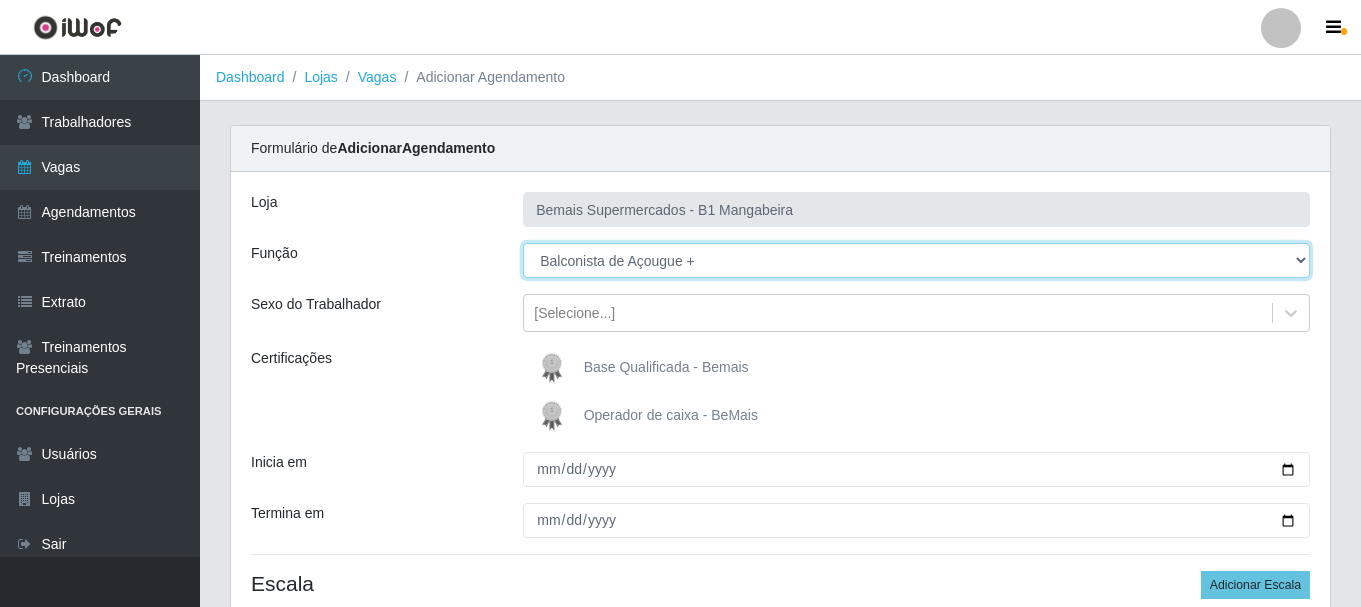 click on "[Selecione...] ASG ASG + ASG ++ Balconista de Açougue  Balconista de Açougue + Balconista de Açougue ++ Embalador Embalador + Embalador ++ Operador de Caixa Operador de Caixa + Operador de Caixa ++ Repositor  Repositor + Repositor ++" at bounding box center [916, 260] 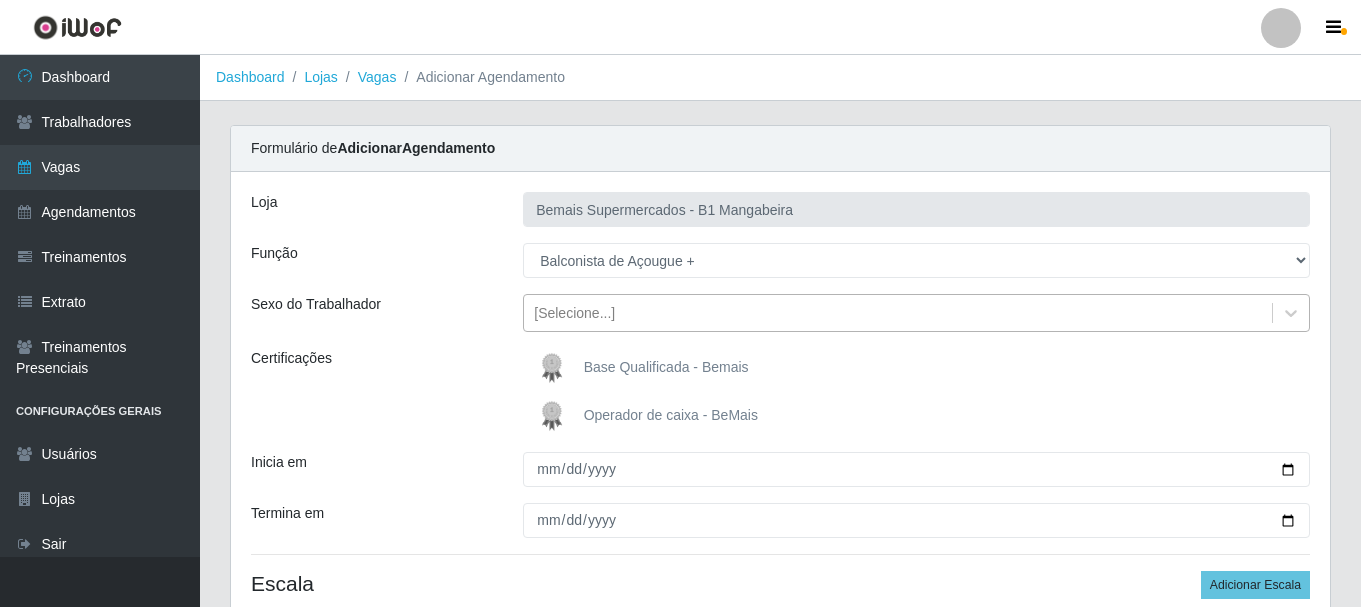 click on "[Selecione...]" at bounding box center (574, 313) 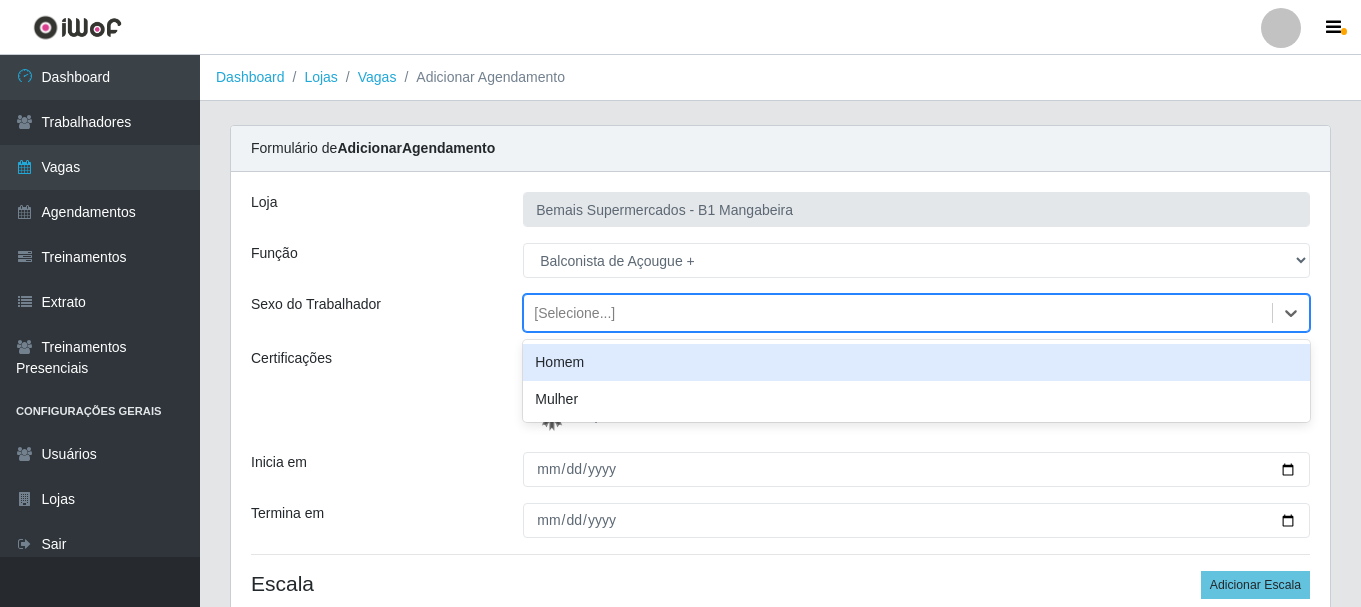 click on "Certificações" at bounding box center (372, 392) 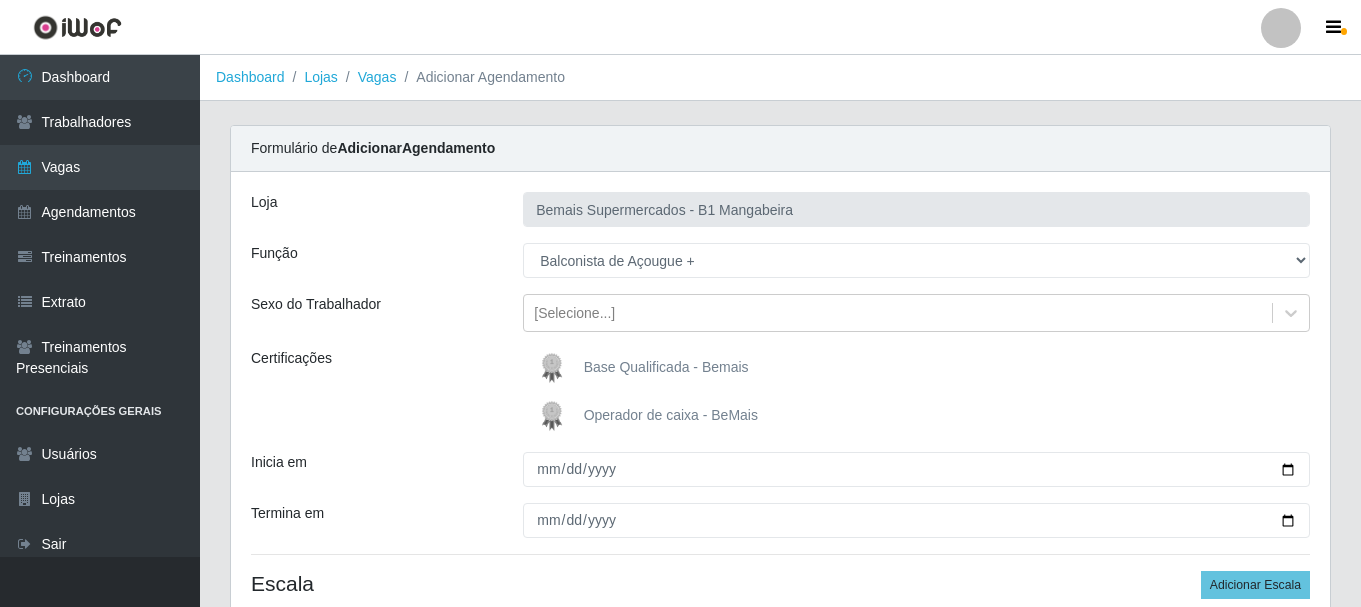 click on "Base Qualificada -  Bemais" at bounding box center (666, 367) 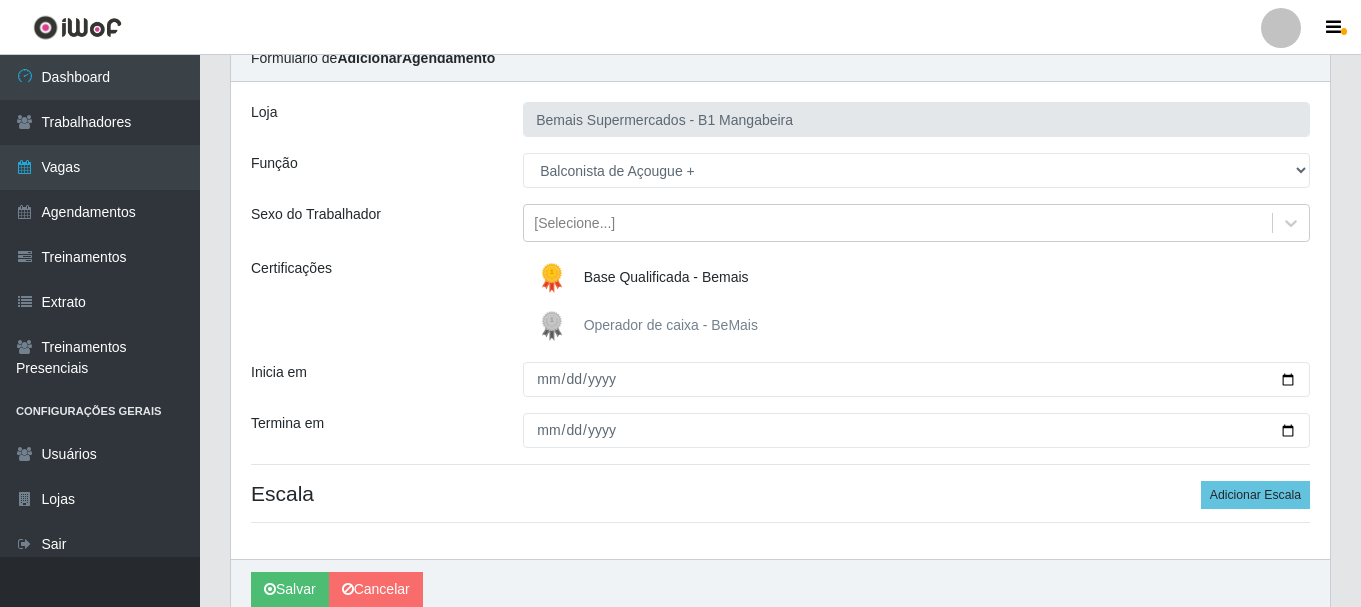 scroll, scrollTop: 177, scrollLeft: 0, axis: vertical 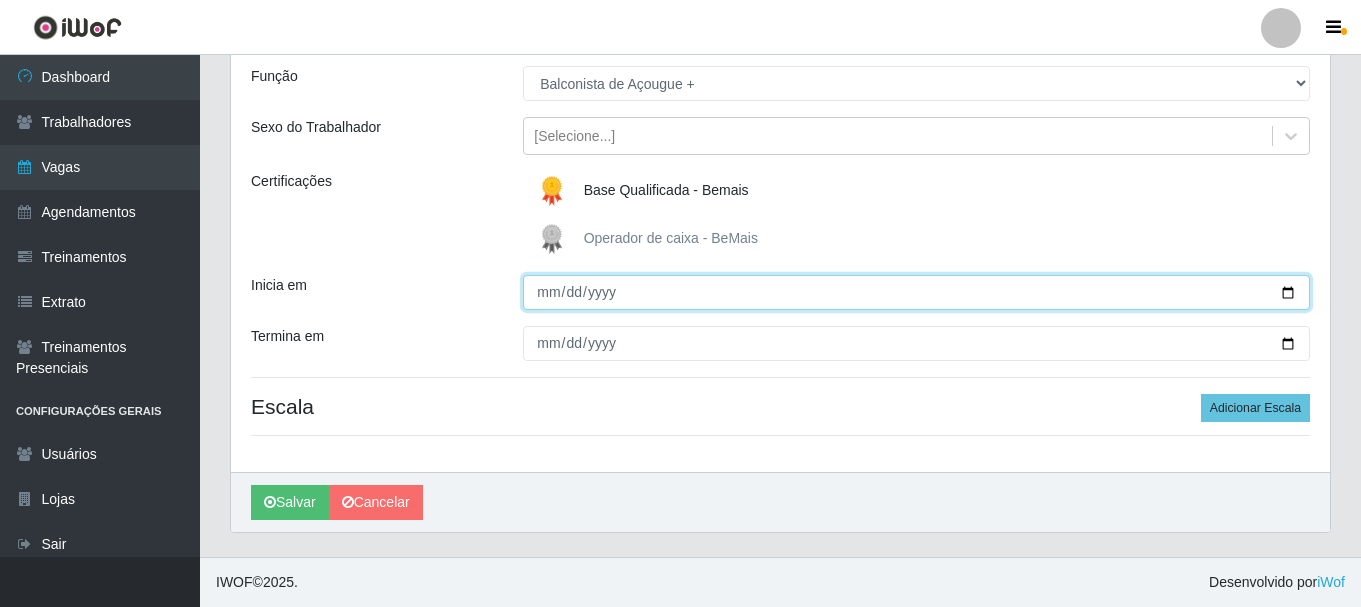 click on "Inicia em" at bounding box center (916, 292) 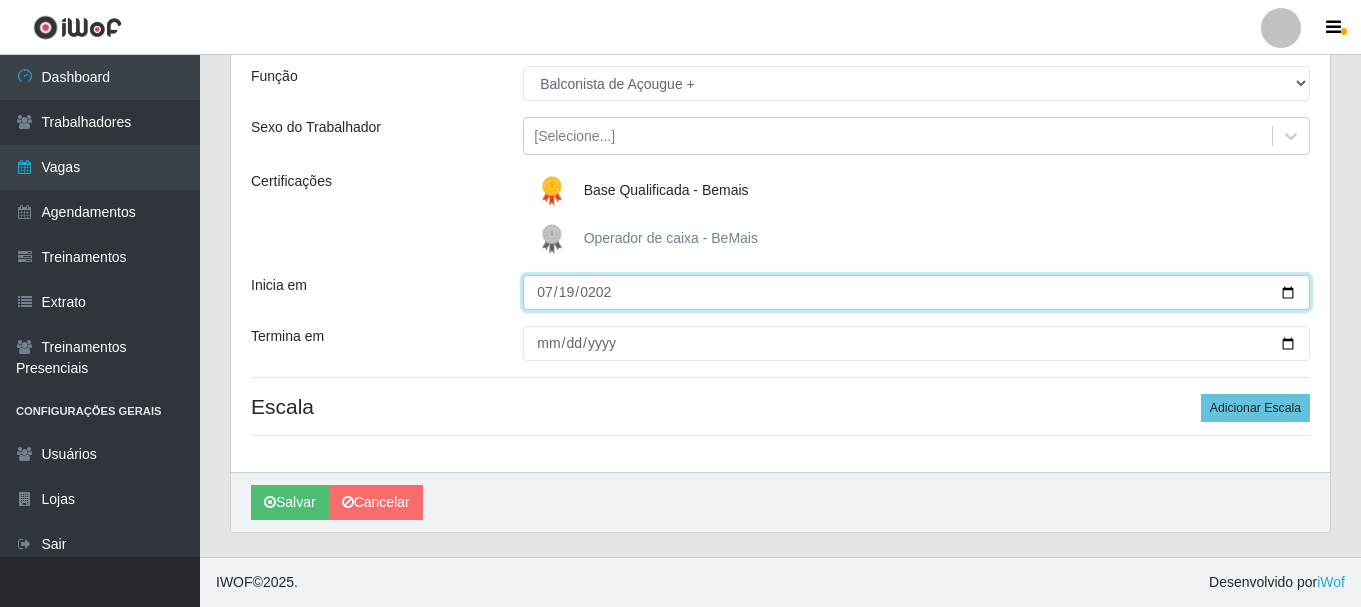 type on "[DATE]" 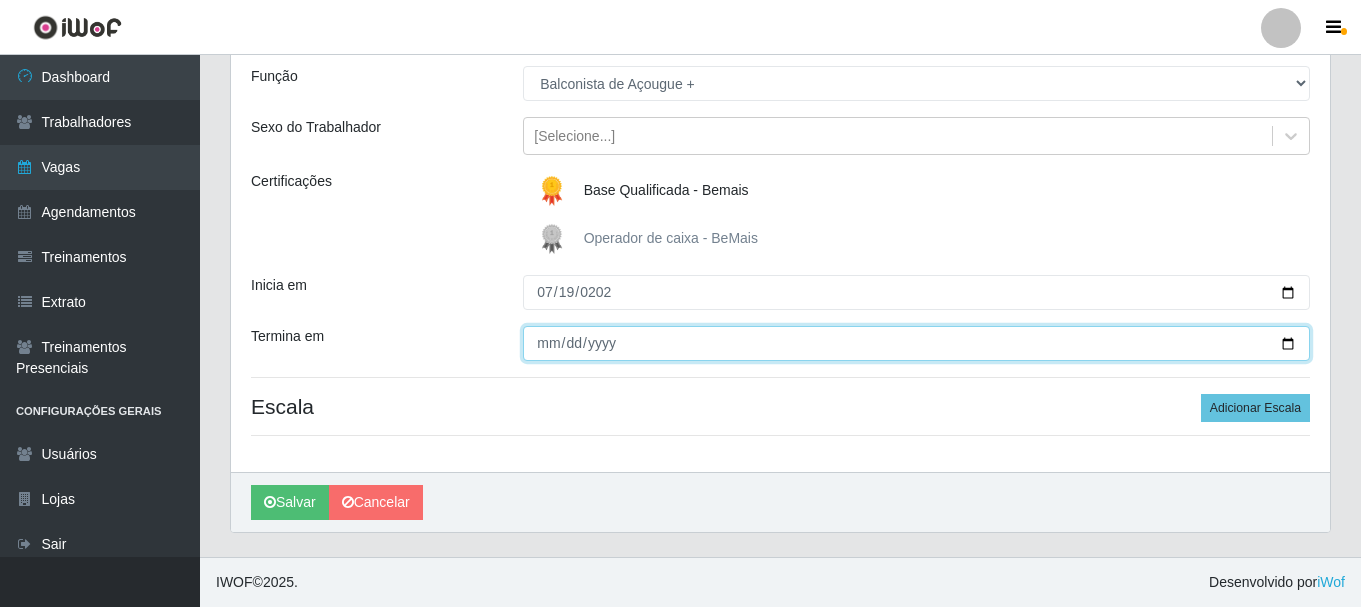 click on "Termina em" at bounding box center [916, 343] 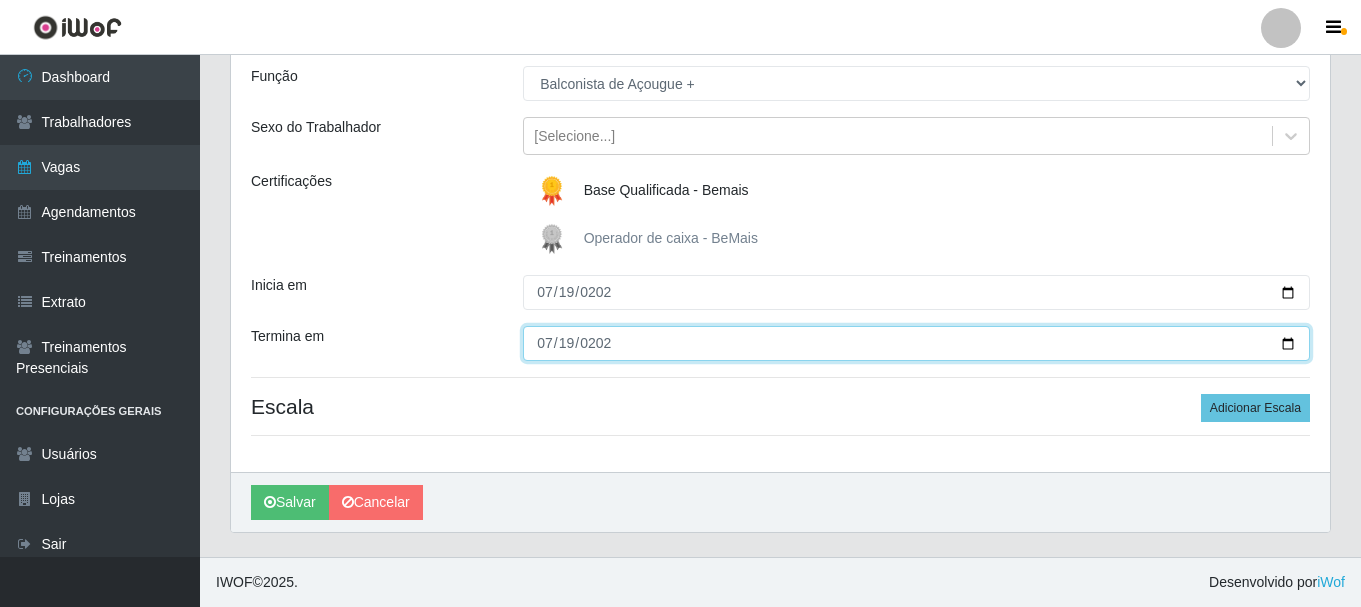type on "[DATE]" 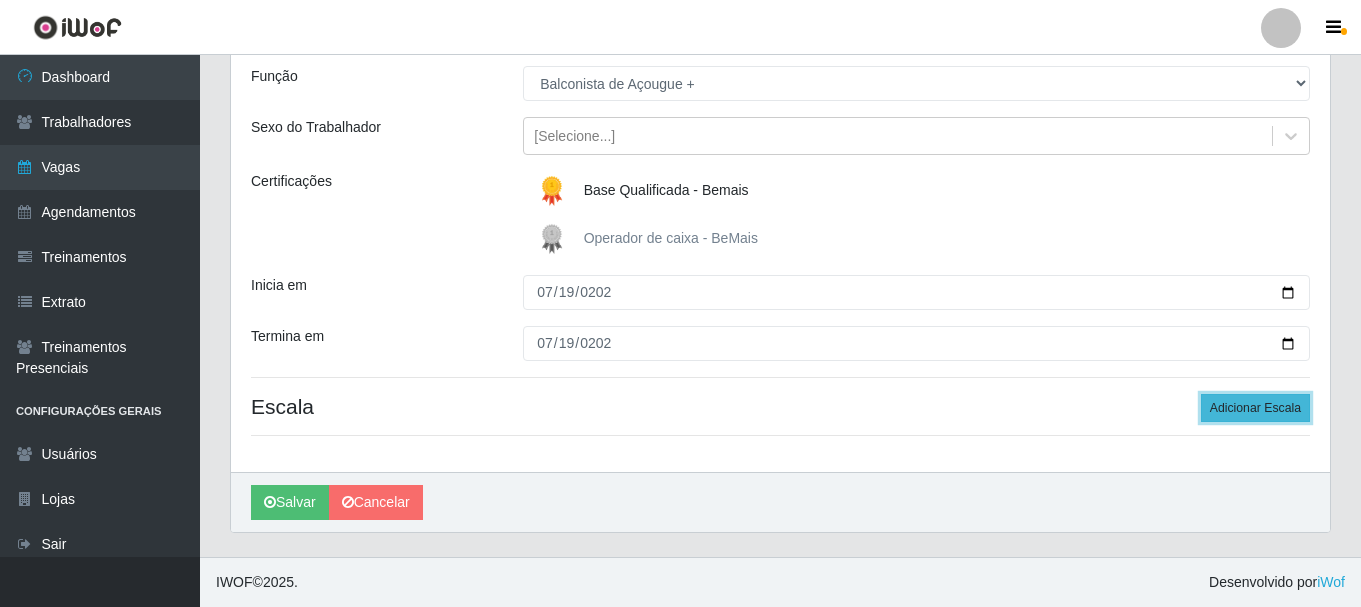 click on "Adicionar Escala" at bounding box center [1255, 408] 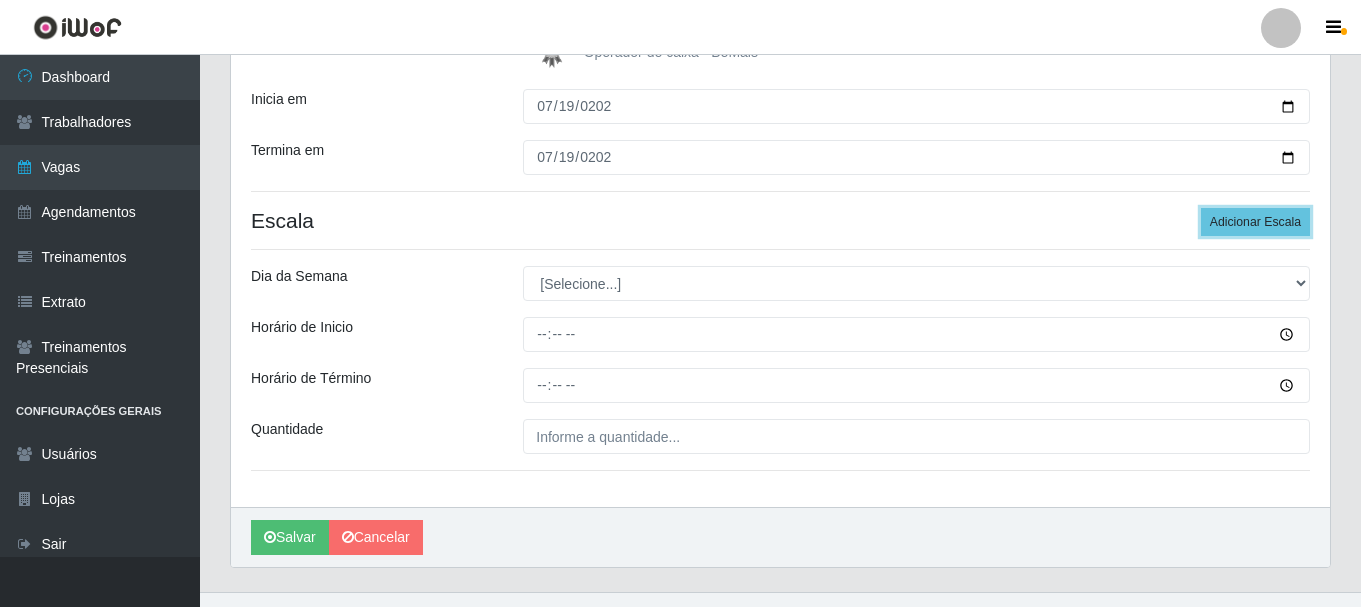 scroll, scrollTop: 377, scrollLeft: 0, axis: vertical 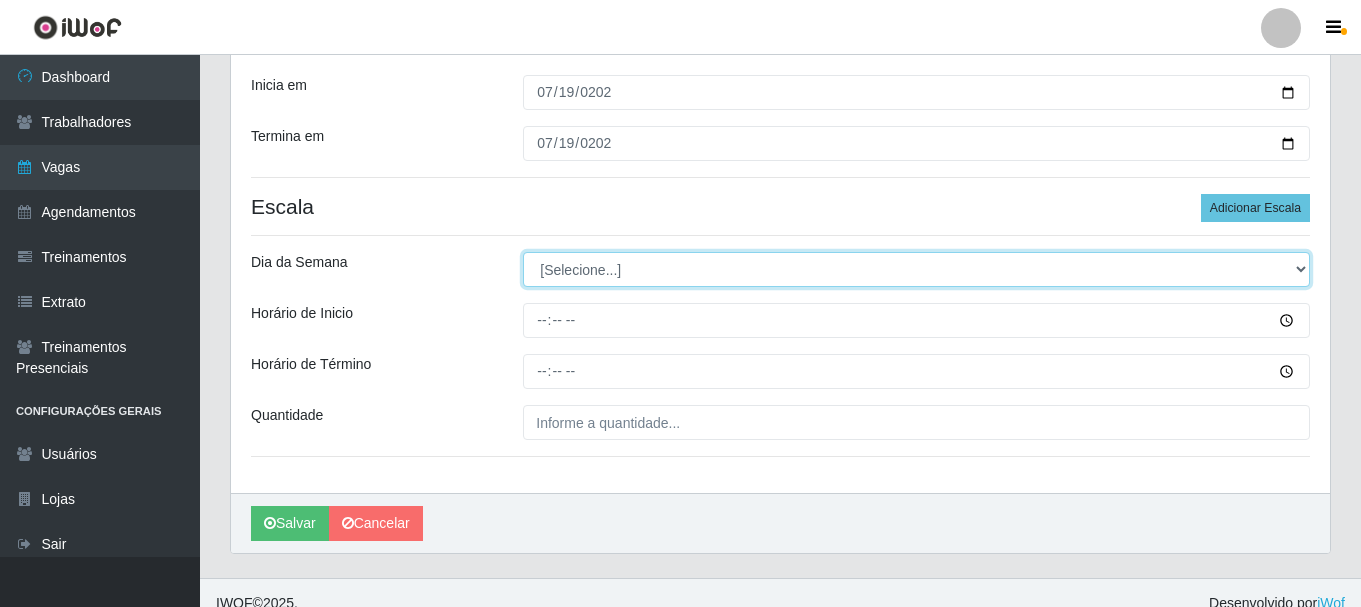 click on "[Selecione...] Segunda Terça Quarta Quinta Sexta Sábado Domingo" at bounding box center [916, 269] 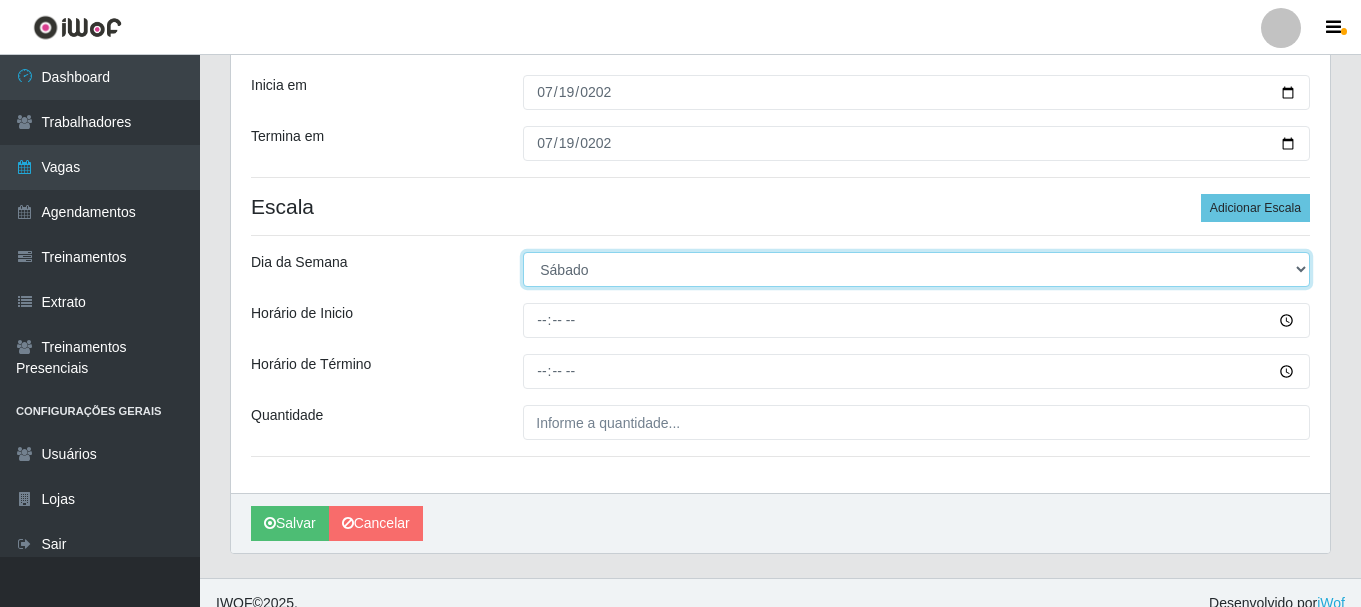 click on "[Selecione...] Segunda Terça Quarta Quinta Sexta Sábado Domingo" at bounding box center (916, 269) 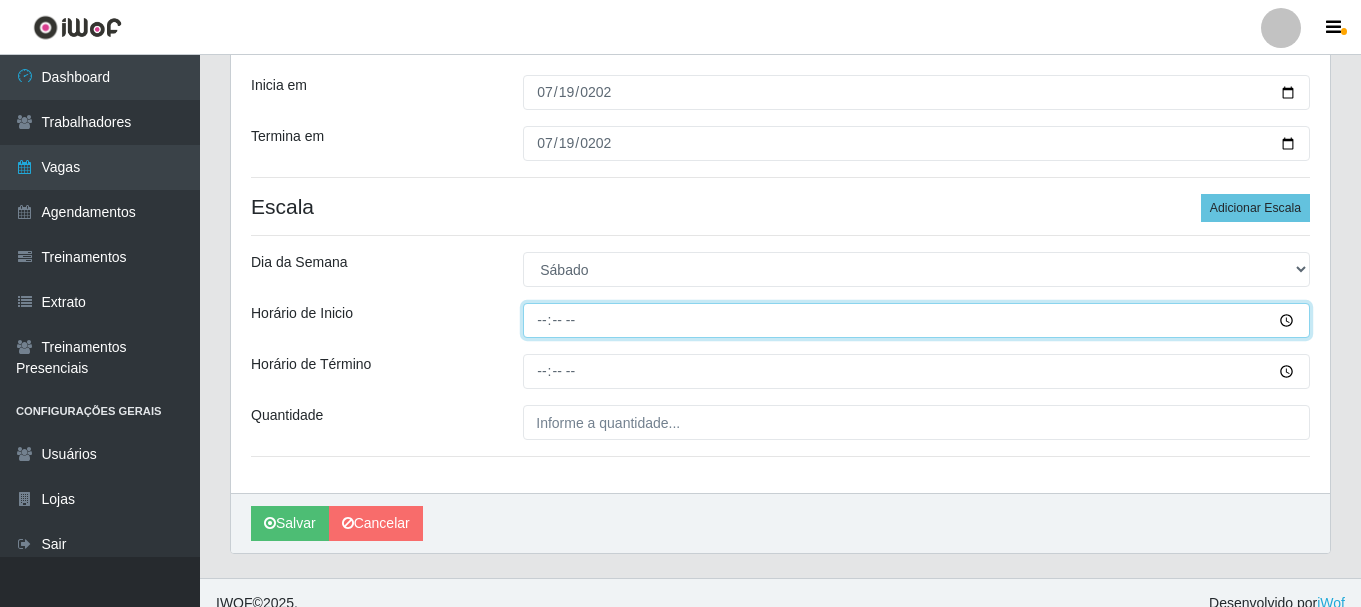 click on "Horário de Inicio" at bounding box center (916, 320) 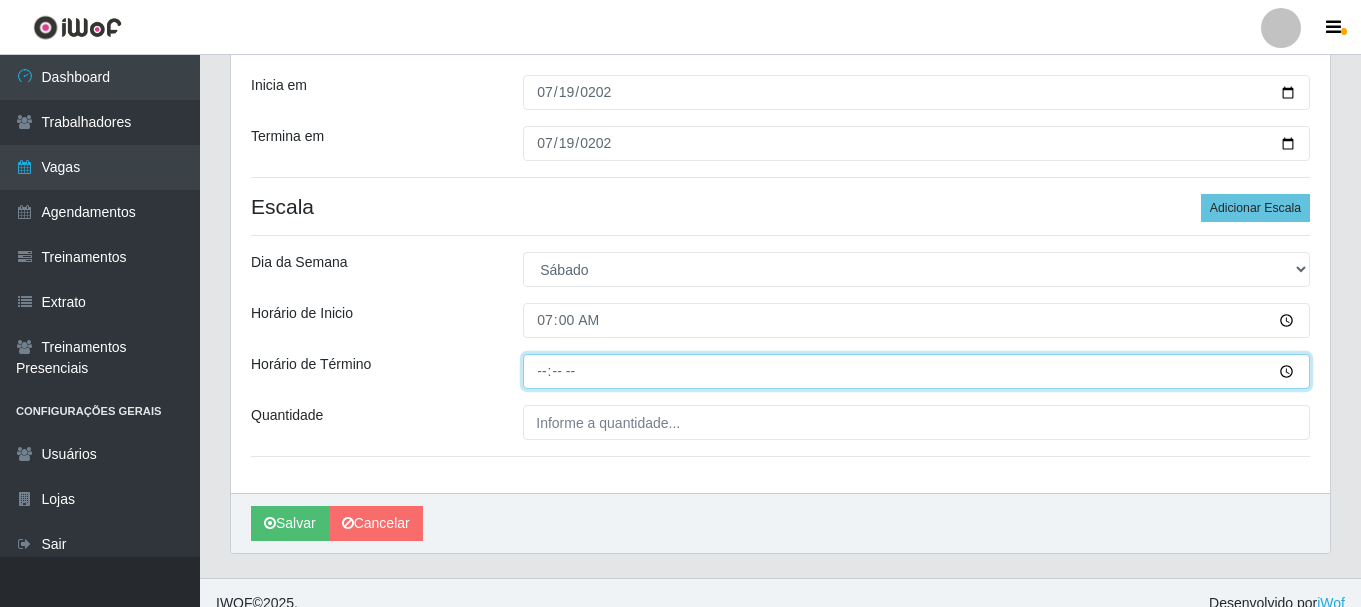 click on "Horário de Término" at bounding box center [916, 371] 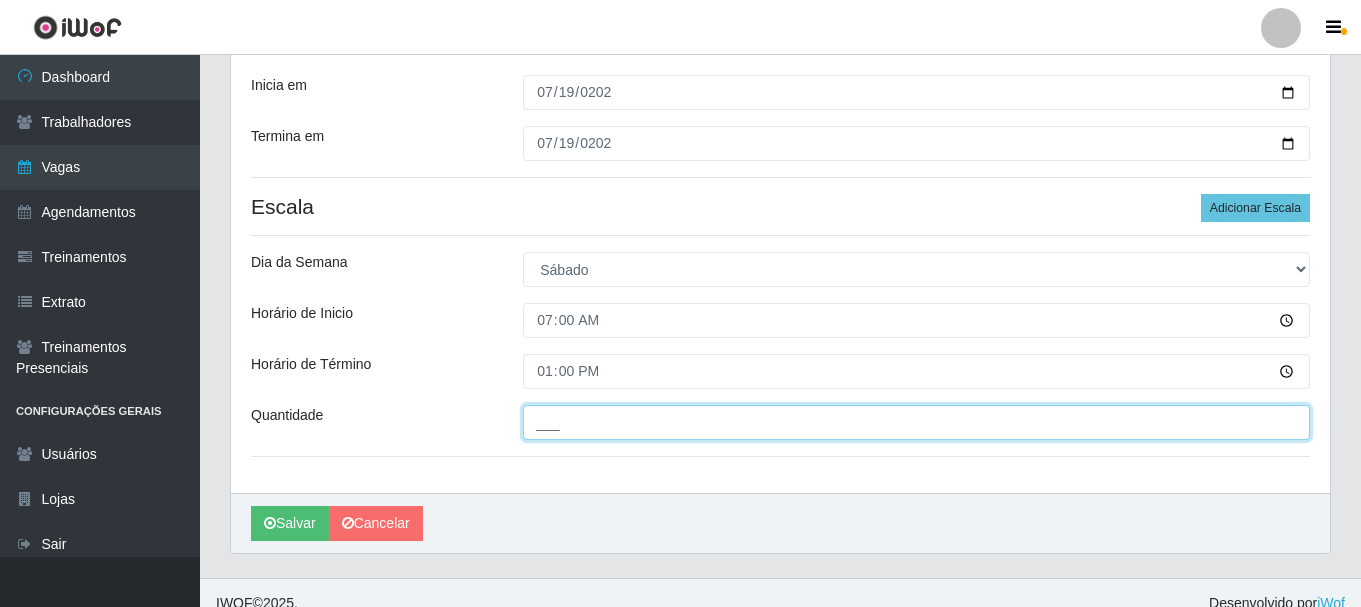 click on "___" at bounding box center [916, 422] 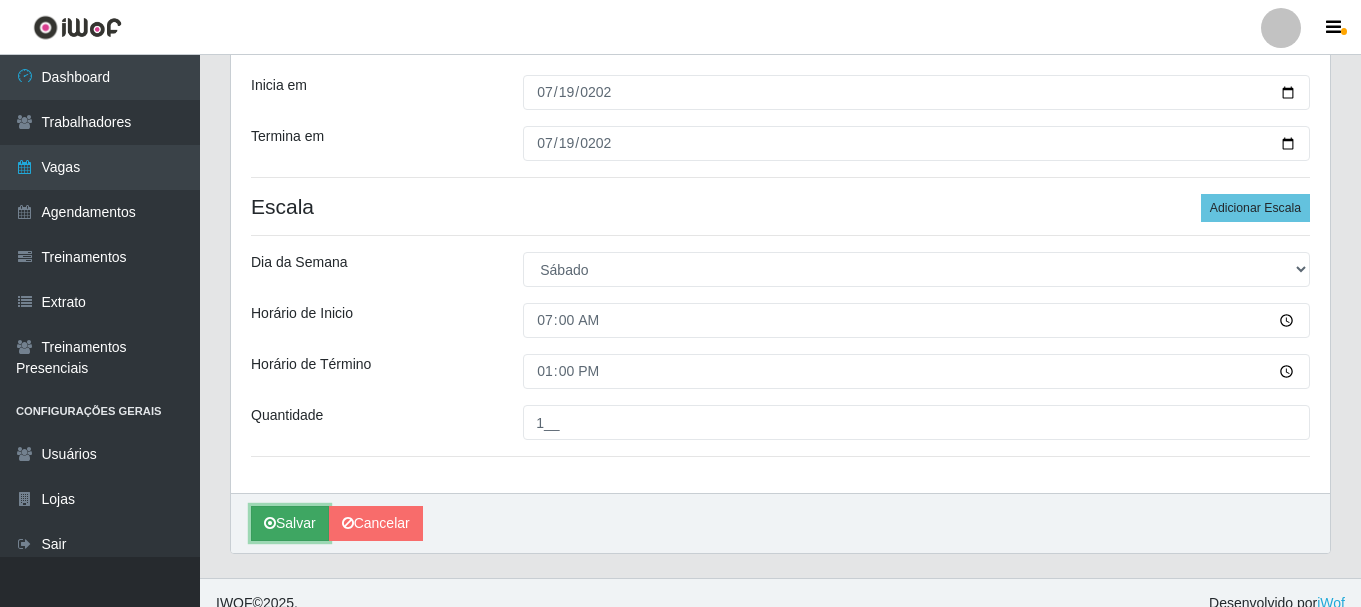 click on "Salvar" at bounding box center (290, 523) 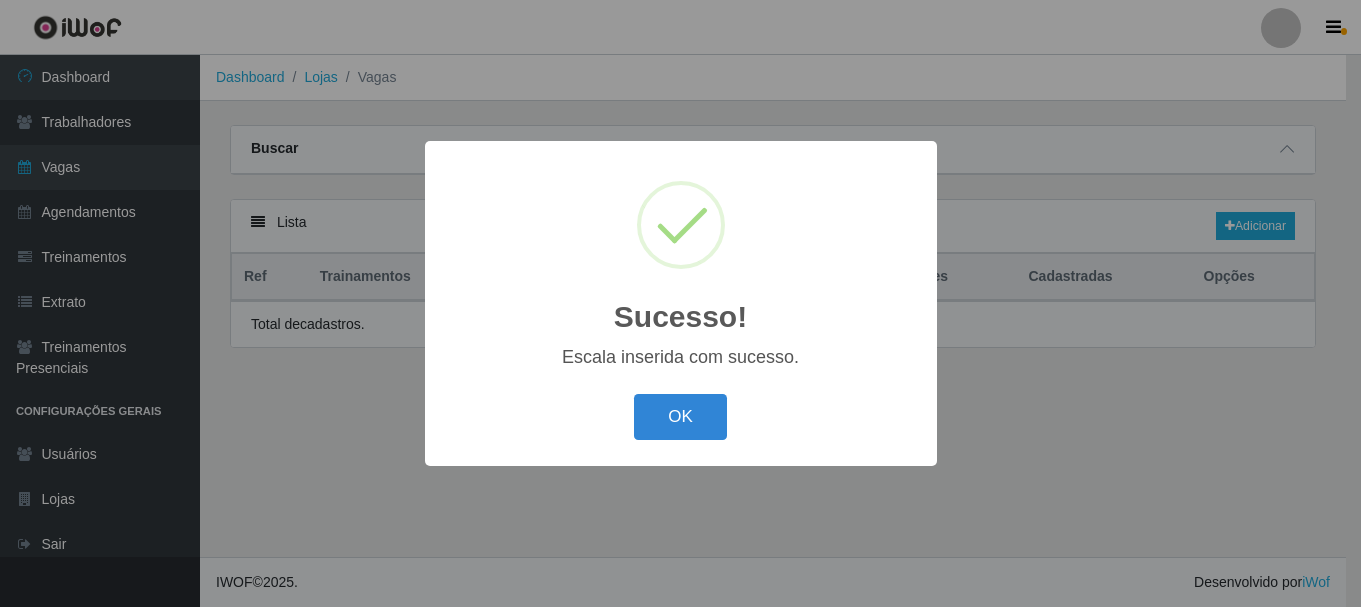 scroll, scrollTop: 0, scrollLeft: 0, axis: both 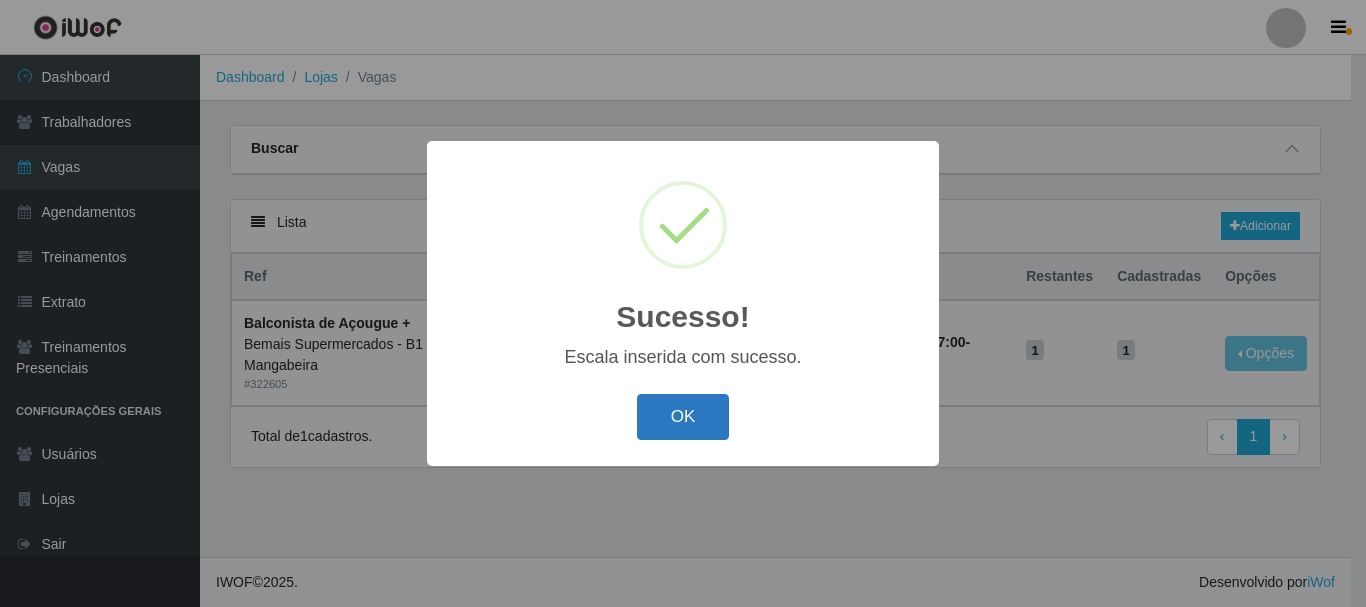 click on "OK" at bounding box center (683, 417) 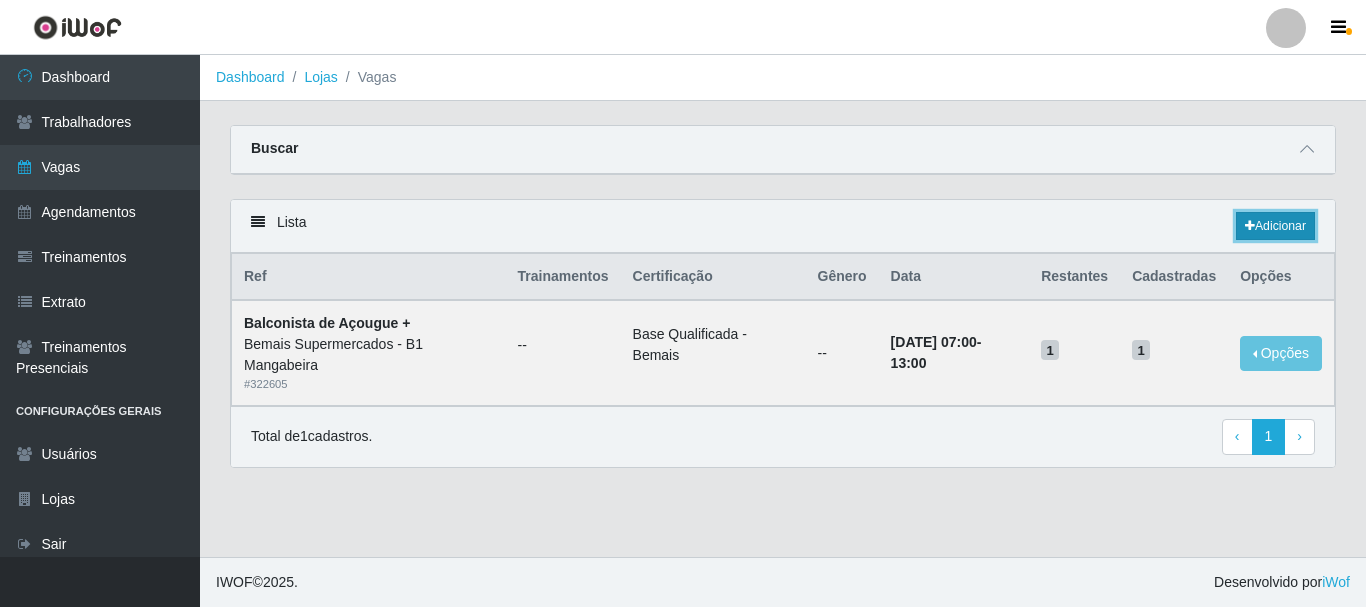 click on "Adicionar" at bounding box center [1275, 226] 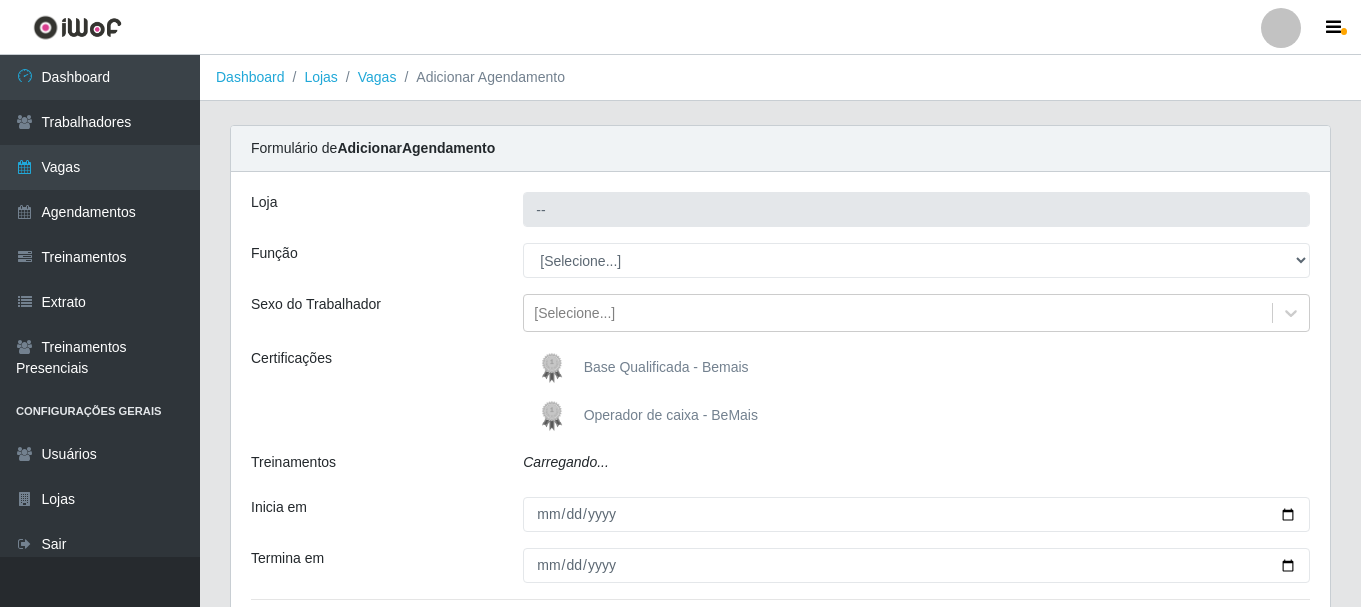 type on "Bemais Supermercados - B1 Mangabeira" 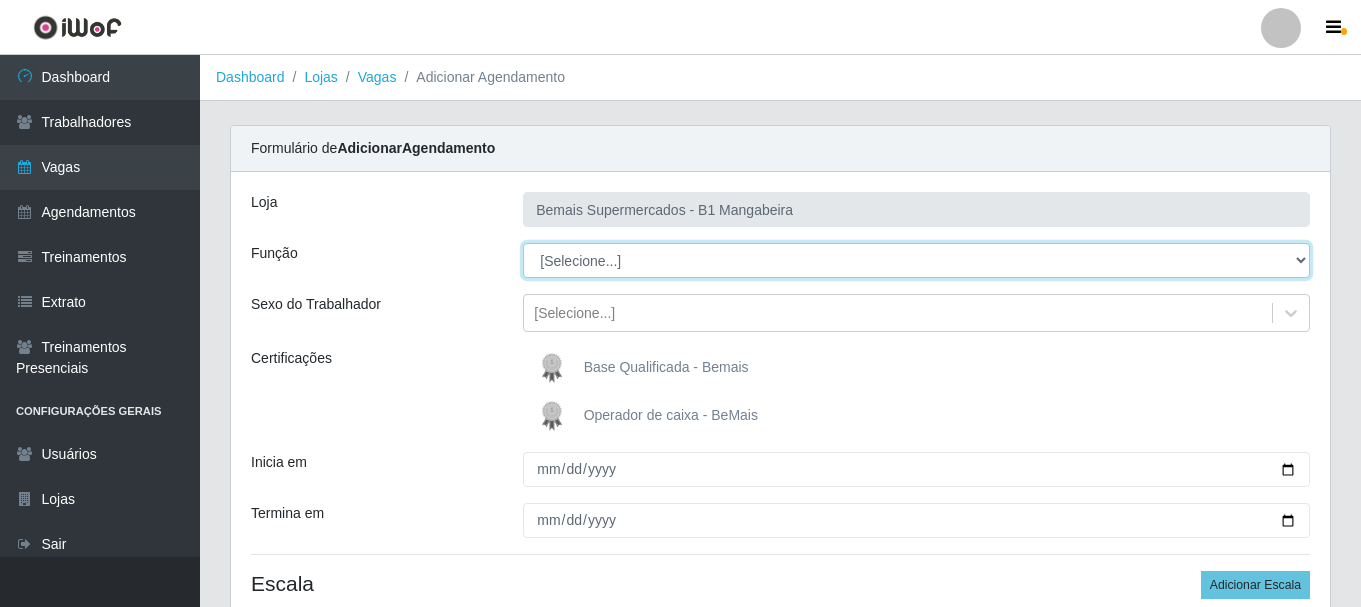 click on "[Selecione...] ASG ASG + ASG ++ Balconista de Açougue  Balconista de Açougue + Balconista de Açougue ++ Embalador Embalador + Embalador ++ Operador de Caixa Operador de Caixa + Operador de Caixa ++ Repositor  Repositor + Repositor ++" at bounding box center (916, 260) 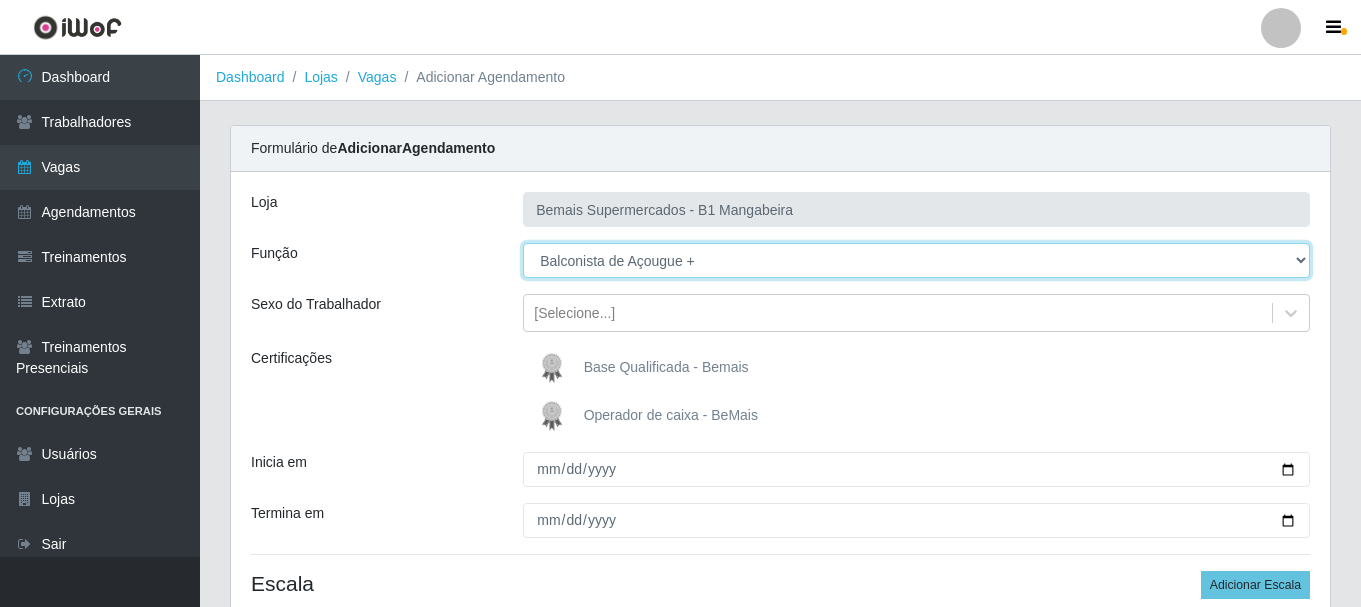 click on "[Selecione...] ASG ASG + ASG ++ Balconista de Açougue  Balconista de Açougue + Balconista de Açougue ++ Embalador Embalador + Embalador ++ Operador de Caixa Operador de Caixa + Operador de Caixa ++ Repositor  Repositor + Repositor ++" at bounding box center [916, 260] 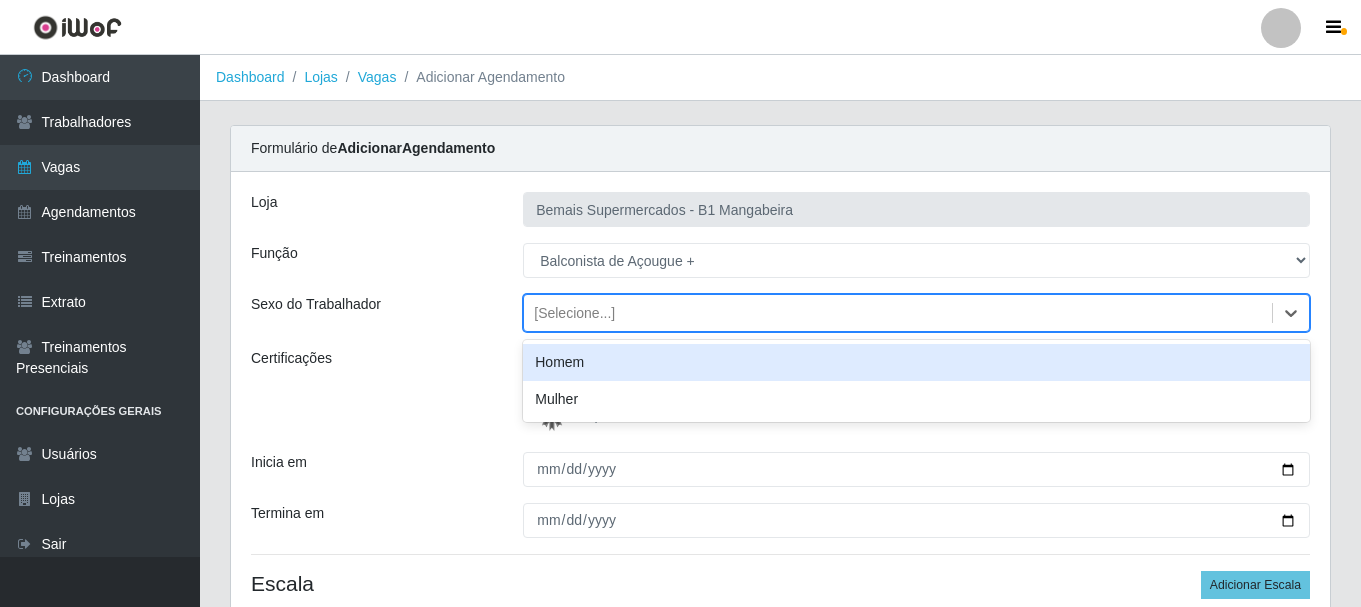 click on "[Selecione...]" at bounding box center [574, 313] 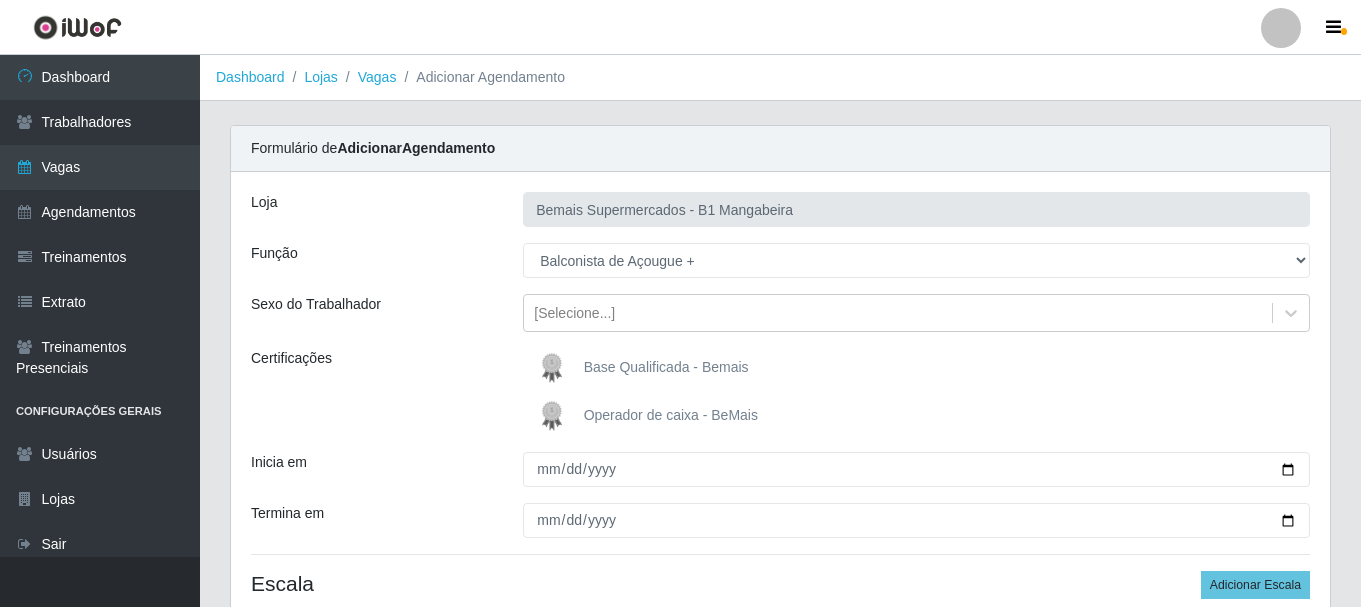 click on "Base Qualificada -  Bemais" at bounding box center [666, 367] 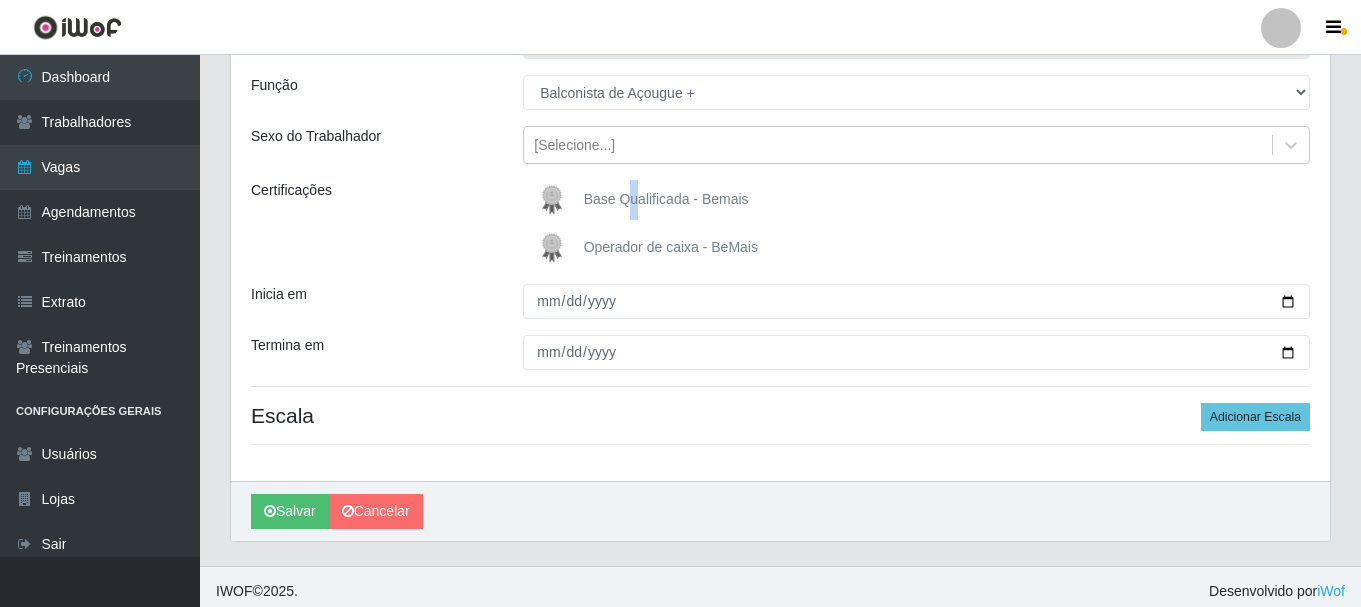 scroll, scrollTop: 177, scrollLeft: 0, axis: vertical 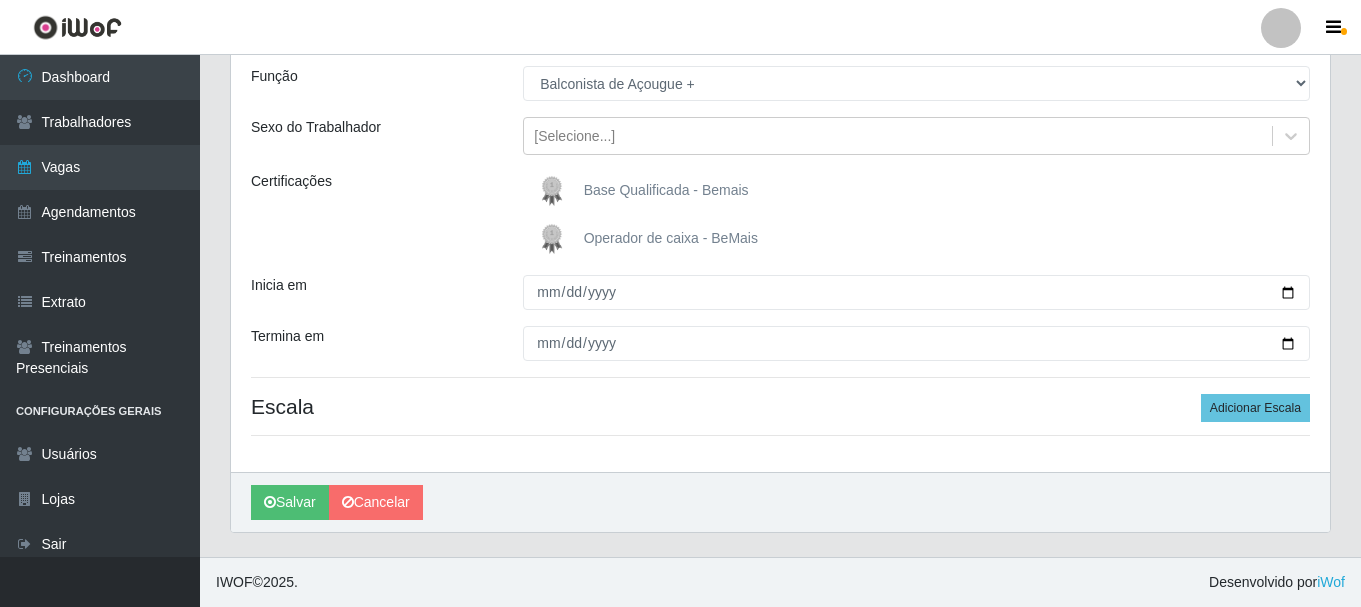 click on "Base Qualificada -  Bemais" at bounding box center (666, 190) 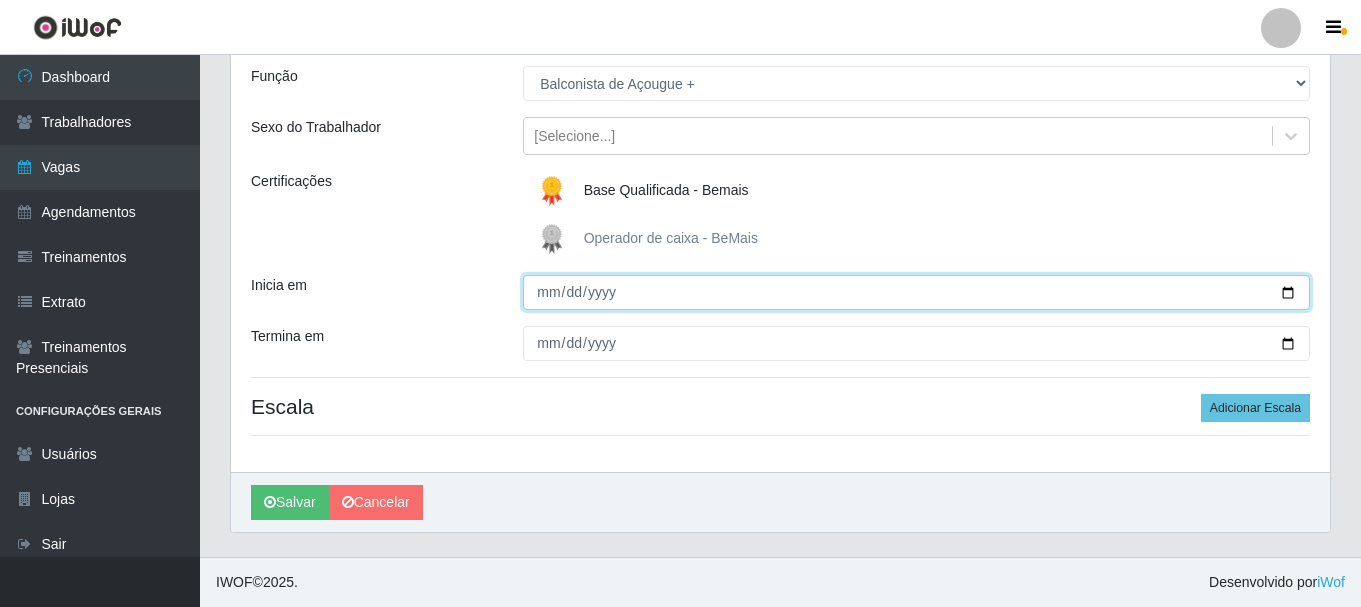 click on "Inicia em" at bounding box center (916, 292) 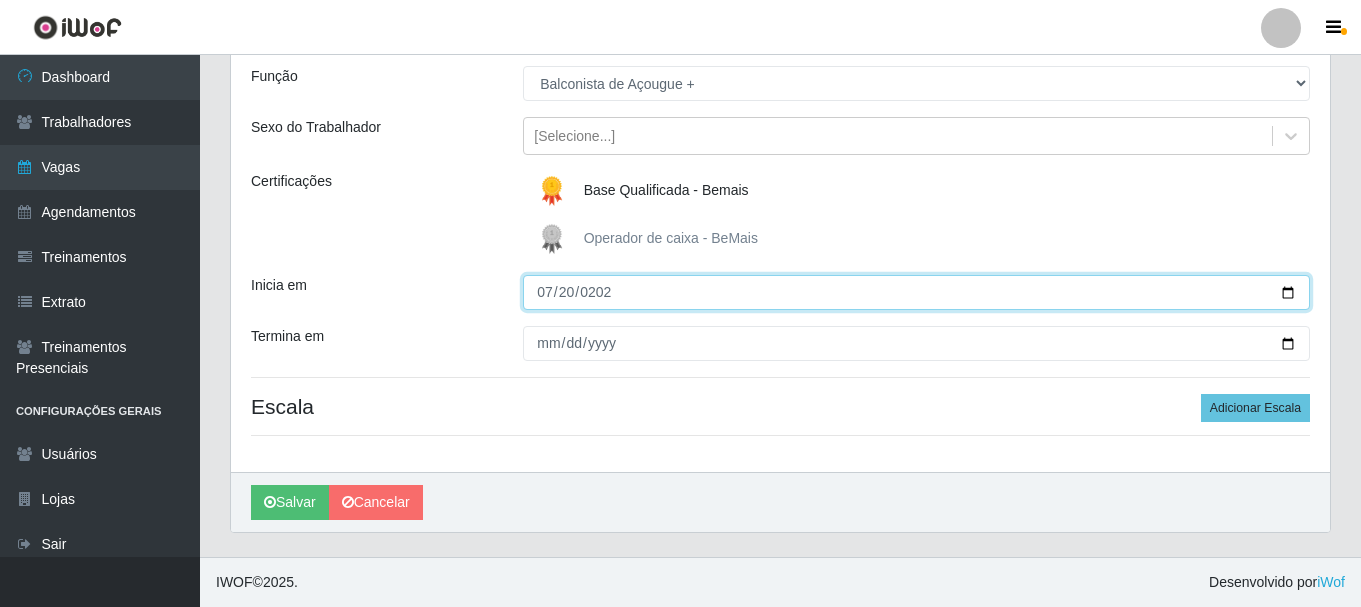 type on "[DATE]" 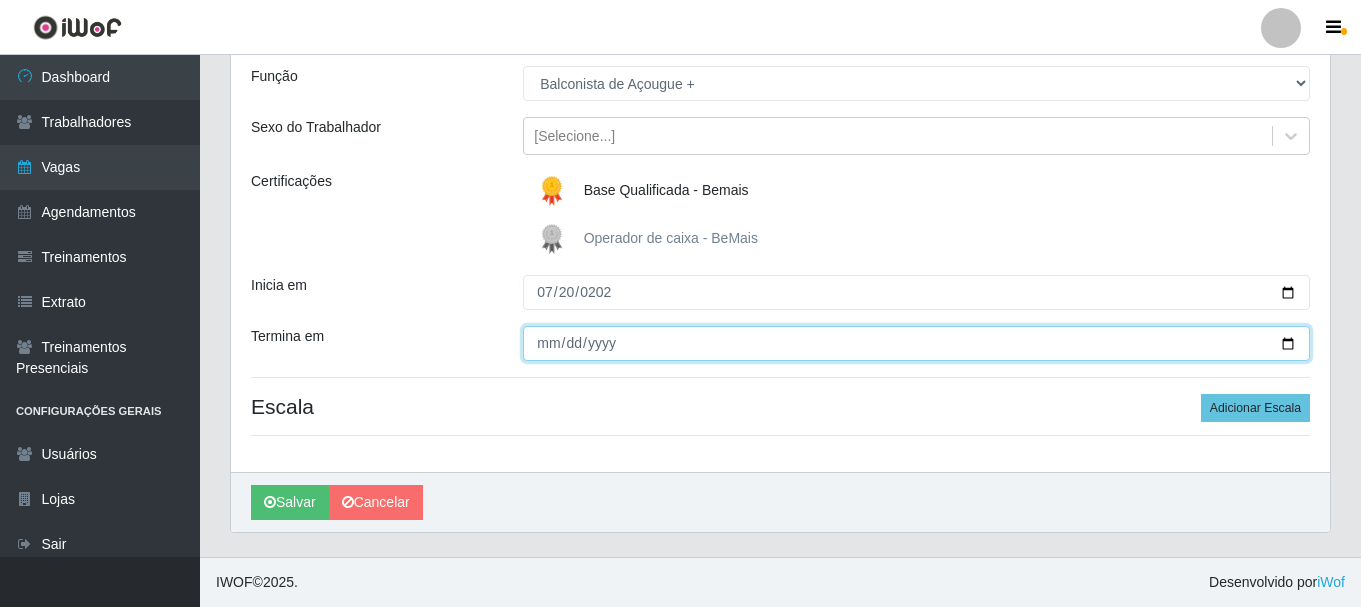 click on "Termina em" at bounding box center (916, 343) 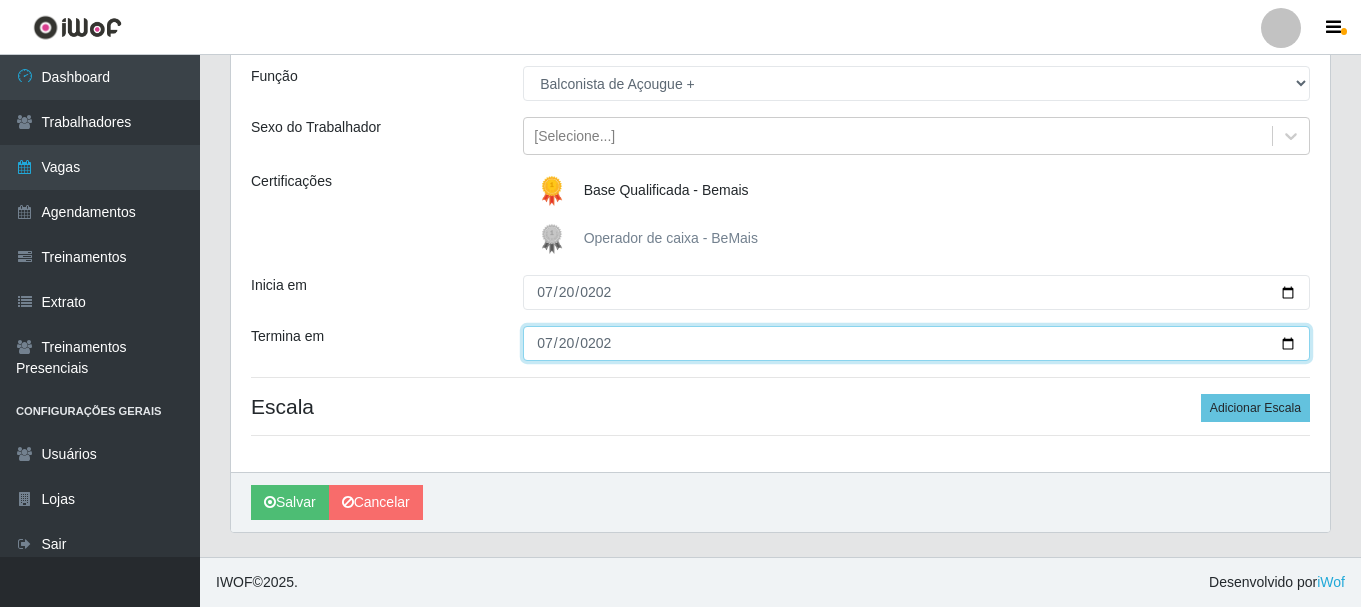 type on "[DATE]" 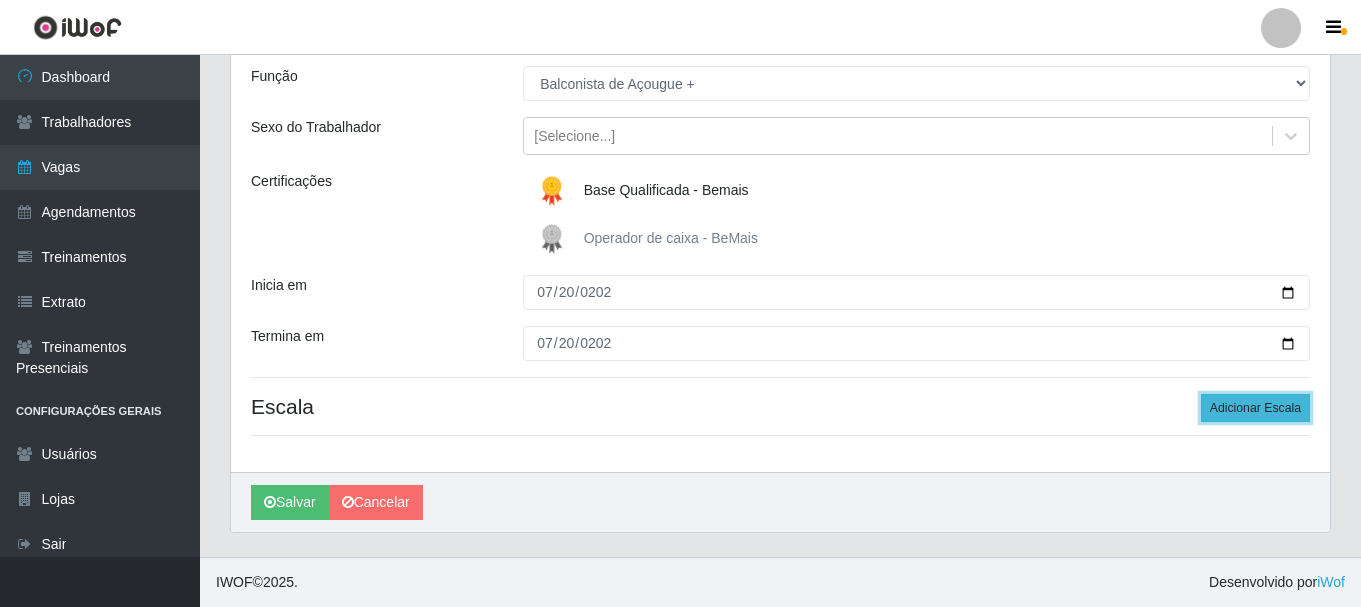 click on "Adicionar Escala" at bounding box center (1255, 408) 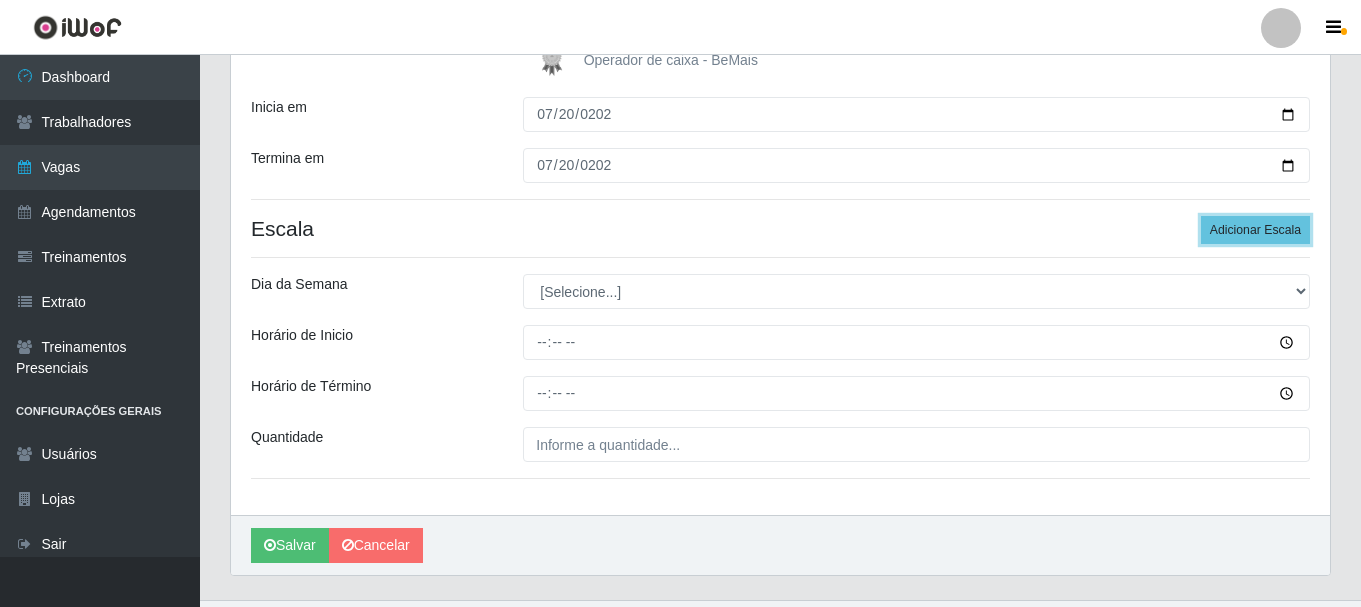 scroll, scrollTop: 377, scrollLeft: 0, axis: vertical 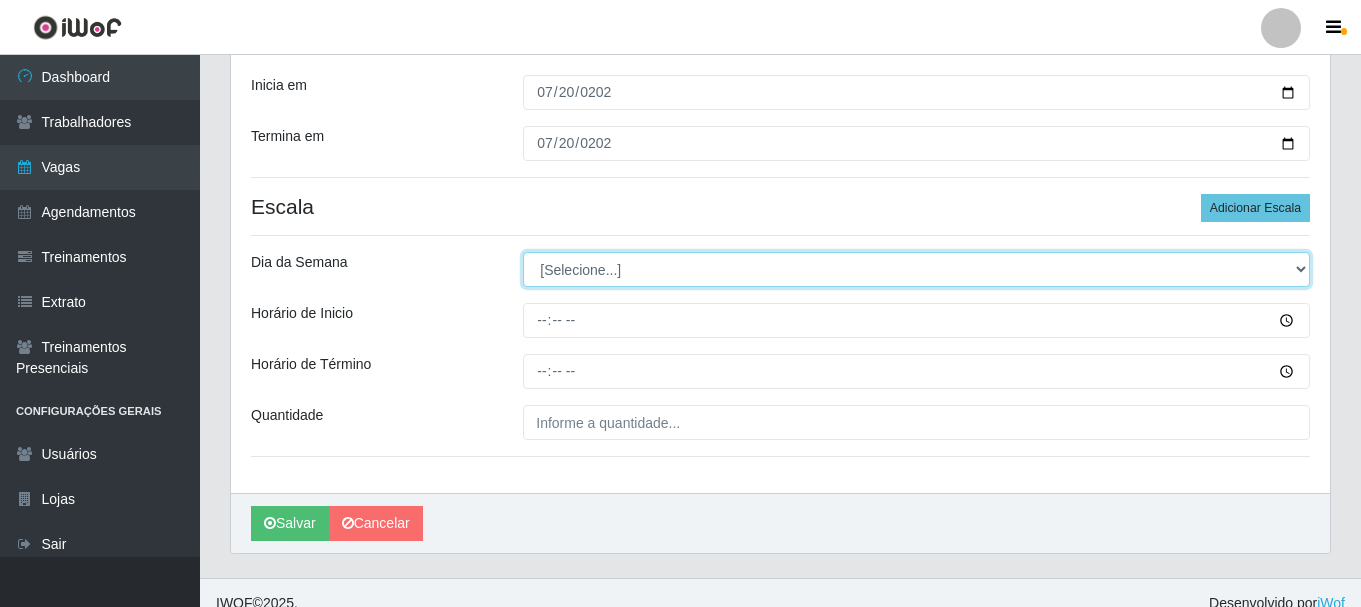 click on "[Selecione...] Segunda Terça Quarta Quinta Sexta Sábado Domingo" at bounding box center (916, 269) 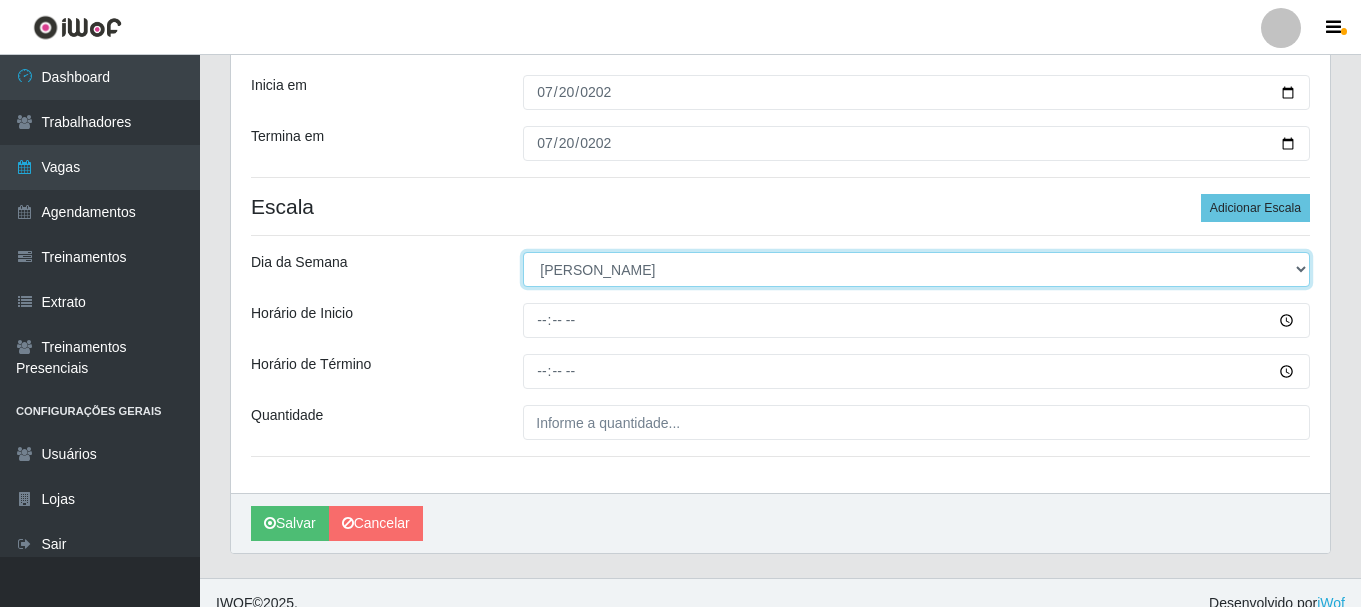 click on "[Selecione...] Segunda Terça Quarta Quinta Sexta Sábado Domingo" at bounding box center [916, 269] 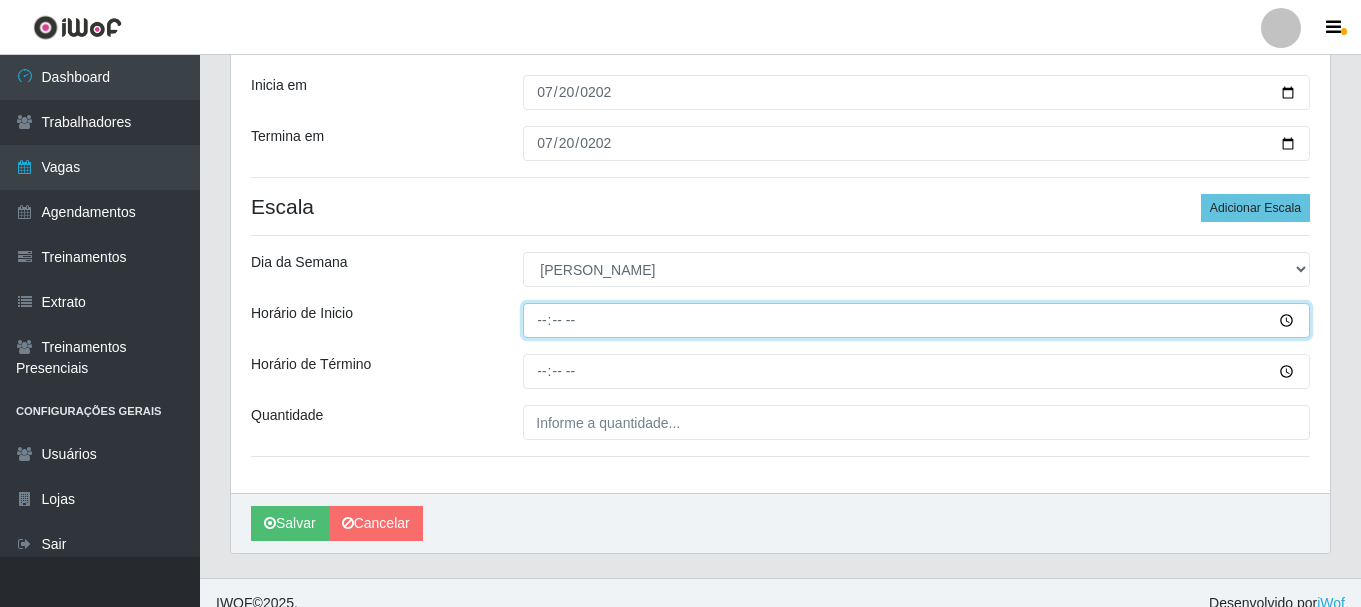 click on "Horário de Inicio" at bounding box center (916, 320) 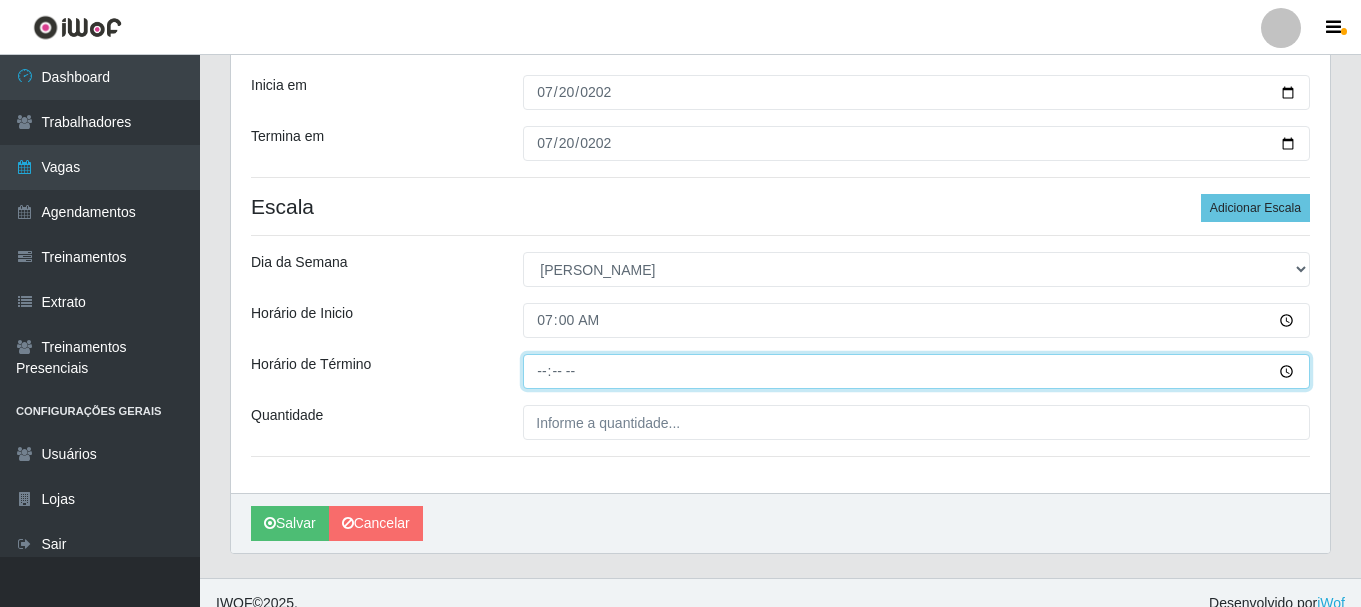 click on "Horário de Término" at bounding box center [916, 371] 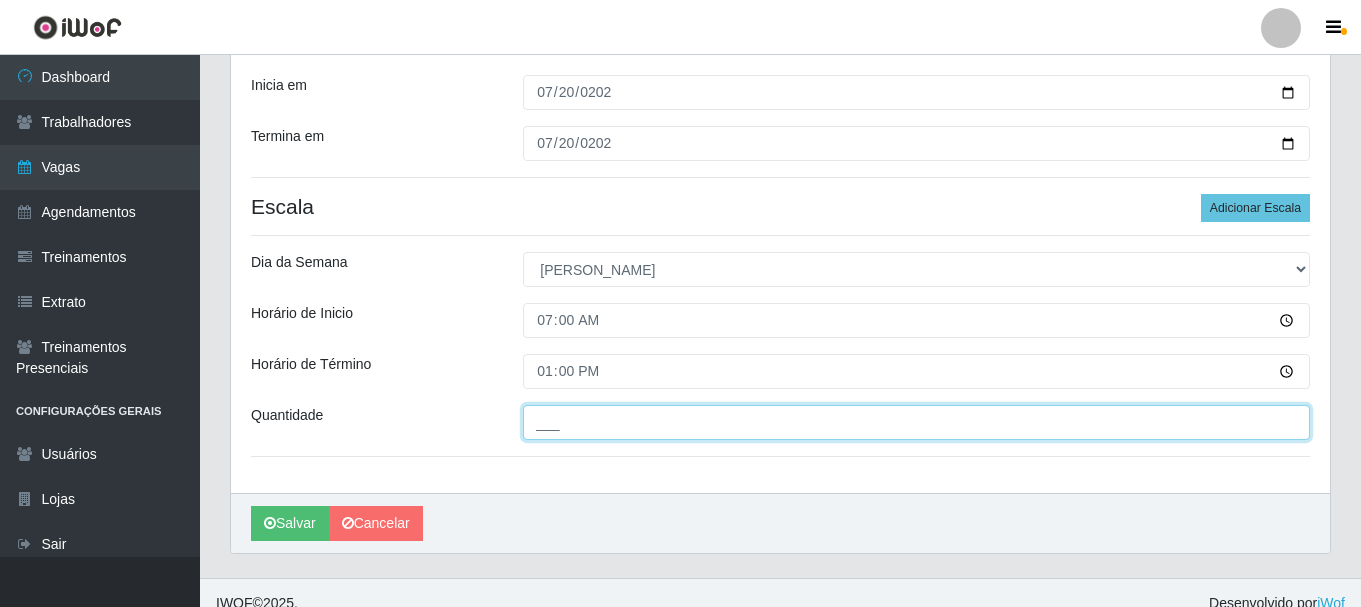 click on "___" at bounding box center (916, 422) 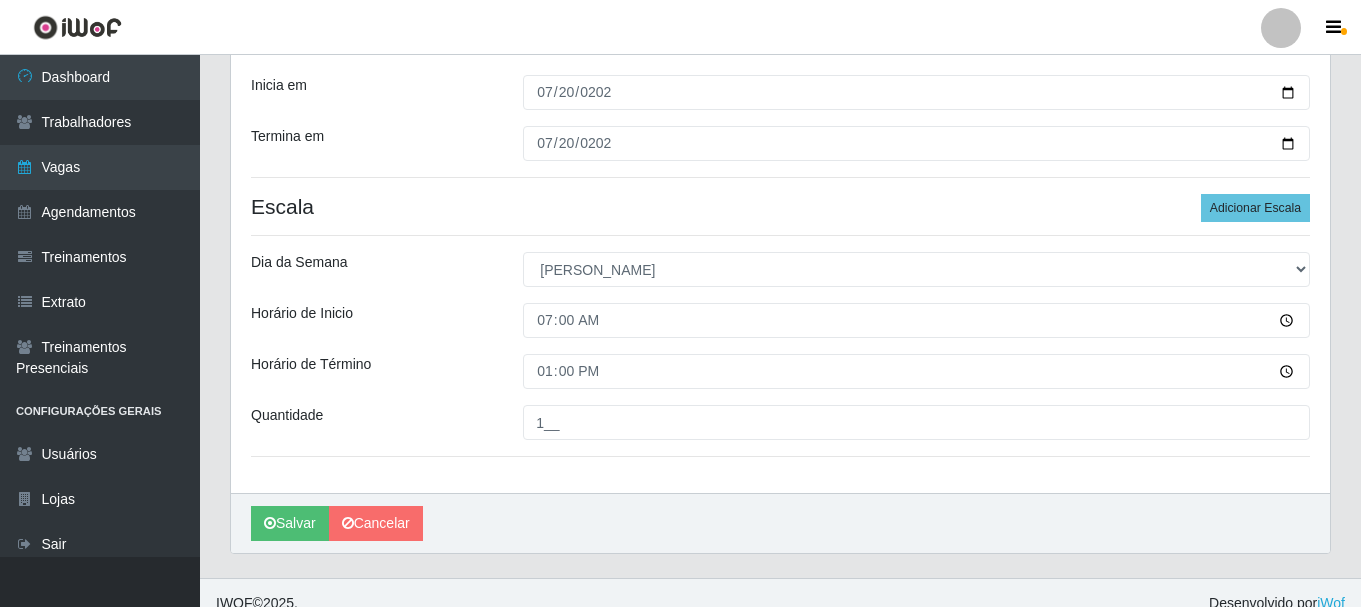click on "Escala Adicionar Escala" at bounding box center [780, 206] 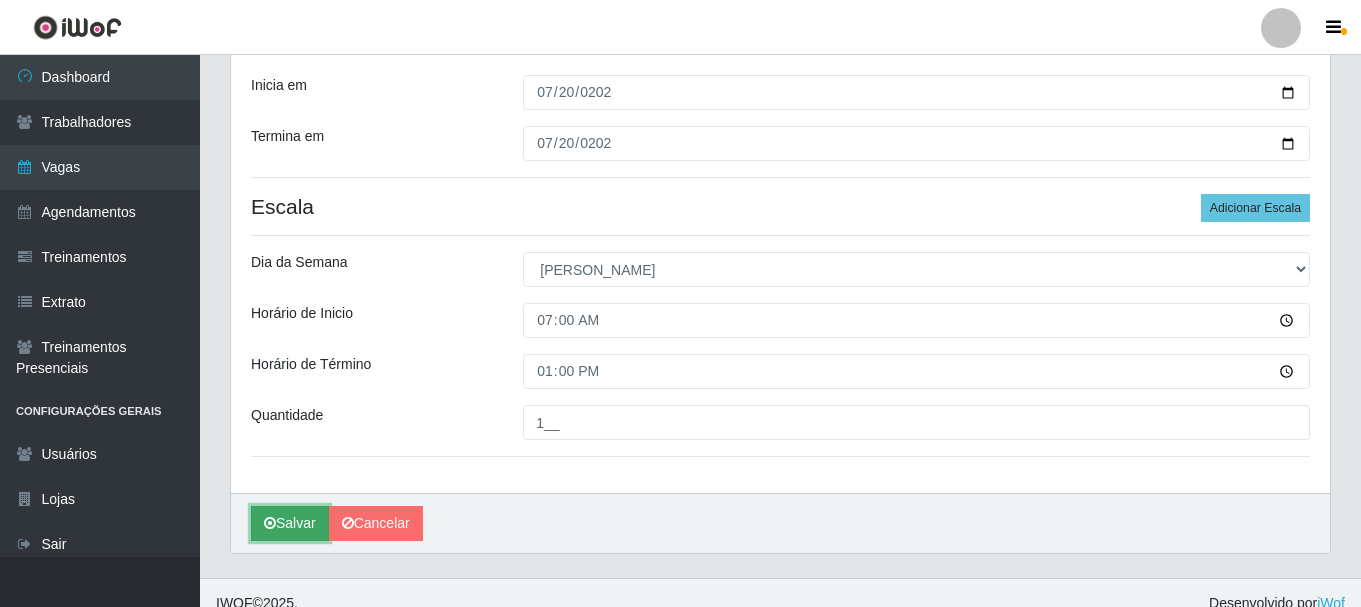 click at bounding box center (270, 523) 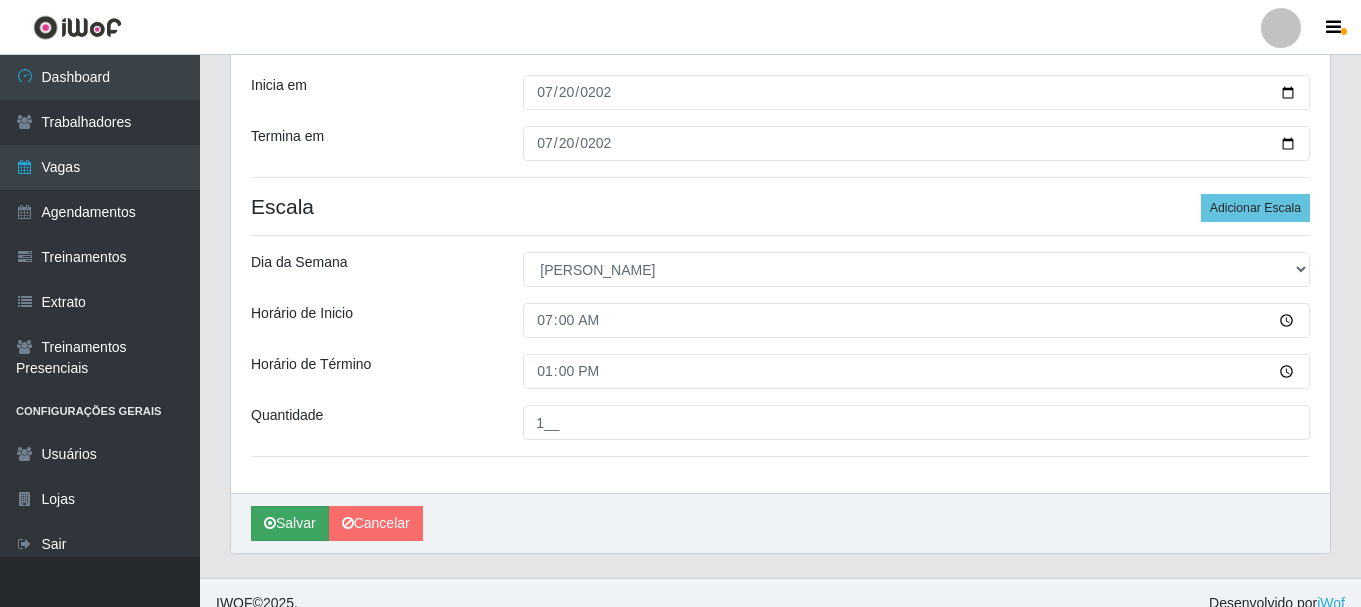 scroll, scrollTop: 0, scrollLeft: 0, axis: both 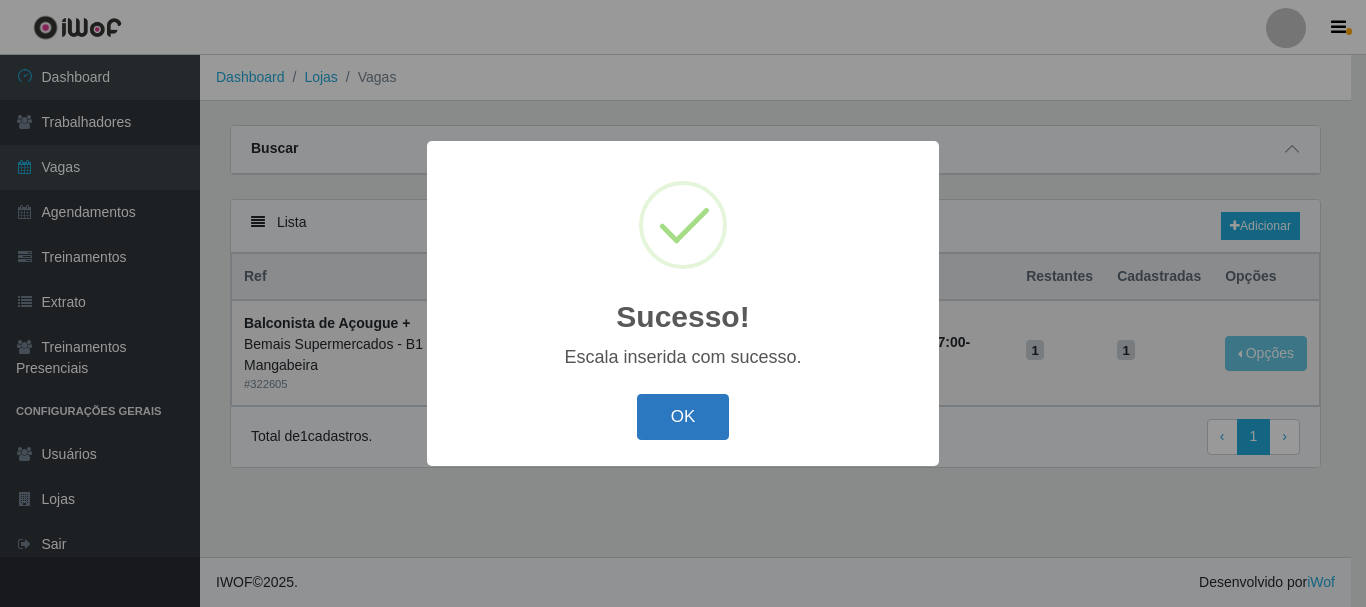 click on "OK" at bounding box center (683, 417) 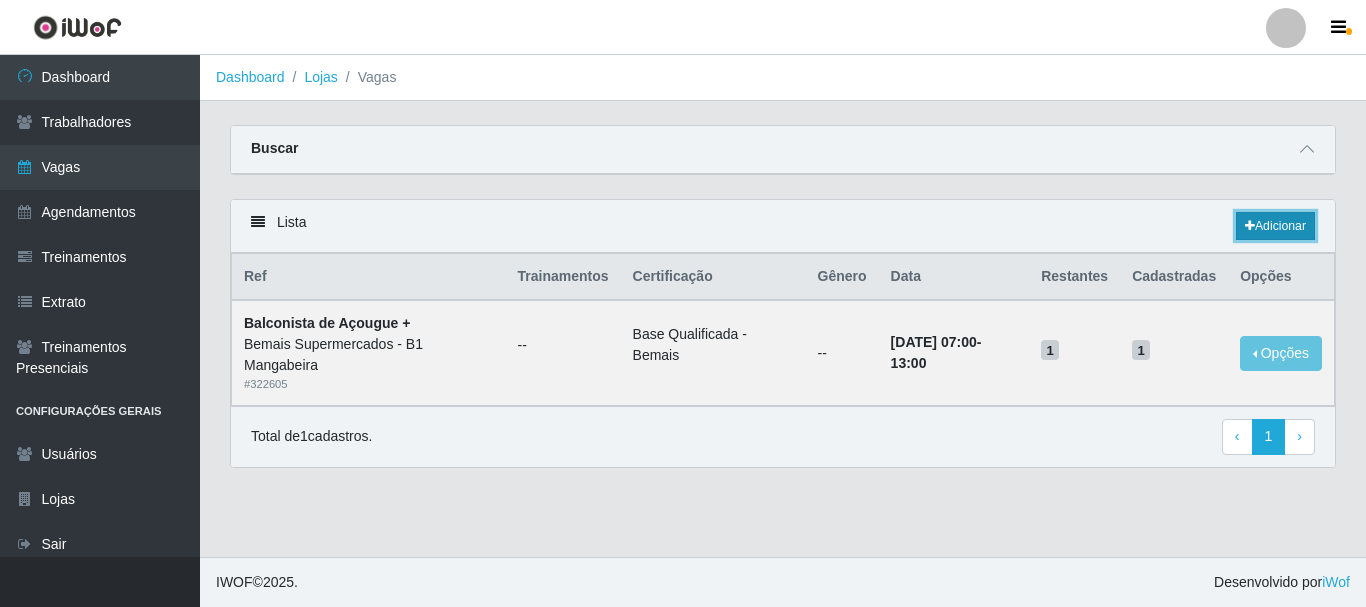 click on "Adicionar" at bounding box center (1275, 226) 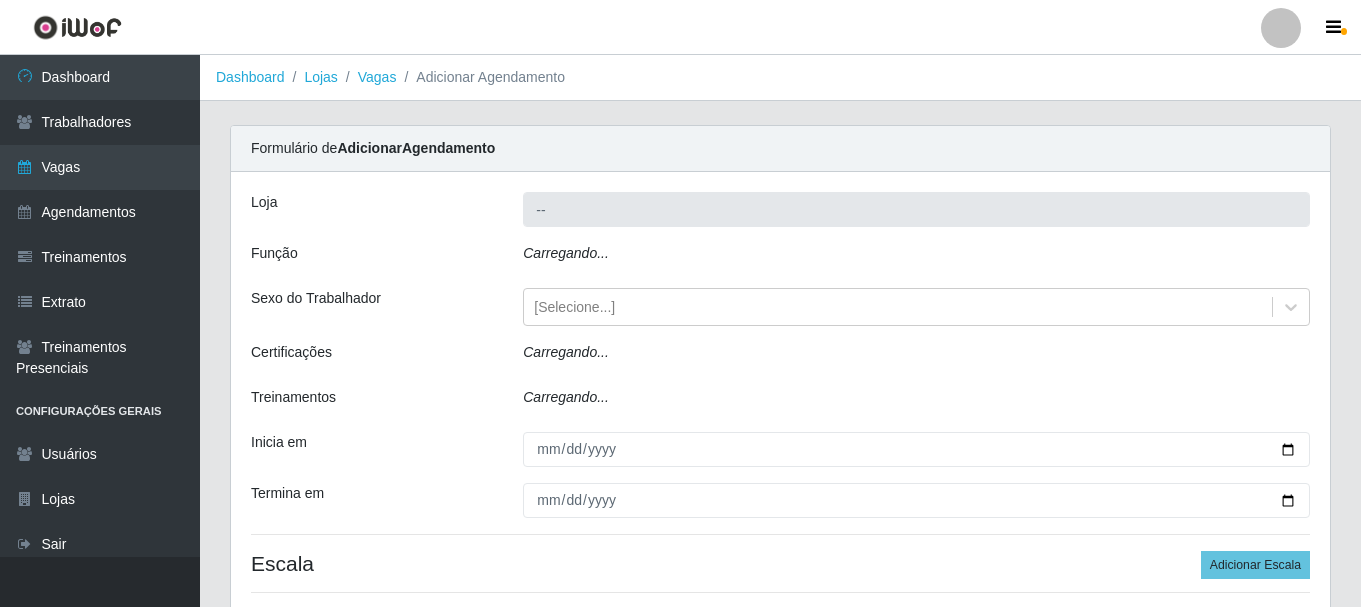 type on "Bemais Supermercados - B1 Mangabeira" 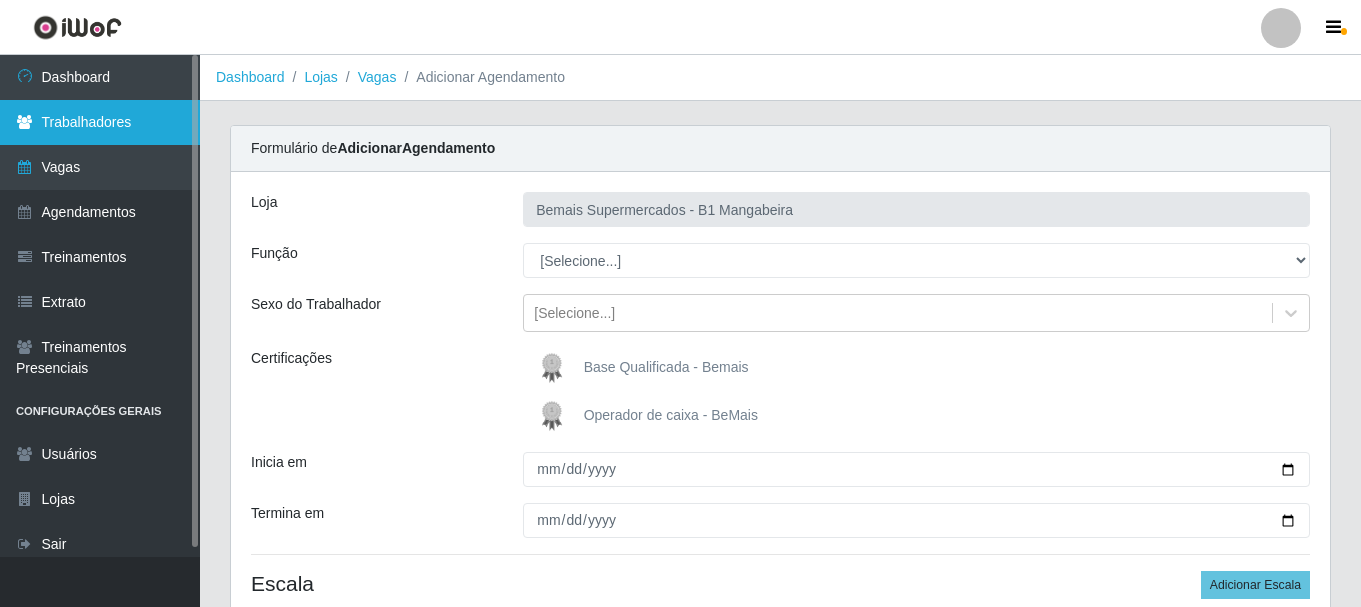 click on "Trabalhadores" at bounding box center [100, 122] 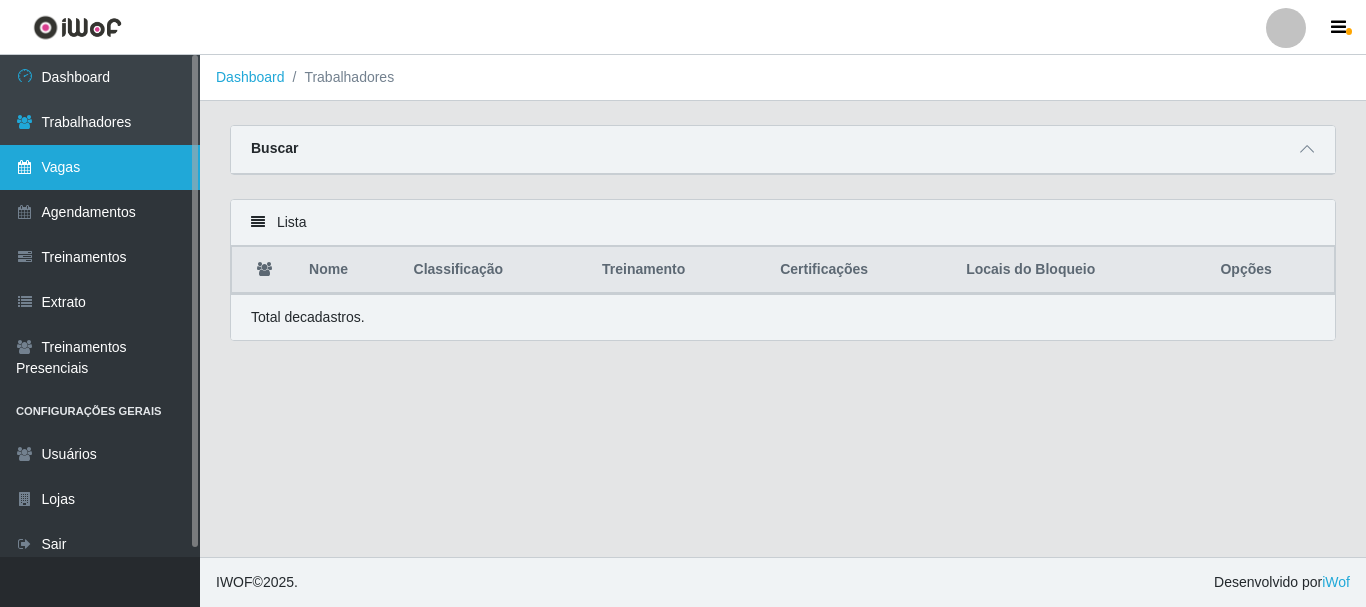 click on "Vagas" at bounding box center [100, 167] 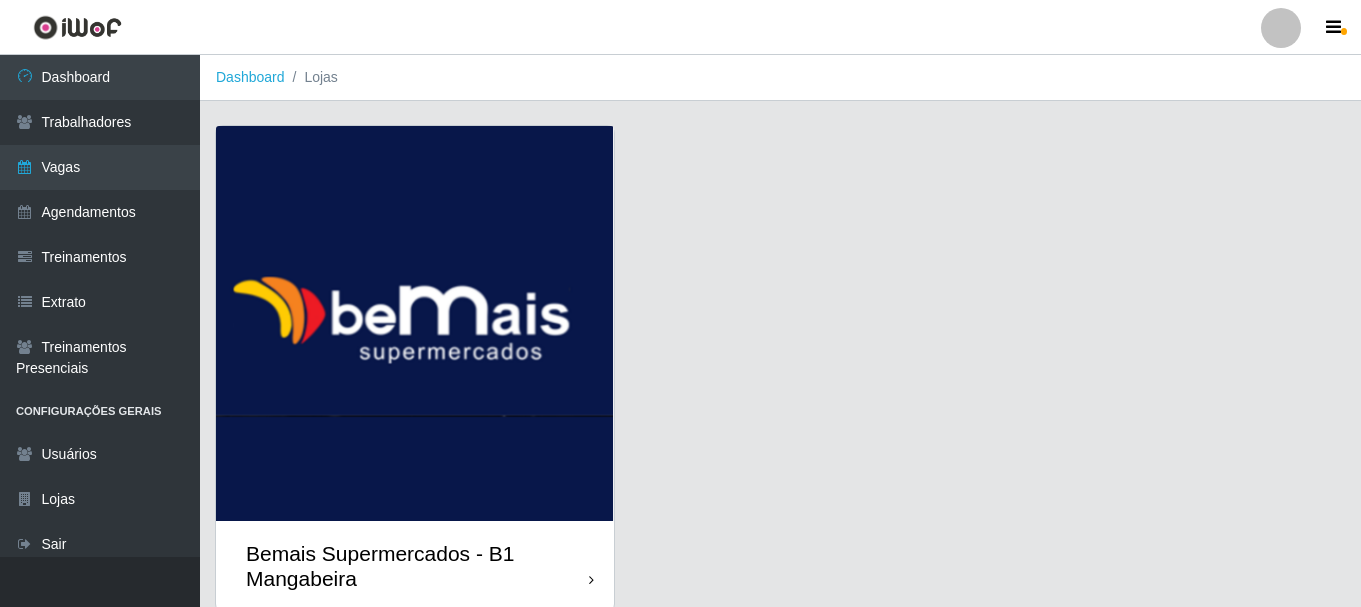 click at bounding box center (415, 323) 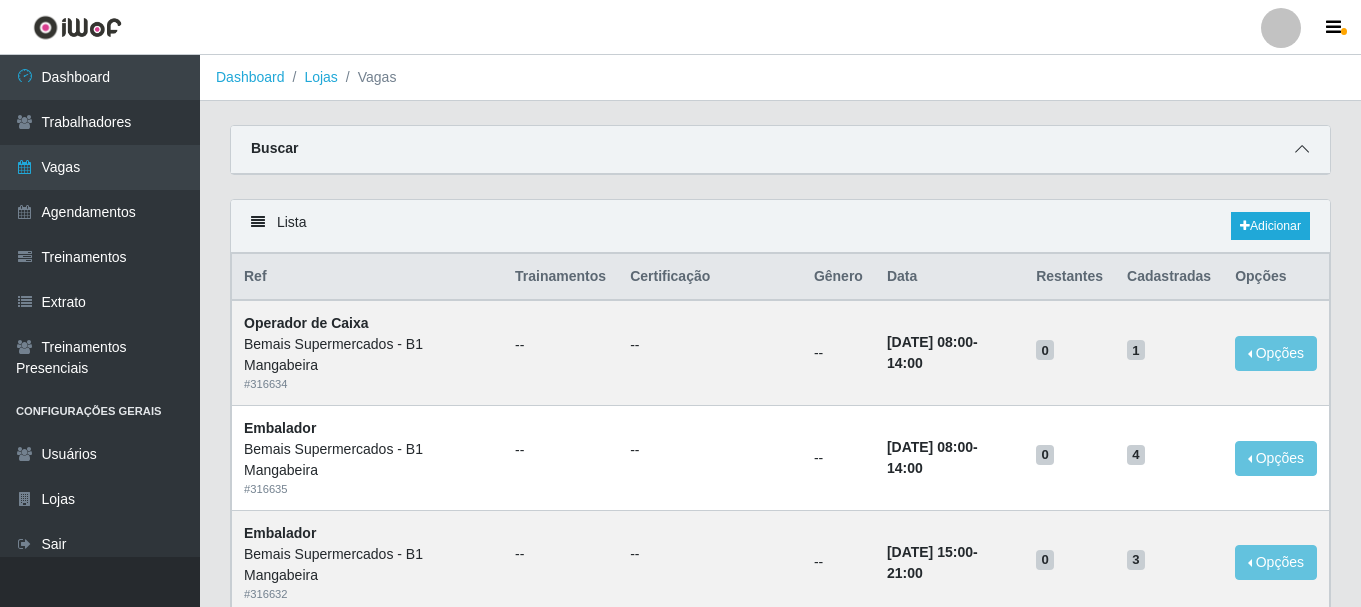 click at bounding box center (1302, 149) 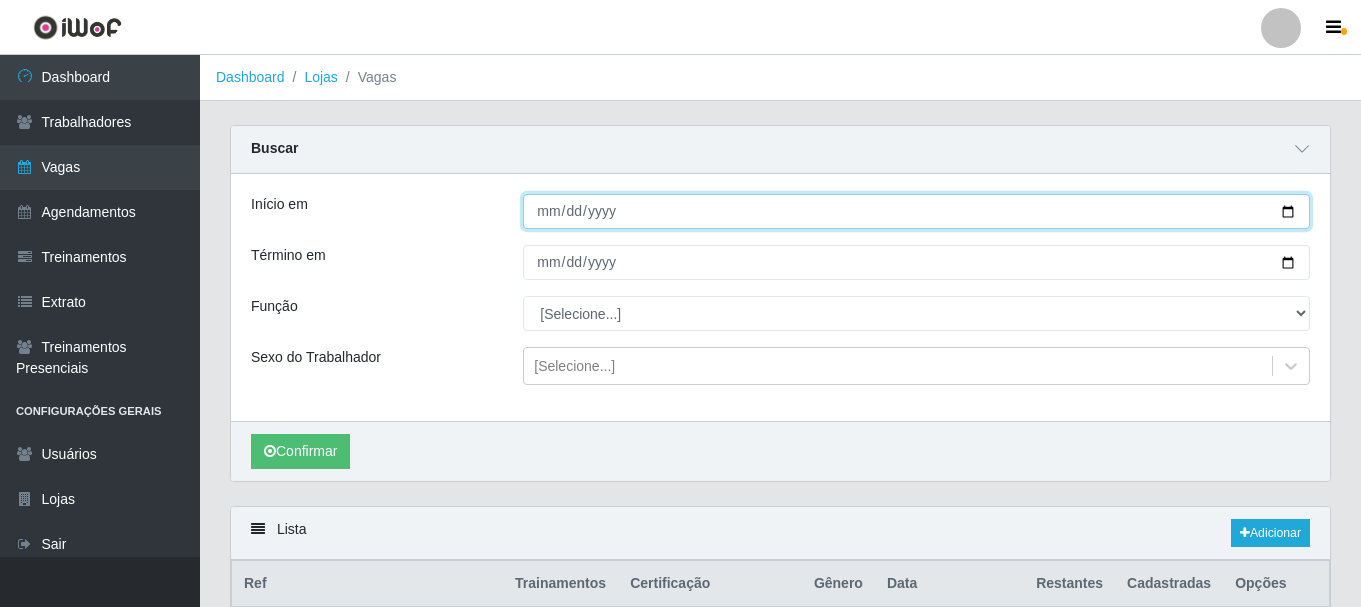 click on "Início em" at bounding box center [916, 211] 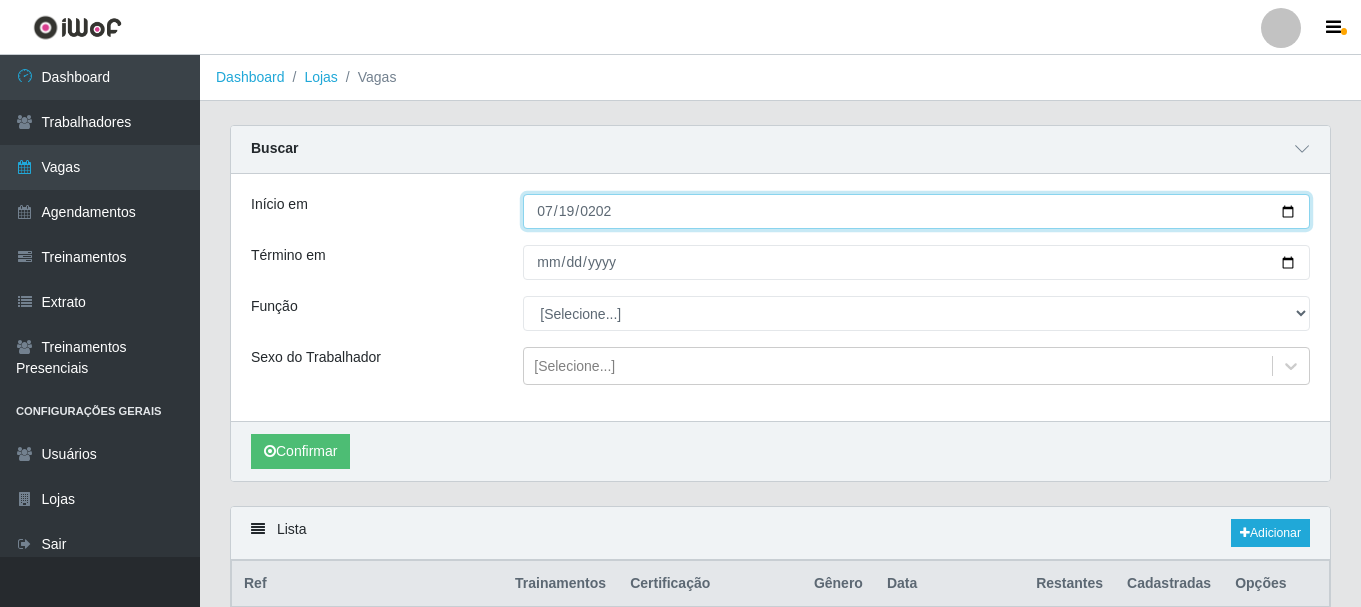 type on "[DATE]" 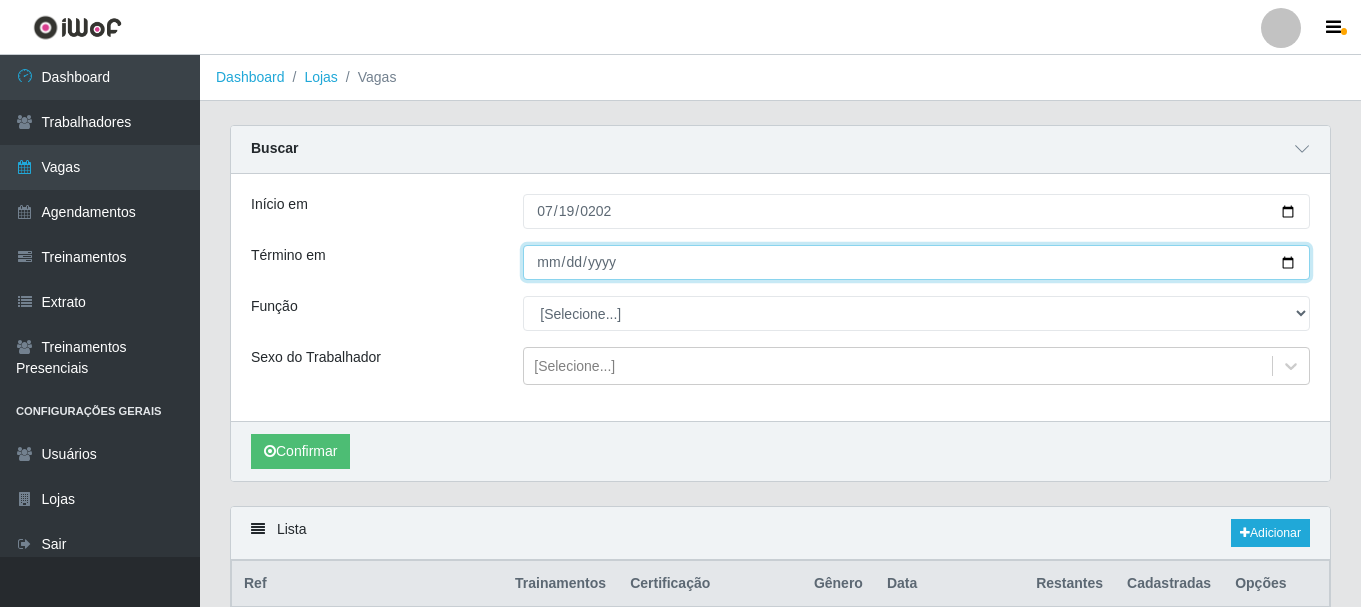 click on "Término em" at bounding box center [916, 262] 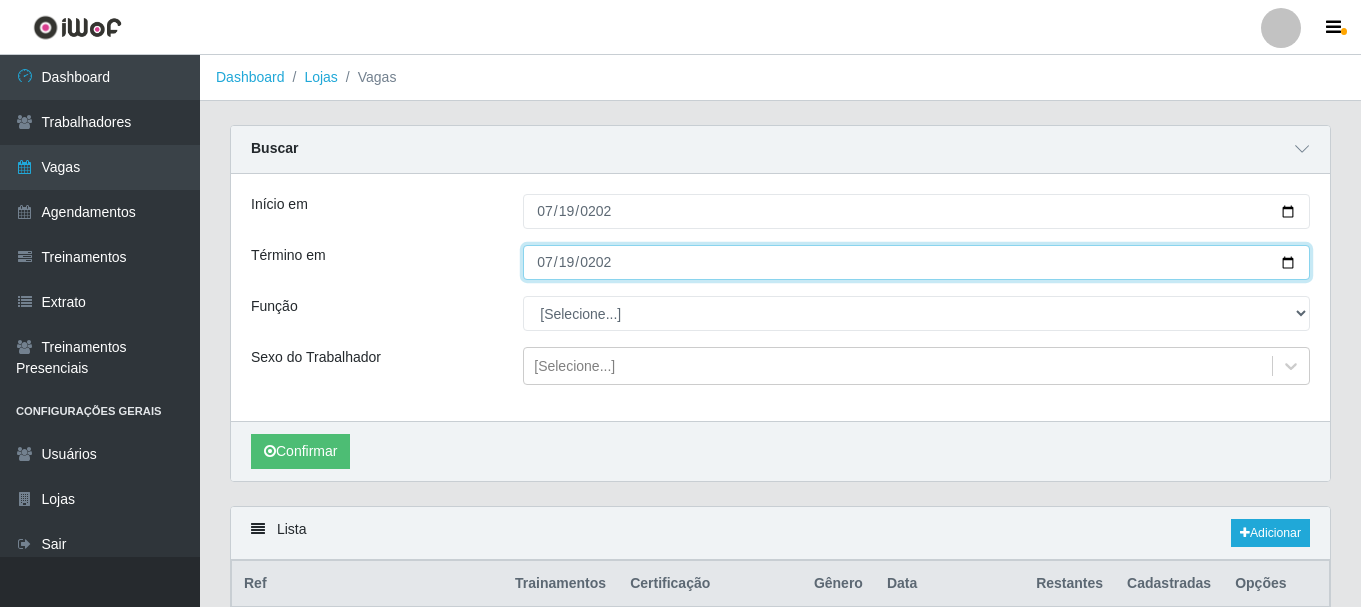 type on "[DATE]" 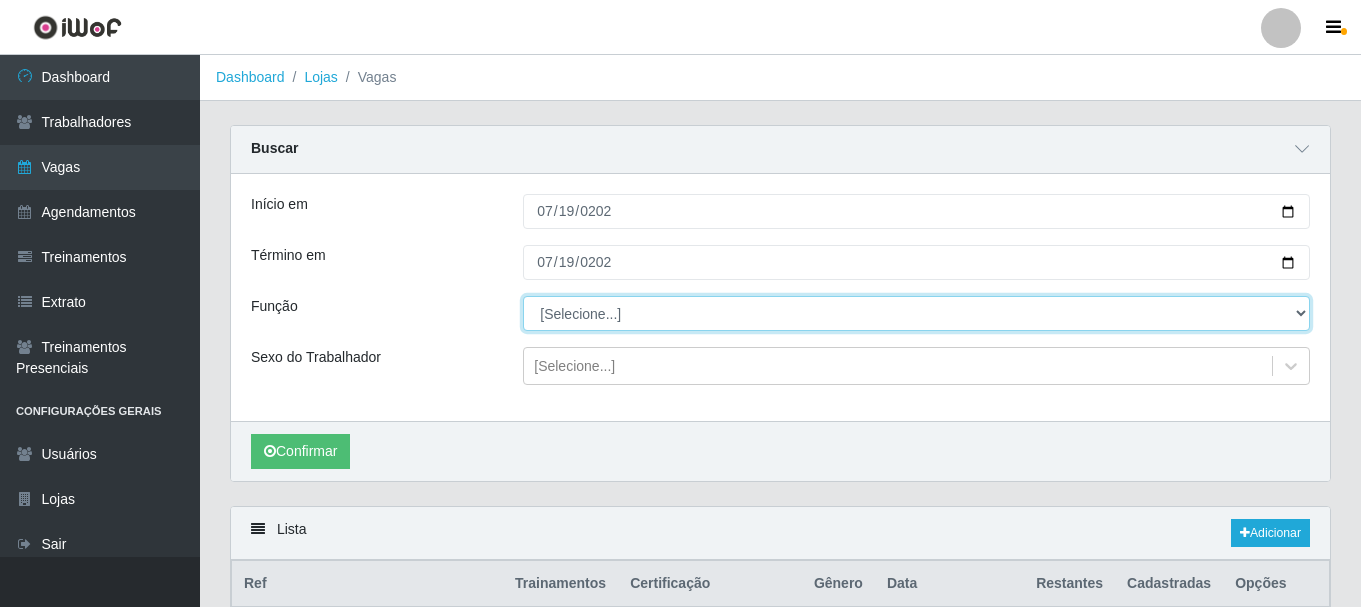 click on "[Selecione...] ASG ASG + ASG ++ Balconista de Açougue  Balconista de Açougue + Balconista de Açougue ++ Embalador Embalador + Embalador ++ Operador de Caixa Operador de Caixa + Operador de Caixa ++ Repositor  Repositor + Repositor ++" at bounding box center [916, 313] 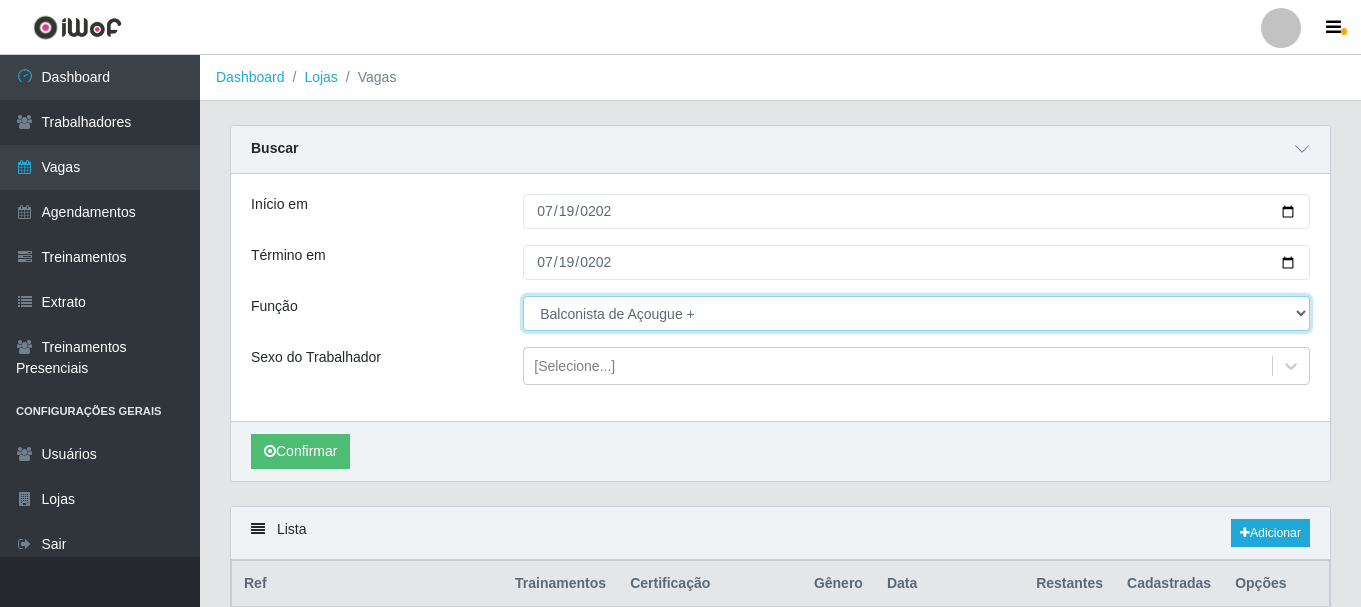 click on "[Selecione...] ASG ASG + ASG ++ Balconista de Açougue  Balconista de Açougue + Balconista de Açougue ++ Embalador Embalador + Embalador ++ Operador de Caixa Operador de Caixa + Operador de Caixa ++ Repositor  Repositor + Repositor ++" at bounding box center (916, 313) 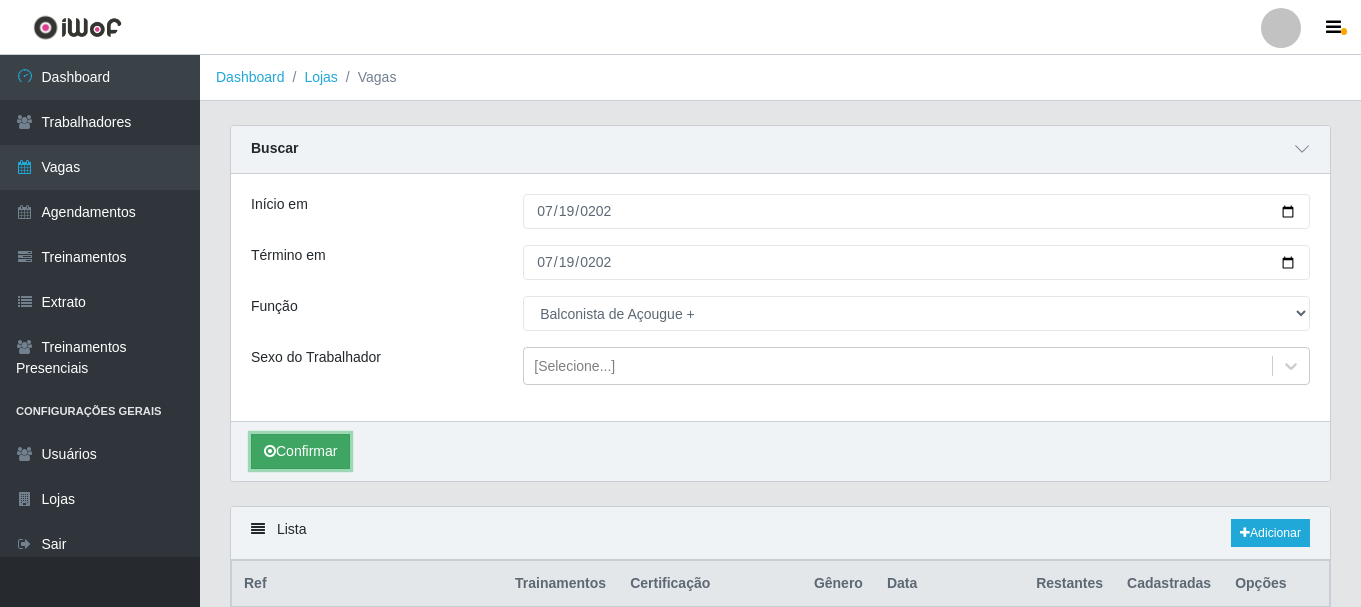 click on "Confirmar" at bounding box center [300, 451] 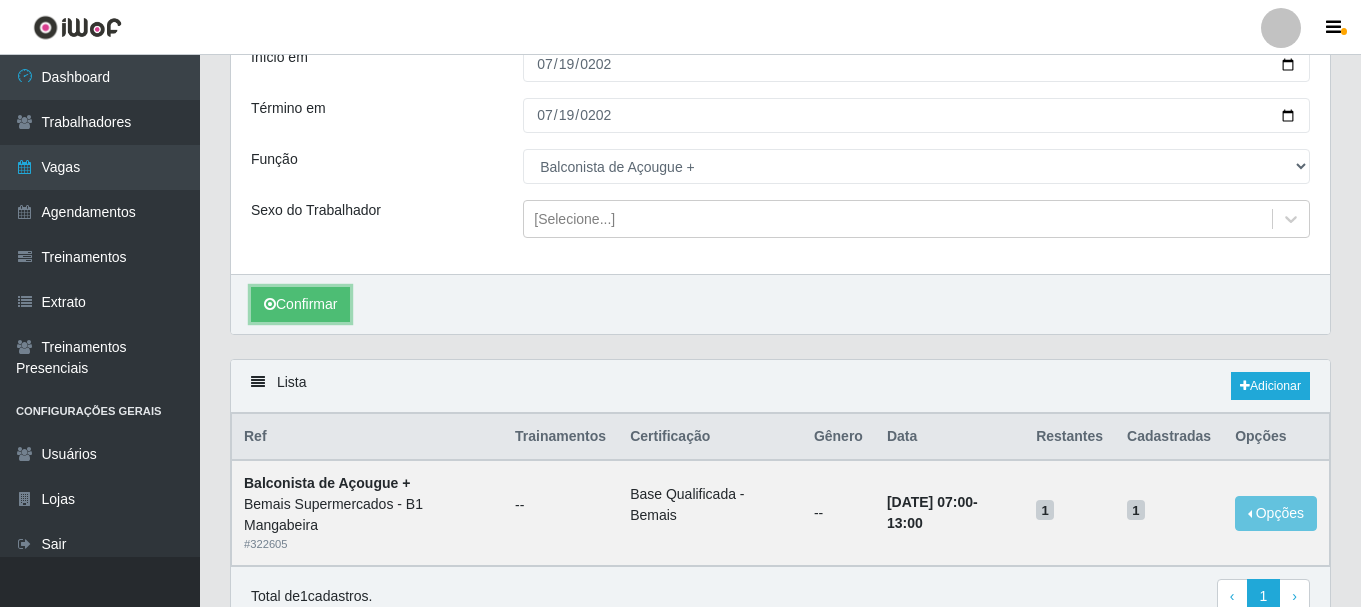 scroll, scrollTop: 0, scrollLeft: 0, axis: both 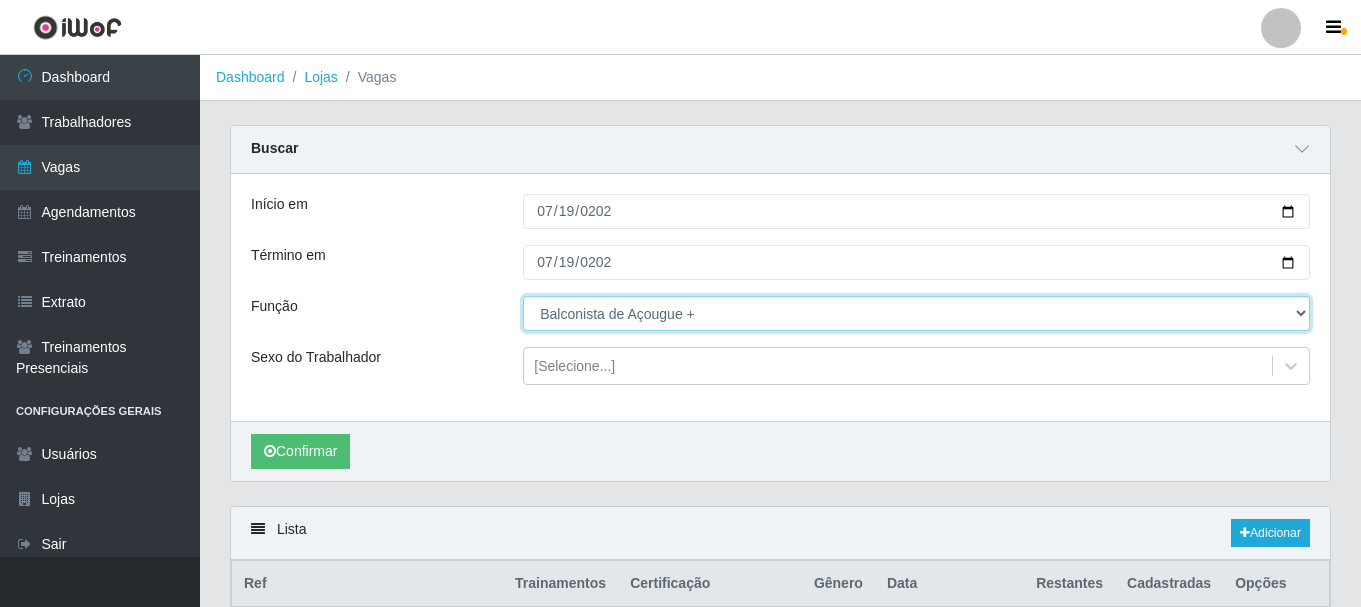 click on "[Selecione...] ASG ASG + ASG ++ Balconista de Açougue  Balconista de Açougue + Balconista de Açougue ++ Embalador Embalador + Embalador ++ Operador de Caixa Operador de Caixa + Operador de Caixa ++ Repositor  Repositor + Repositor ++" at bounding box center (916, 313) 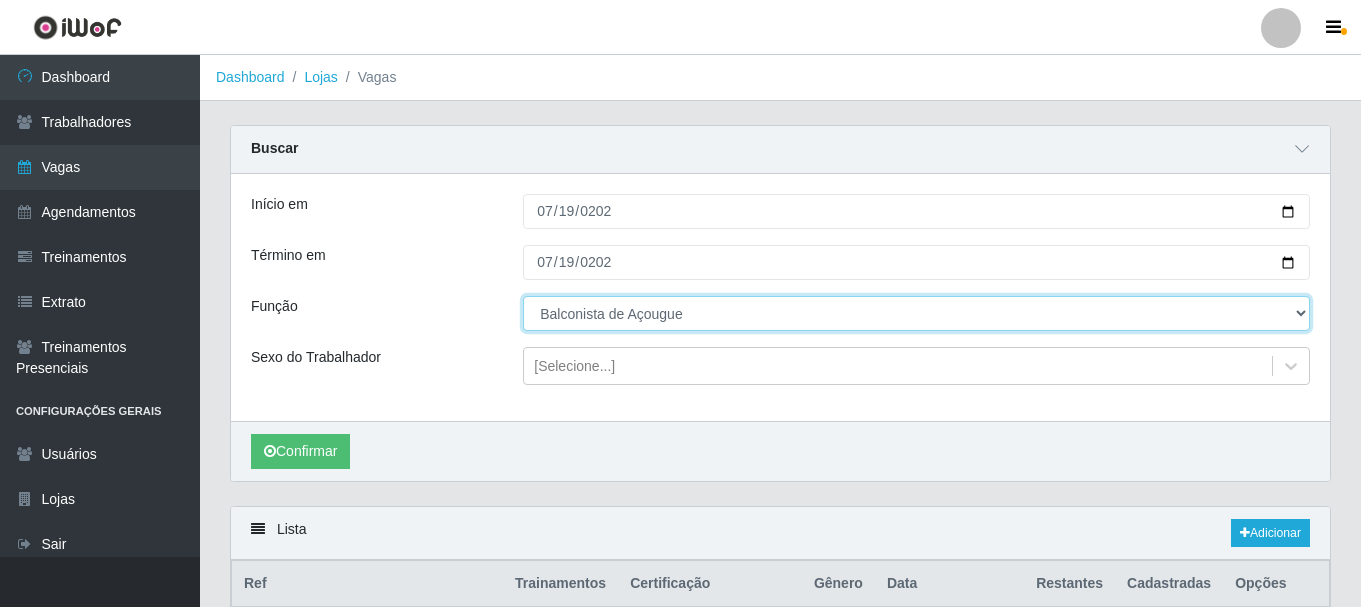 click on "[Selecione...] ASG ASG + ASG ++ Balconista de Açougue  Balconista de Açougue + Balconista de Açougue ++ Embalador Embalador + Embalador ++ Operador de Caixa Operador de Caixa + Operador de Caixa ++ Repositor  Repositor + Repositor ++" at bounding box center [916, 313] 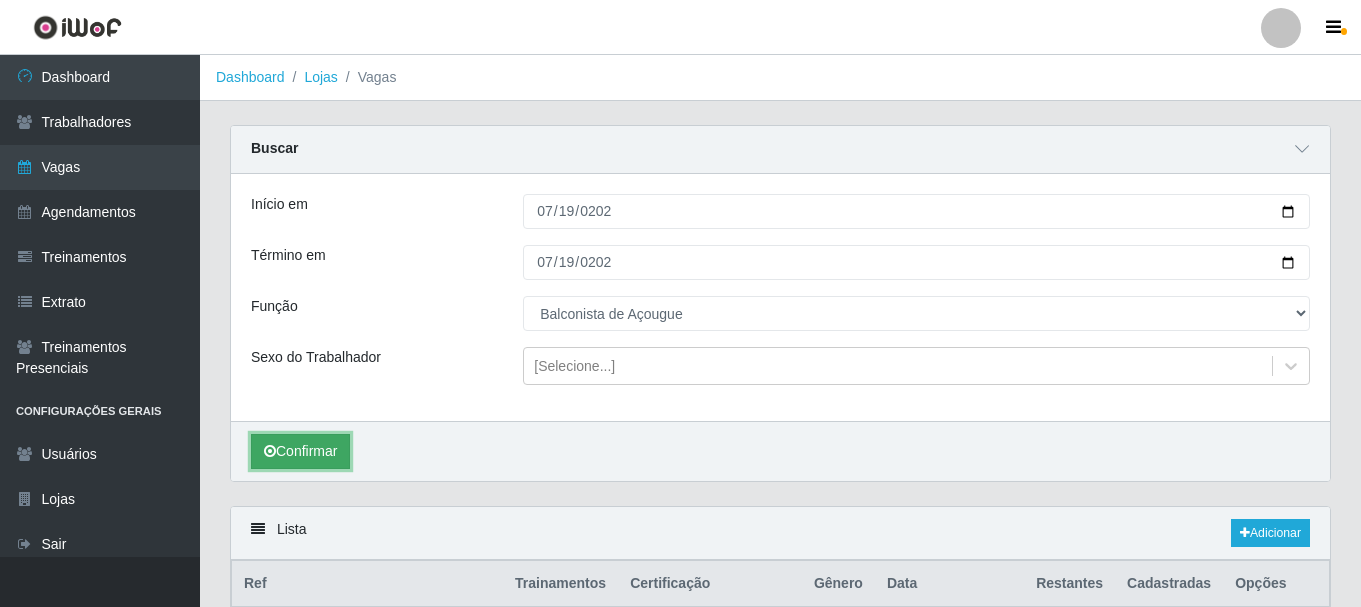 click on "Confirmar" at bounding box center (300, 451) 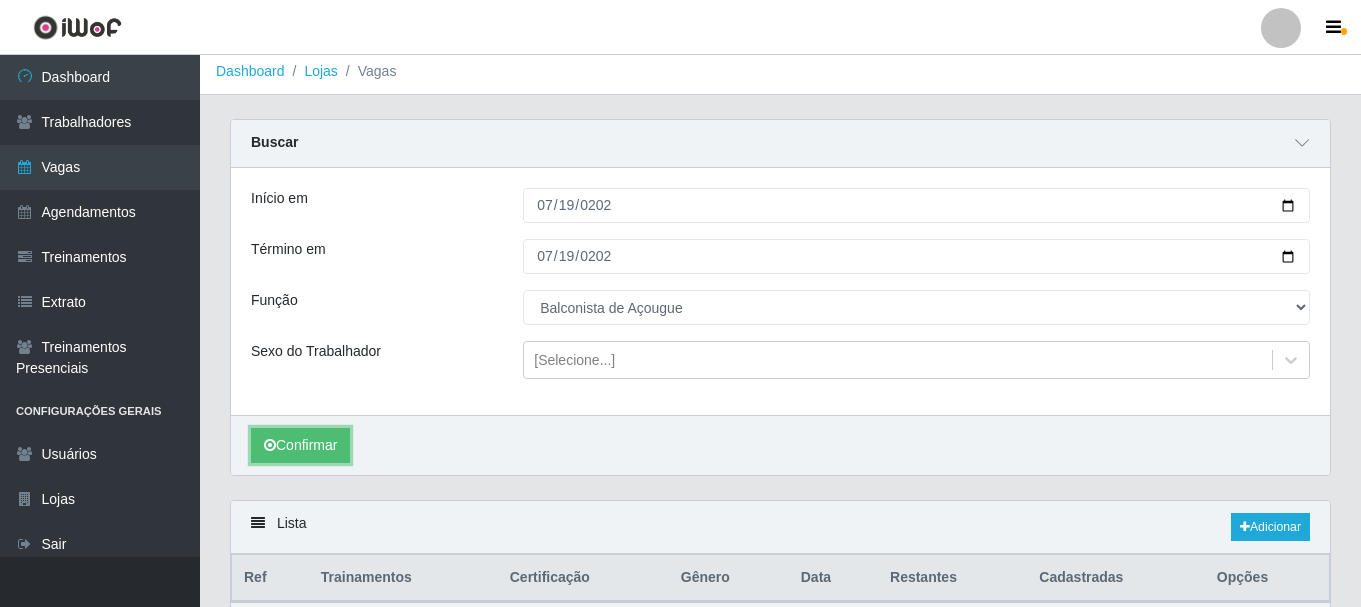 scroll, scrollTop: 0, scrollLeft: 0, axis: both 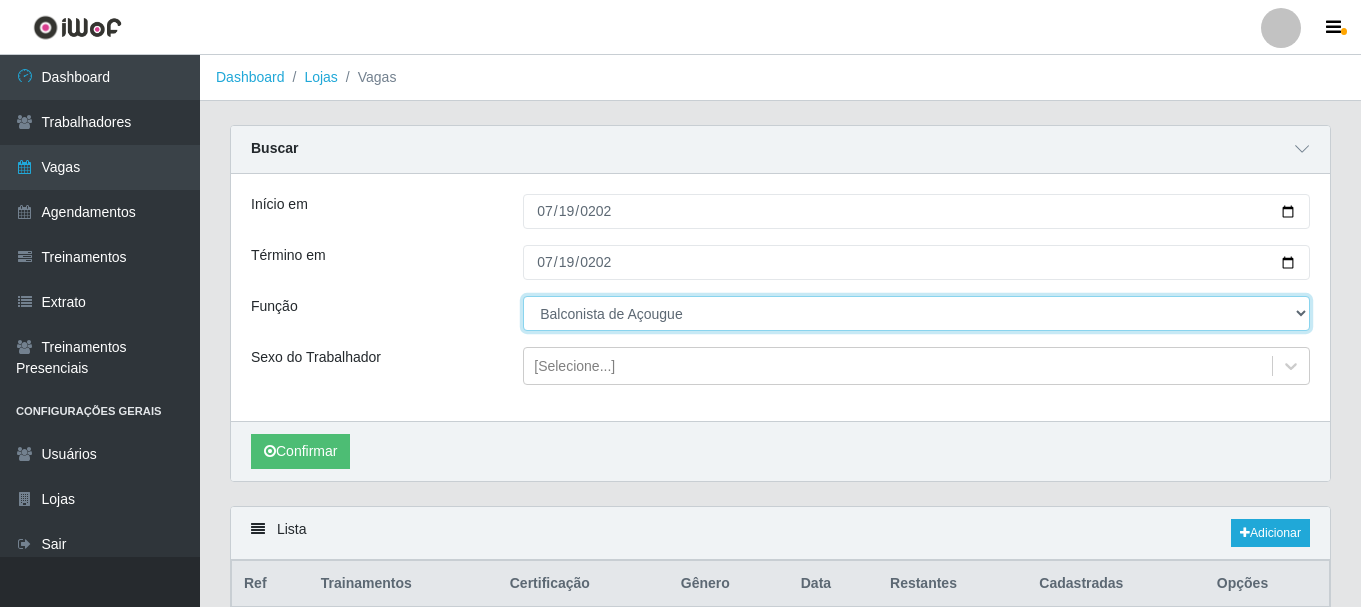 click on "[Selecione...] ASG ASG + ASG ++ Balconista de Açougue  Balconista de Açougue + Balconista de Açougue ++ Embalador Embalador + Embalador ++ Operador de Caixa Operador de Caixa + Operador de Caixa ++ Repositor  Repositor + Repositor ++" at bounding box center (916, 313) 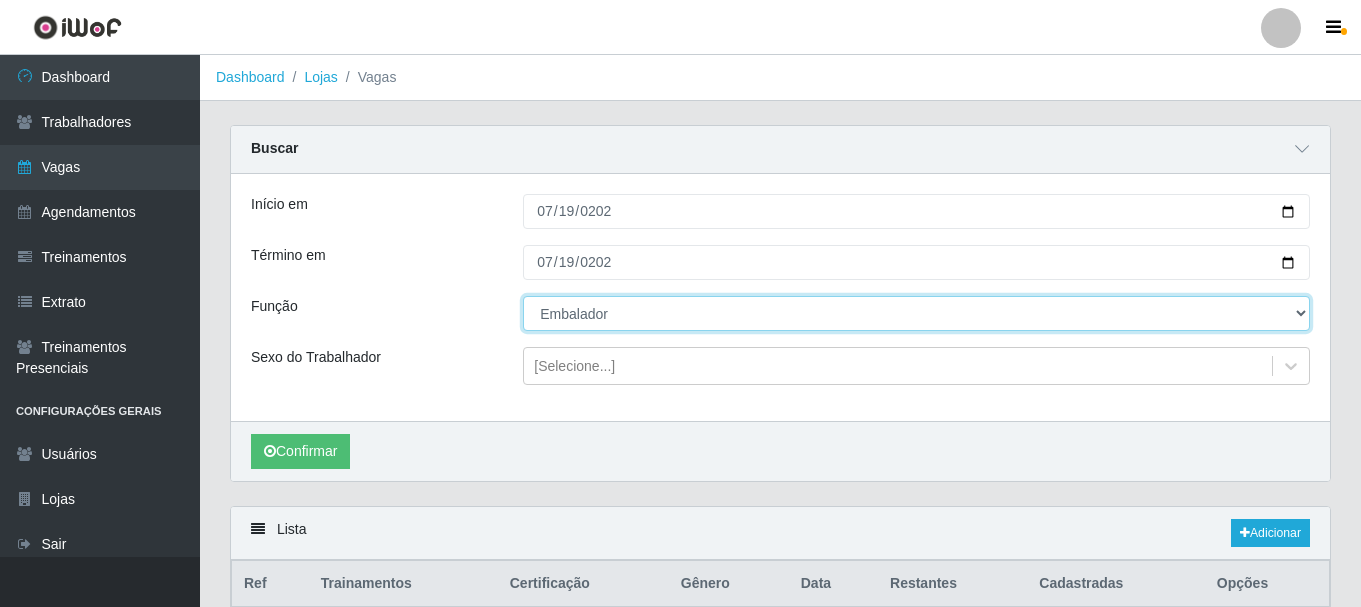click on "[Selecione...] ASG ASG + ASG ++ Balconista de Açougue  Balconista de Açougue + Balconista de Açougue ++ Embalador Embalador + Embalador ++ Operador de Caixa Operador de Caixa + Operador de Caixa ++ Repositor  Repositor + Repositor ++" at bounding box center [916, 313] 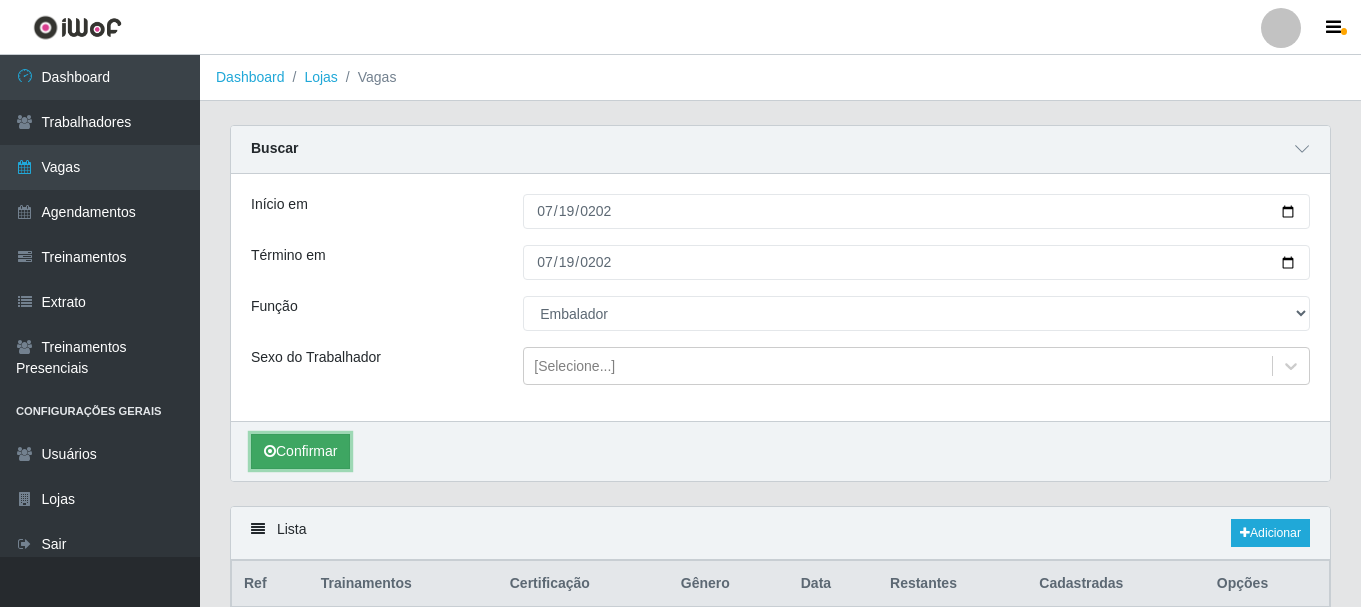 click on "Confirmar" at bounding box center (300, 451) 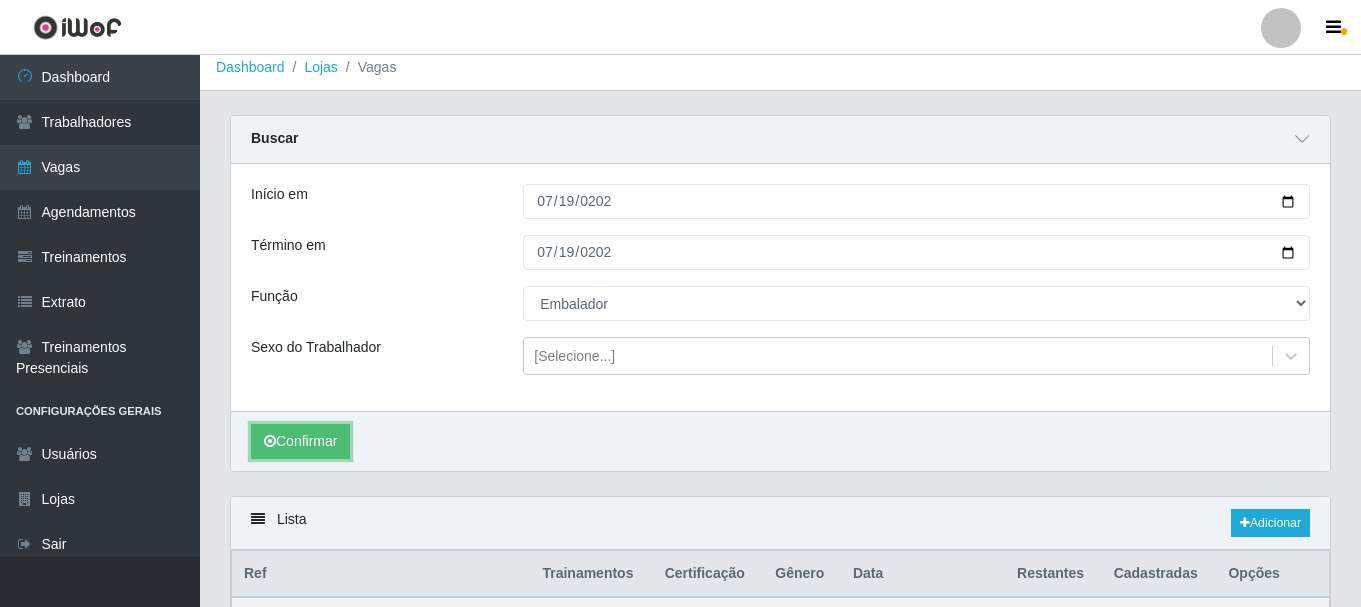 scroll, scrollTop: 0, scrollLeft: 0, axis: both 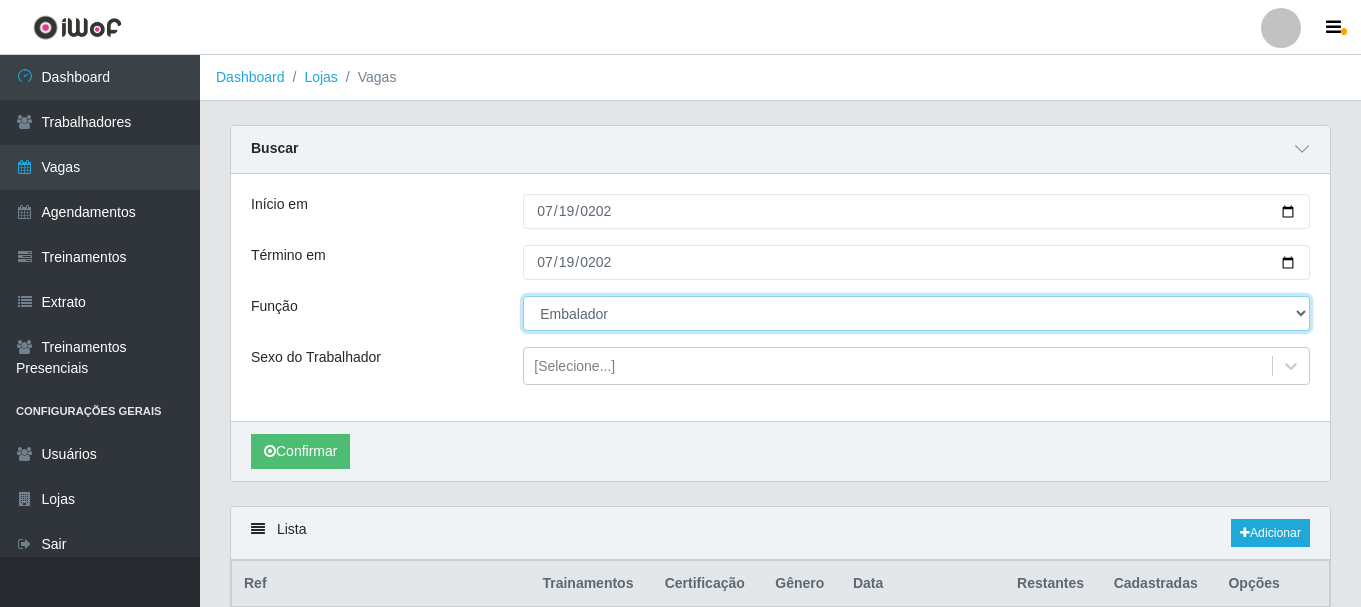 click on "[Selecione...] ASG ASG + ASG ++ Balconista de Açougue  Balconista de Açougue + Balconista de Açougue ++ Embalador Embalador + Embalador ++ Operador de Caixa Operador de Caixa + Operador de Caixa ++ Repositor  Repositor + Repositor ++" at bounding box center (916, 313) 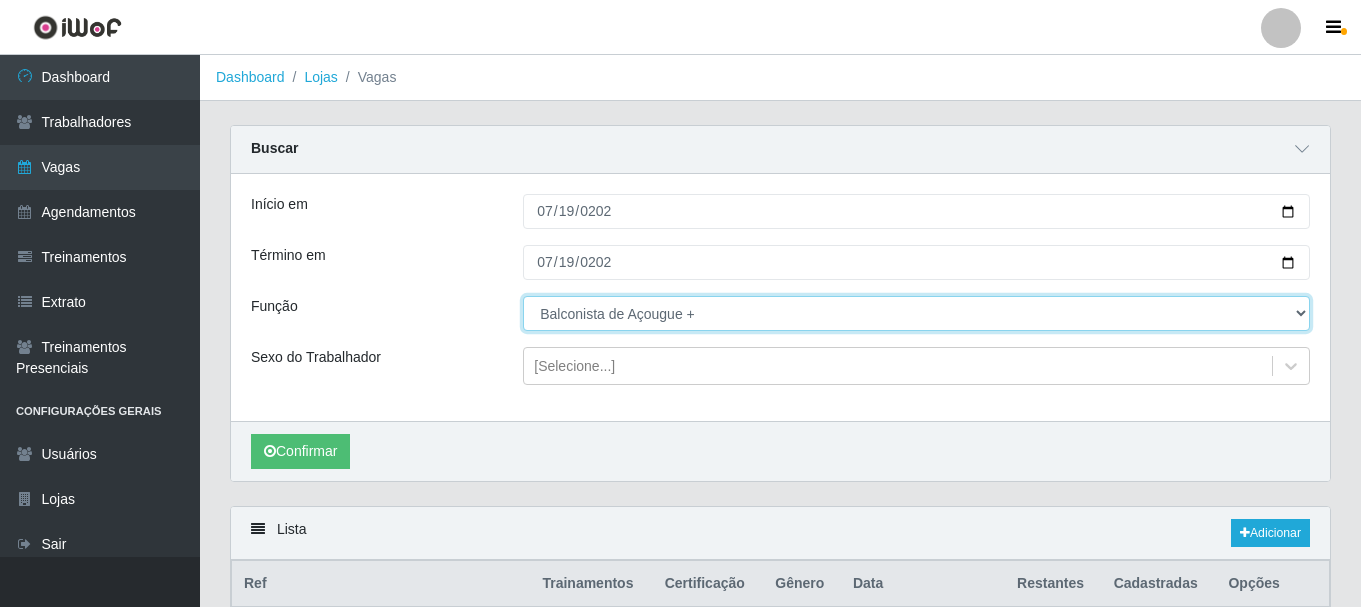 click on "[Selecione...] ASG ASG + ASG ++ Balconista de Açougue  Balconista de Açougue + Balconista de Açougue ++ Embalador Embalador + Embalador ++ Operador de Caixa Operador de Caixa + Operador de Caixa ++ Repositor  Repositor + Repositor ++" at bounding box center [916, 313] 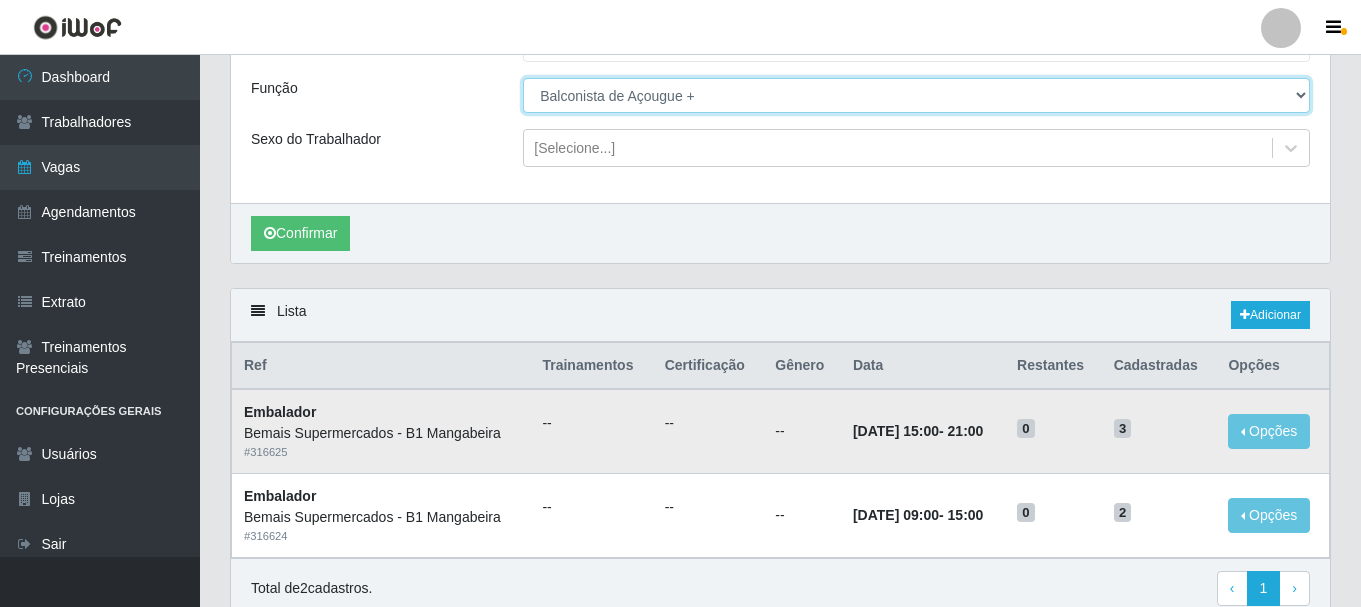 scroll, scrollTop: 300, scrollLeft: 0, axis: vertical 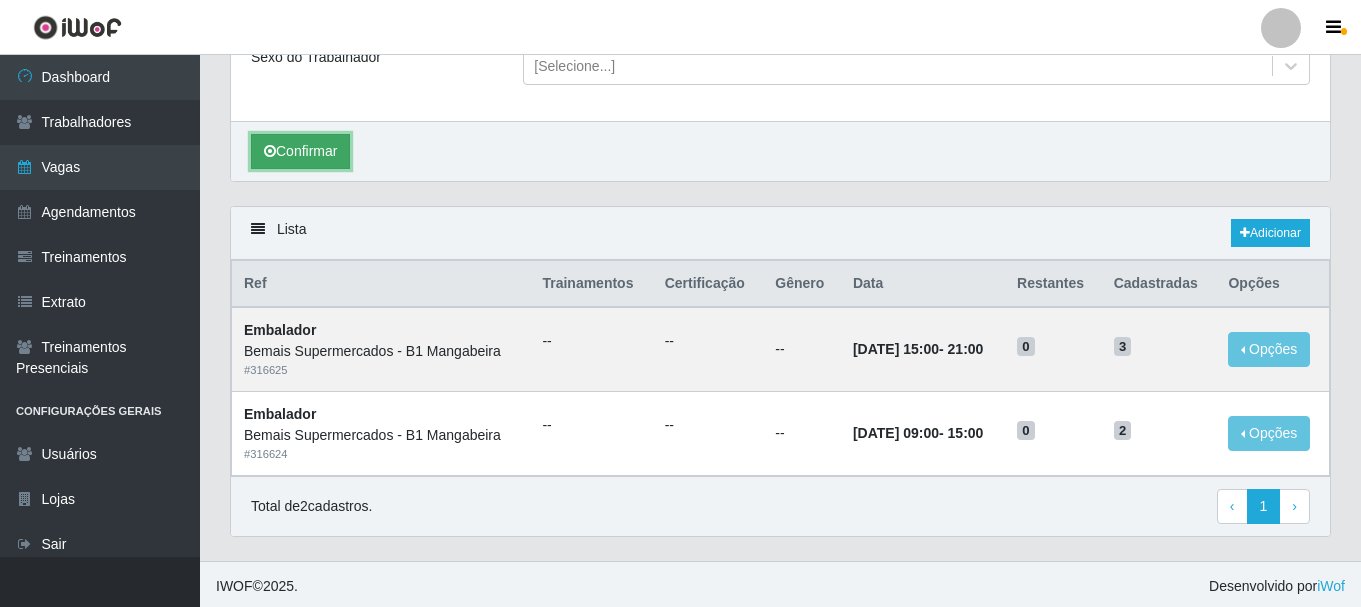 click on "Confirmar" at bounding box center [300, 151] 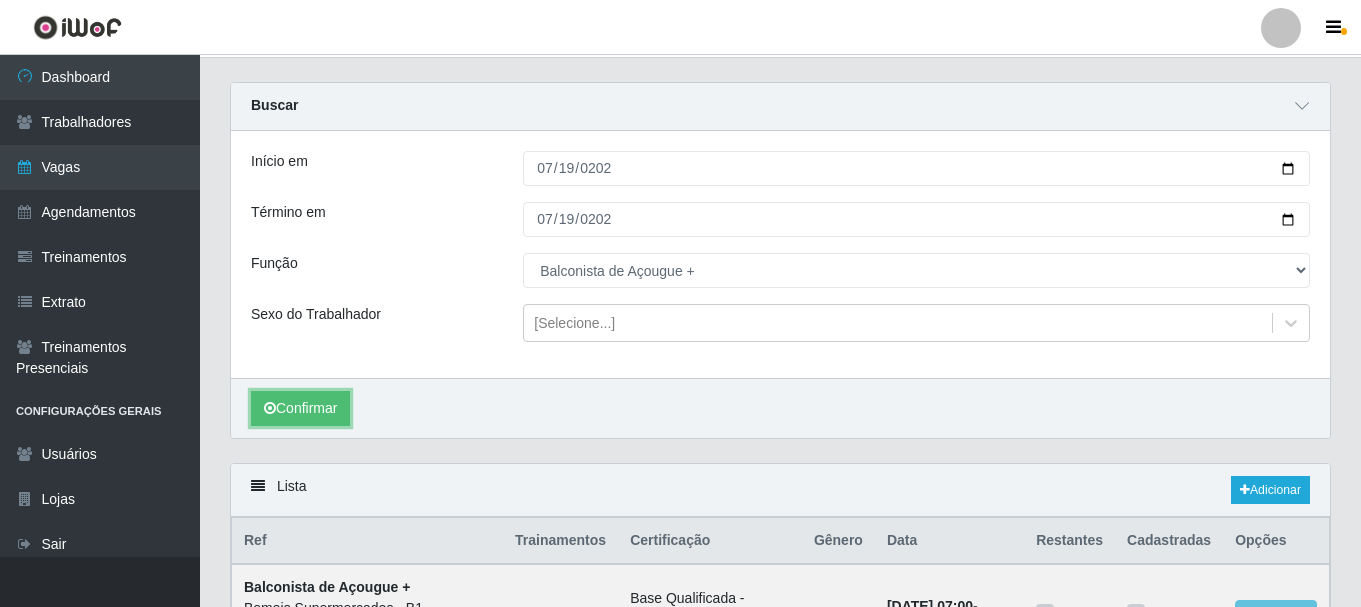 scroll, scrollTop: 0, scrollLeft: 0, axis: both 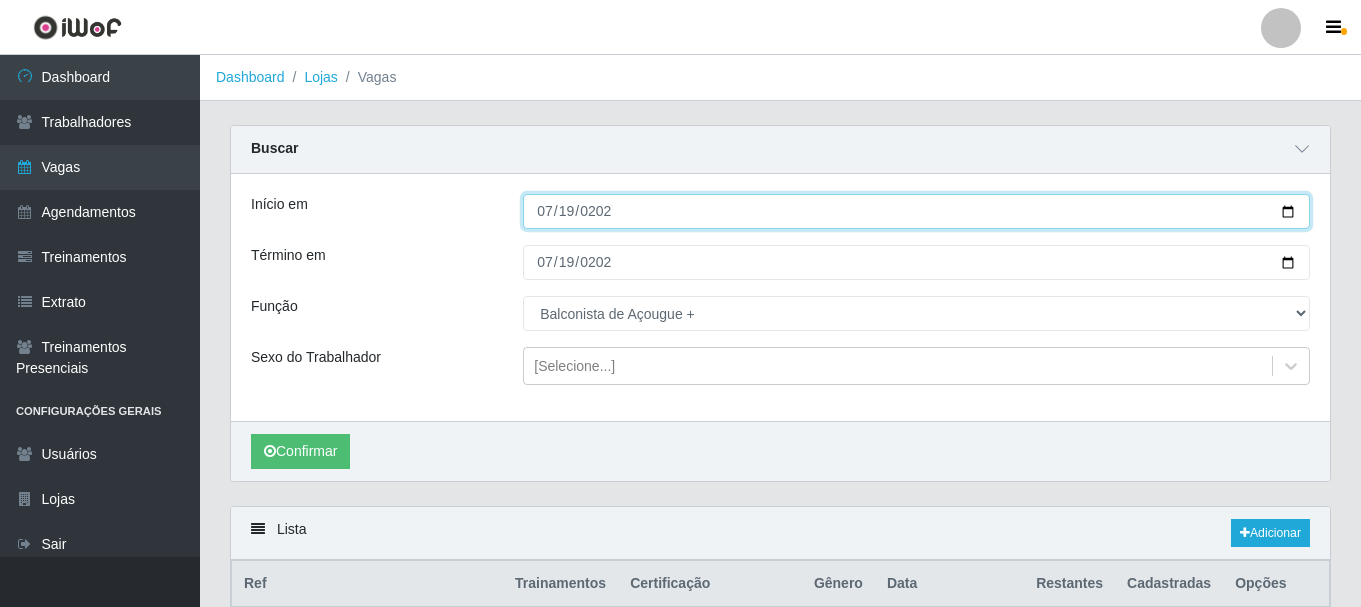 click on "[DATE]" at bounding box center [916, 211] 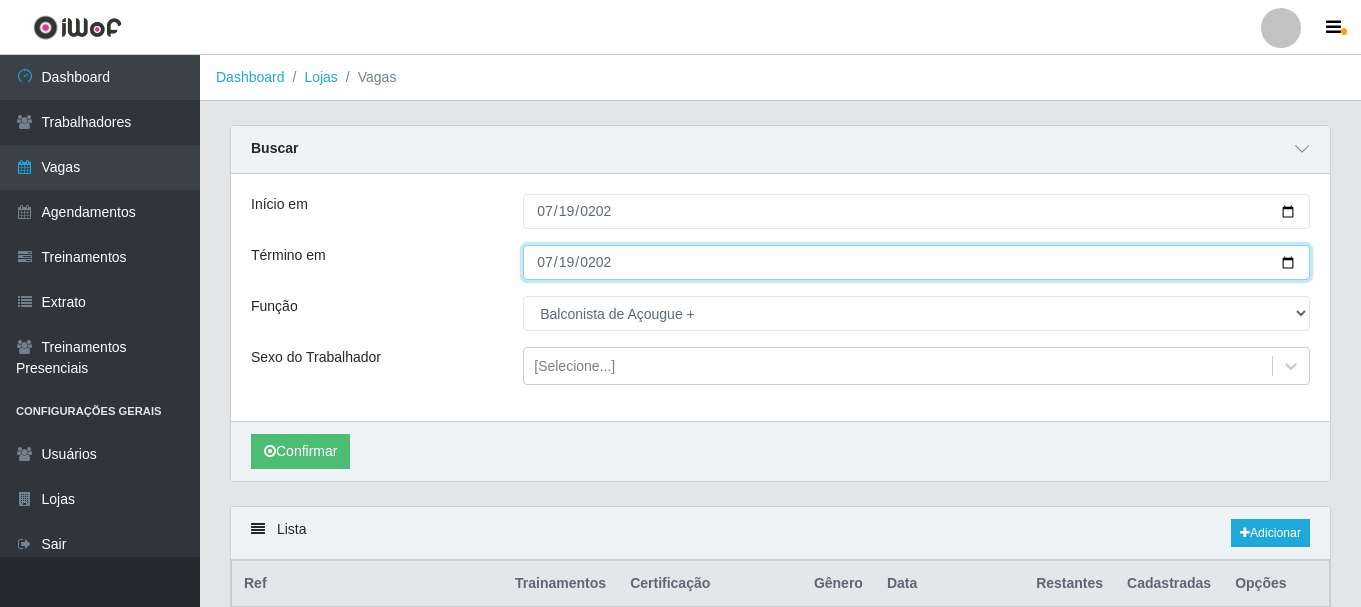click on "[DATE]" at bounding box center (916, 262) 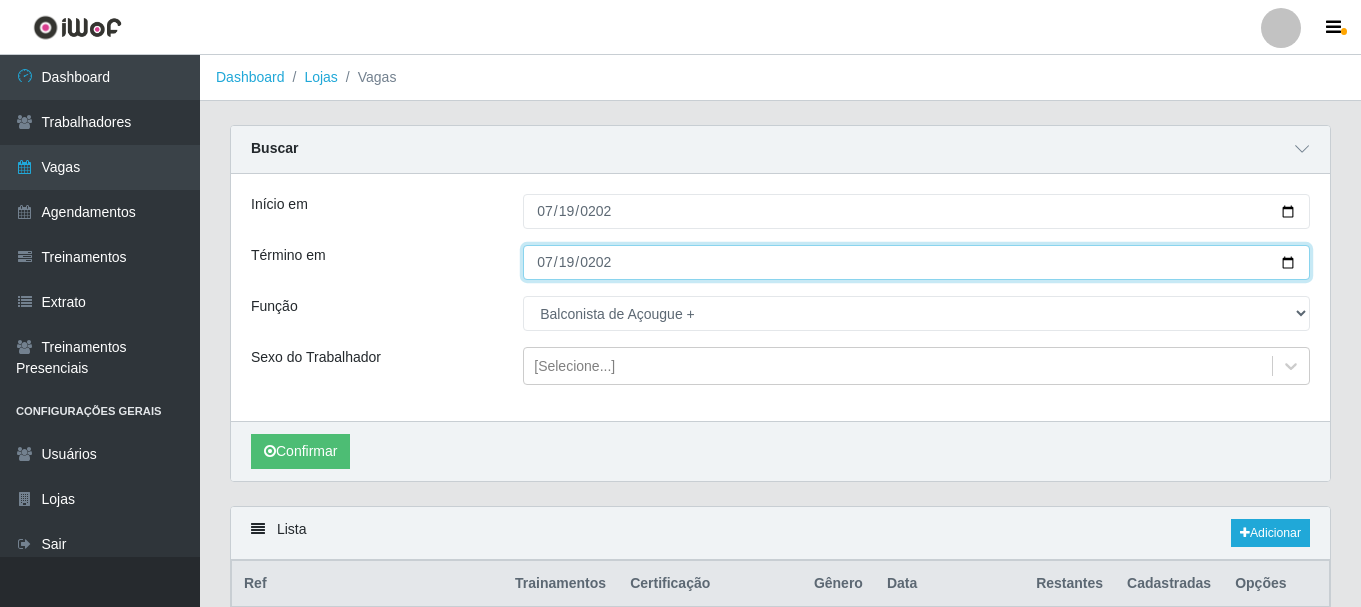 type on "[DATE]" 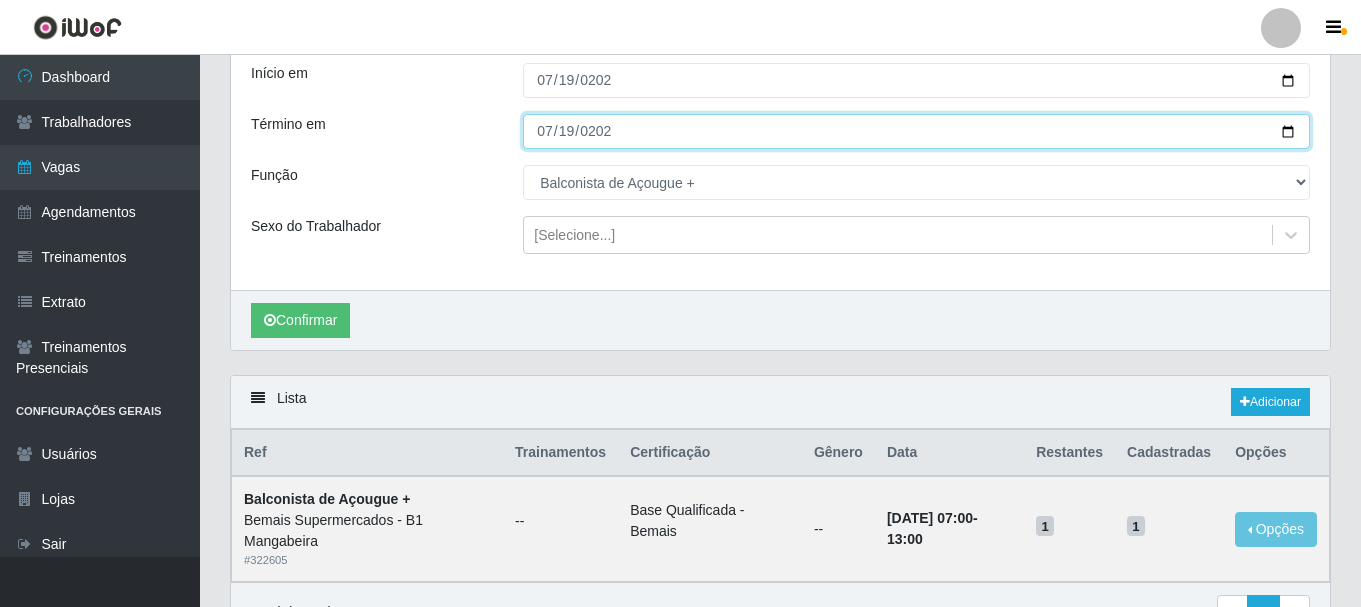 scroll, scrollTop: 0, scrollLeft: 0, axis: both 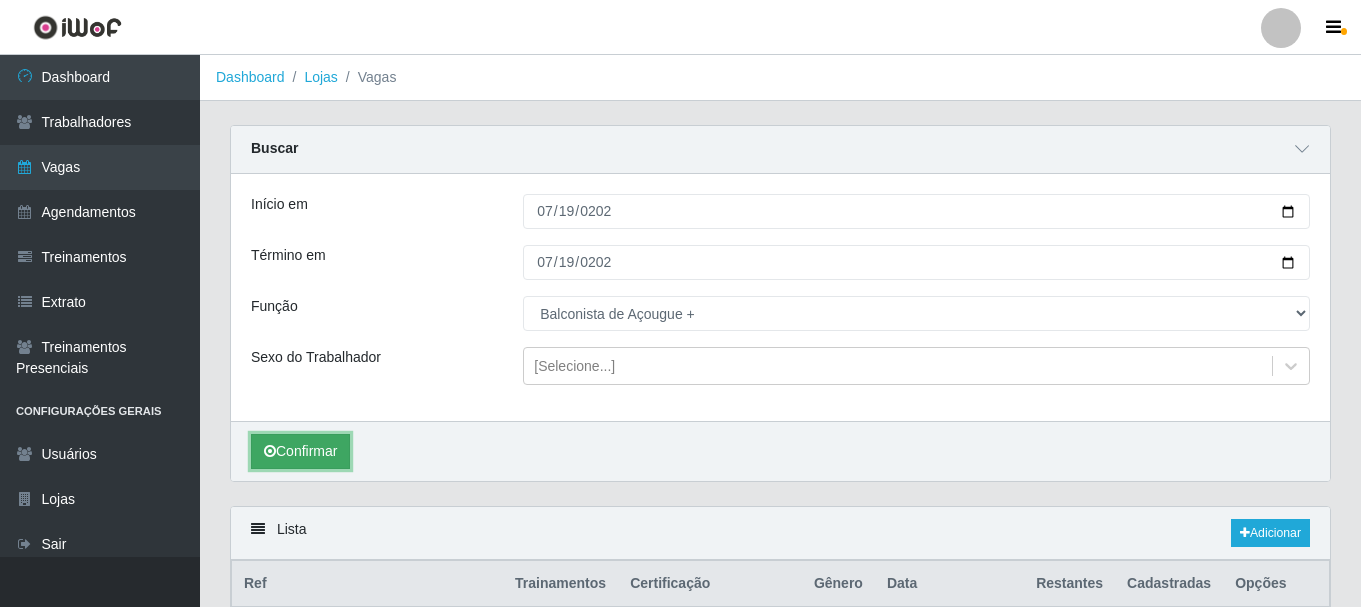 click at bounding box center (270, 451) 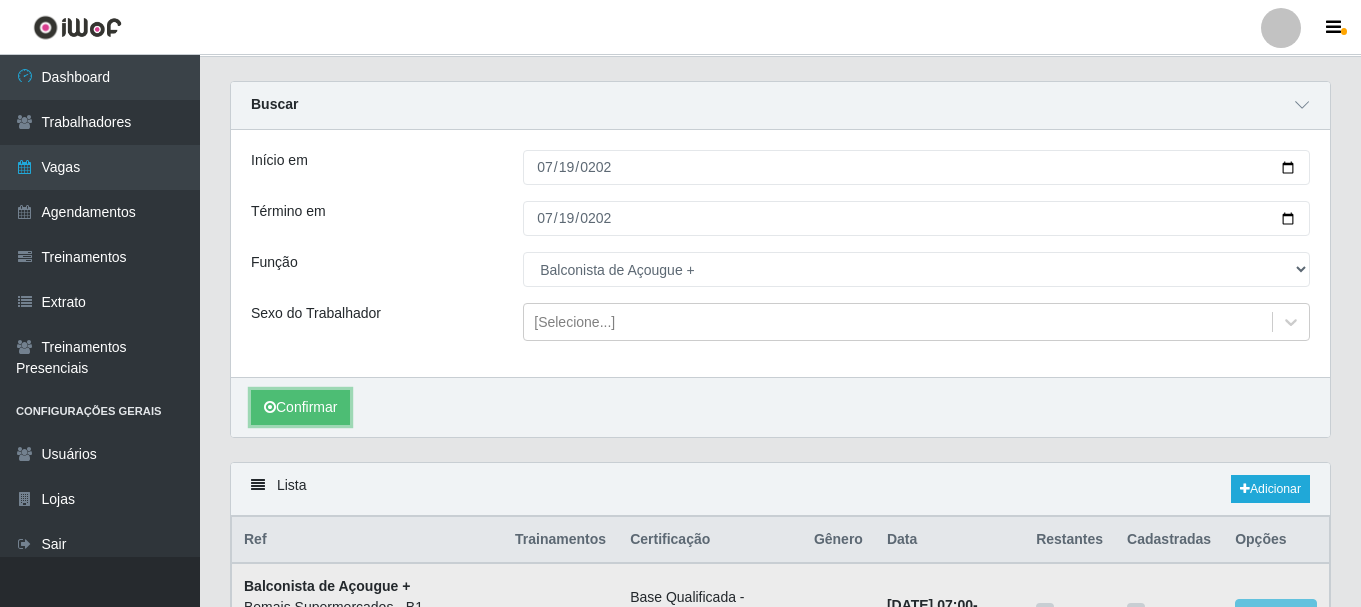scroll, scrollTop: 0, scrollLeft: 0, axis: both 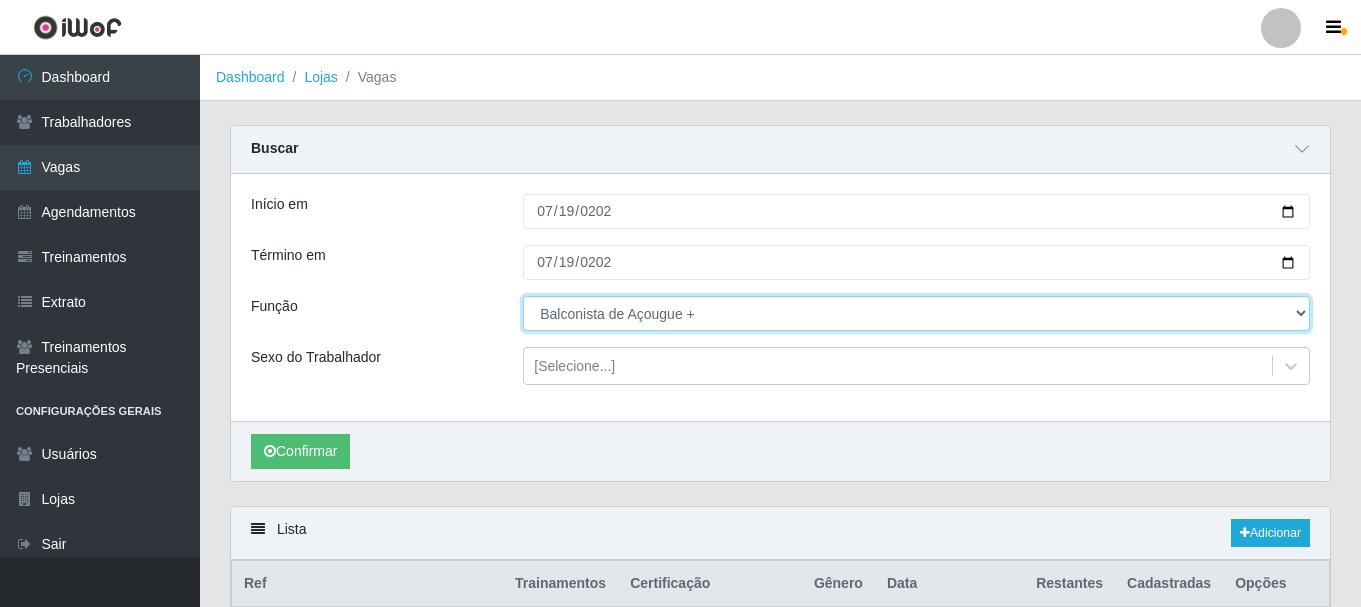 click on "[Selecione...] ASG ASG + ASG ++ Balconista de Açougue  Balconista de Açougue + Balconista de Açougue ++ Embalador Embalador + Embalador ++ Operador de Caixa Operador de Caixa + Operador de Caixa ++ Repositor  Repositor + Repositor ++" at bounding box center (916, 313) 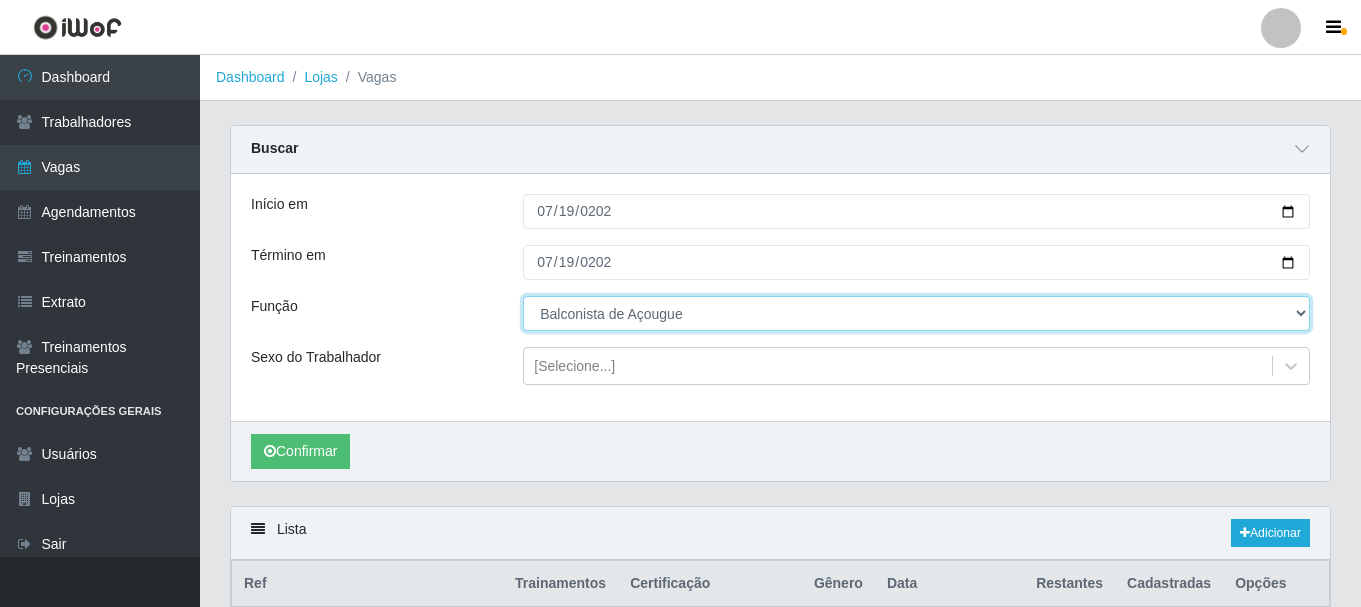 click on "[Selecione...] ASG ASG + ASG ++ Balconista de Açougue  Balconista de Açougue + Balconista de Açougue ++ Embalador Embalador + Embalador ++ Operador de Caixa Operador de Caixa + Operador de Caixa ++ Repositor  Repositor + Repositor ++" at bounding box center [916, 313] 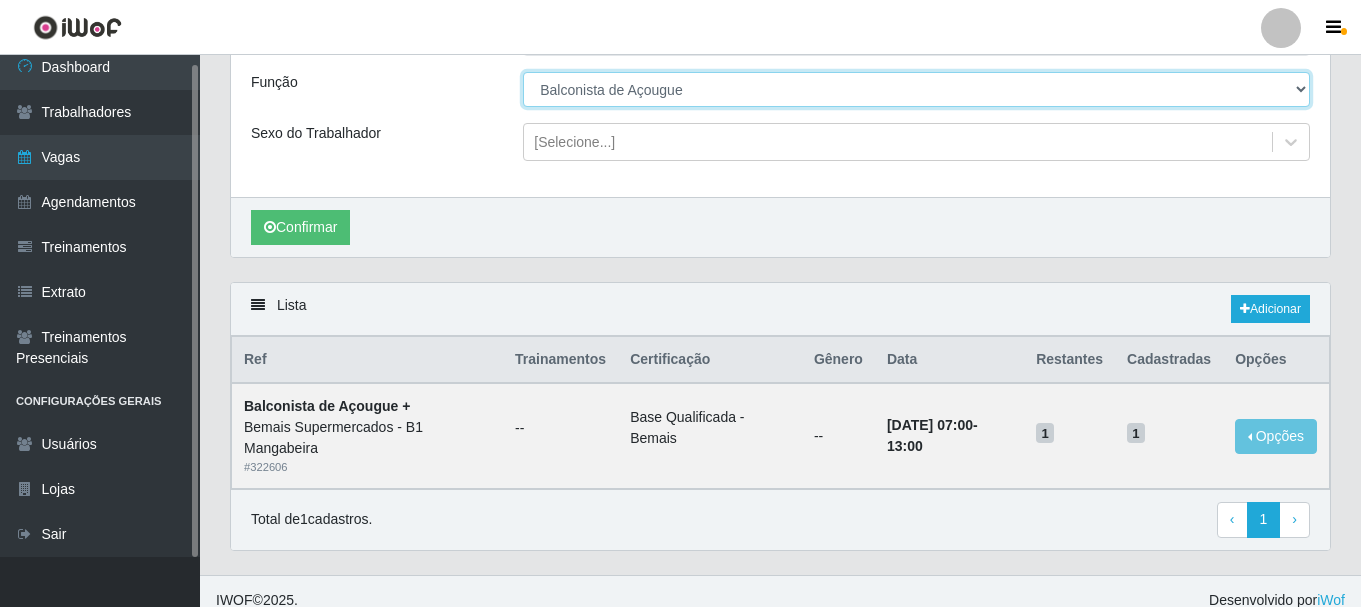 scroll, scrollTop: 243, scrollLeft: 0, axis: vertical 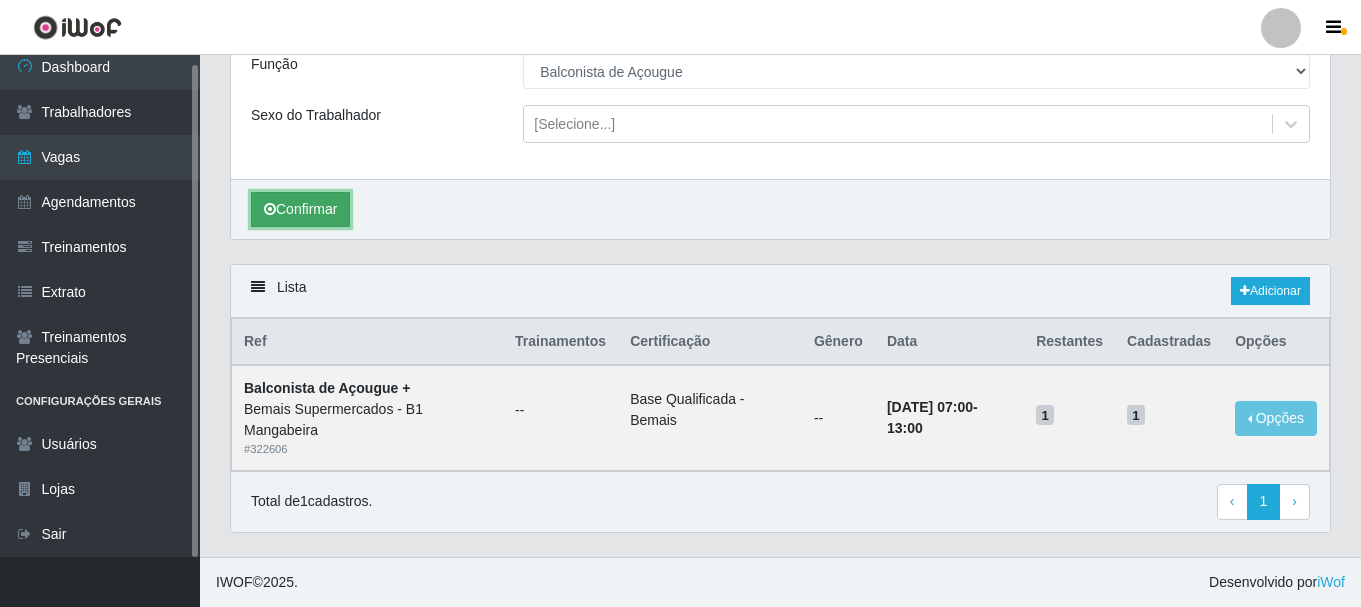 click on "Confirmar" at bounding box center (300, 209) 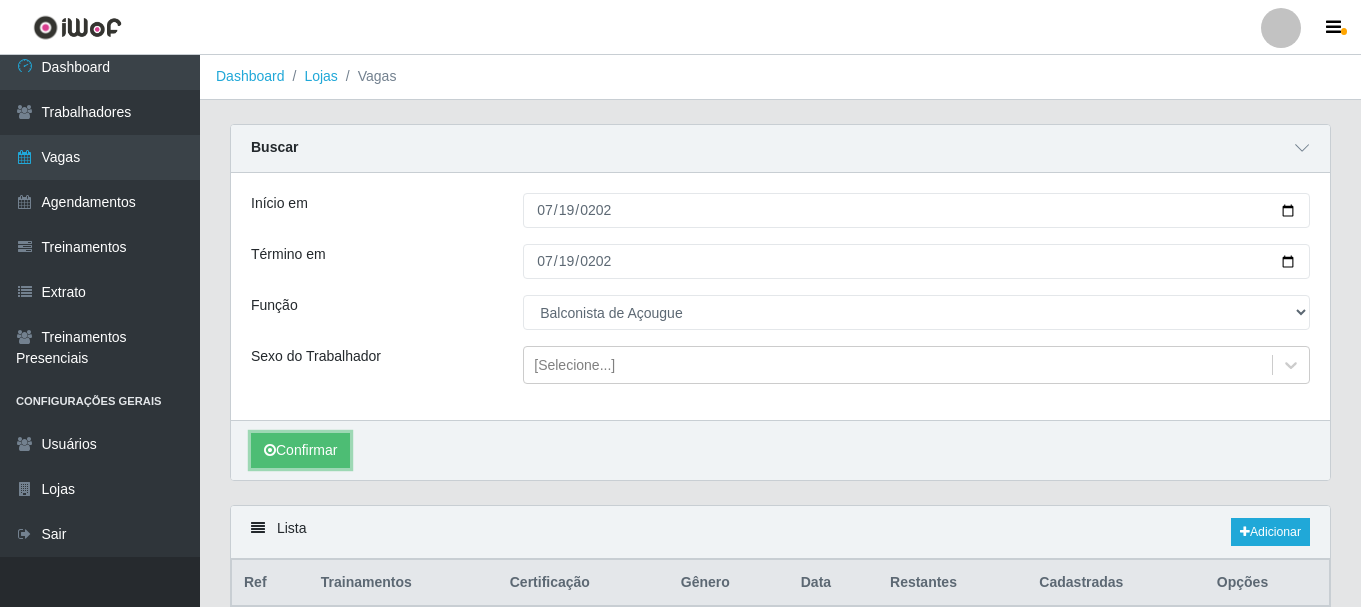 scroll, scrollTop: 0, scrollLeft: 0, axis: both 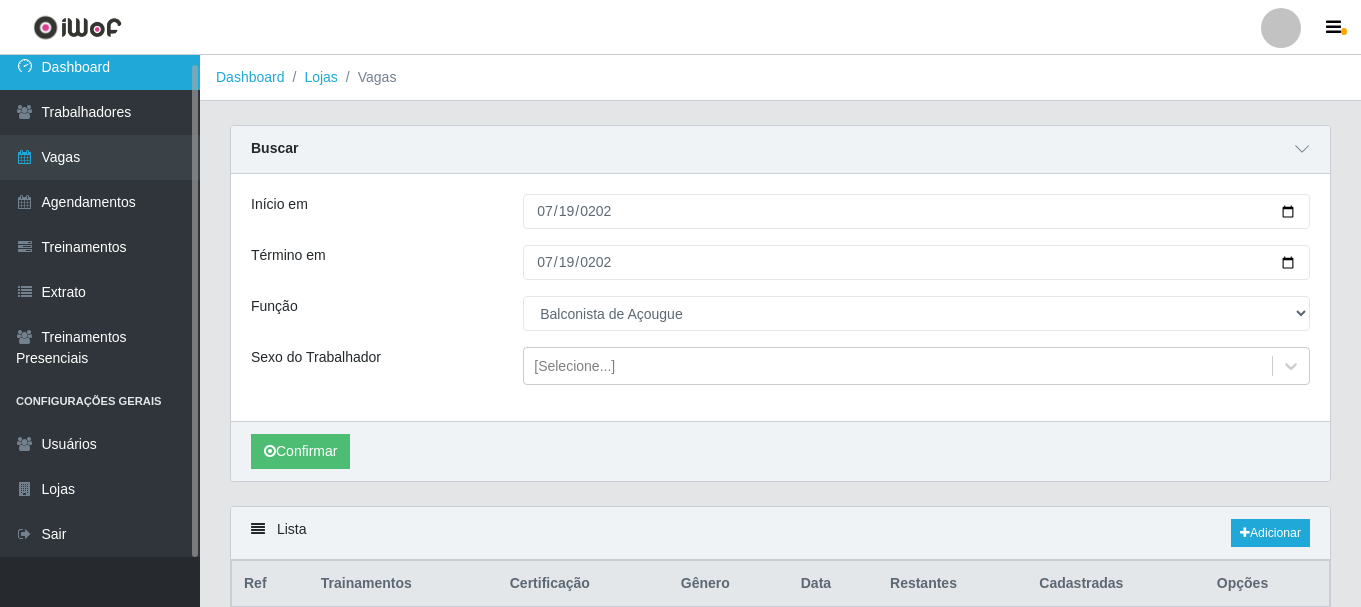 click on "Dashboard" at bounding box center (100, 67) 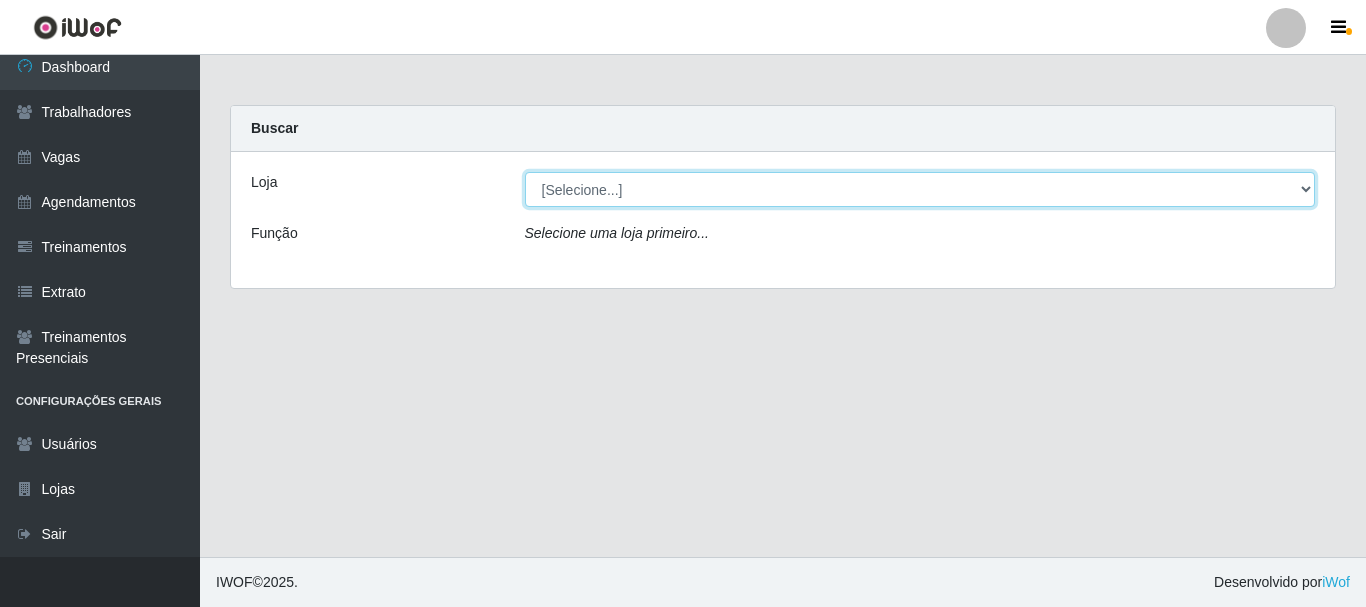 click on "[Selecione...] Bemais Supermercados - B1 [GEOGRAPHIC_DATA]" at bounding box center (920, 189) 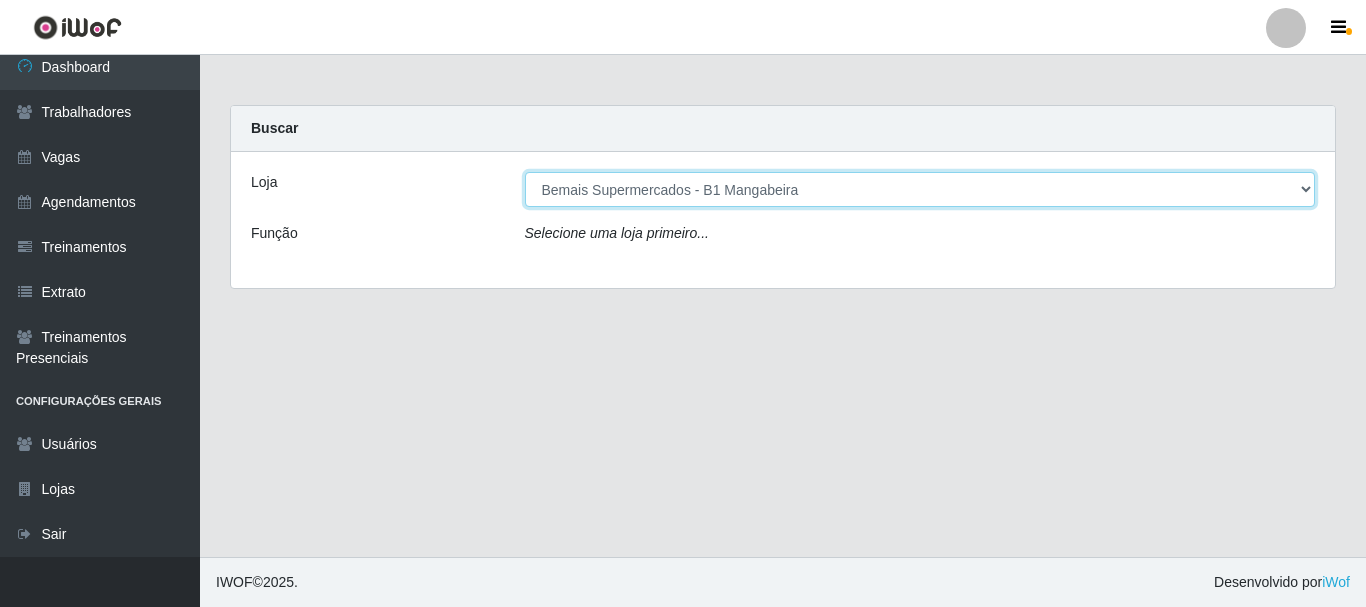 click on "[Selecione...] Bemais Supermercados - B1 [GEOGRAPHIC_DATA]" at bounding box center [920, 189] 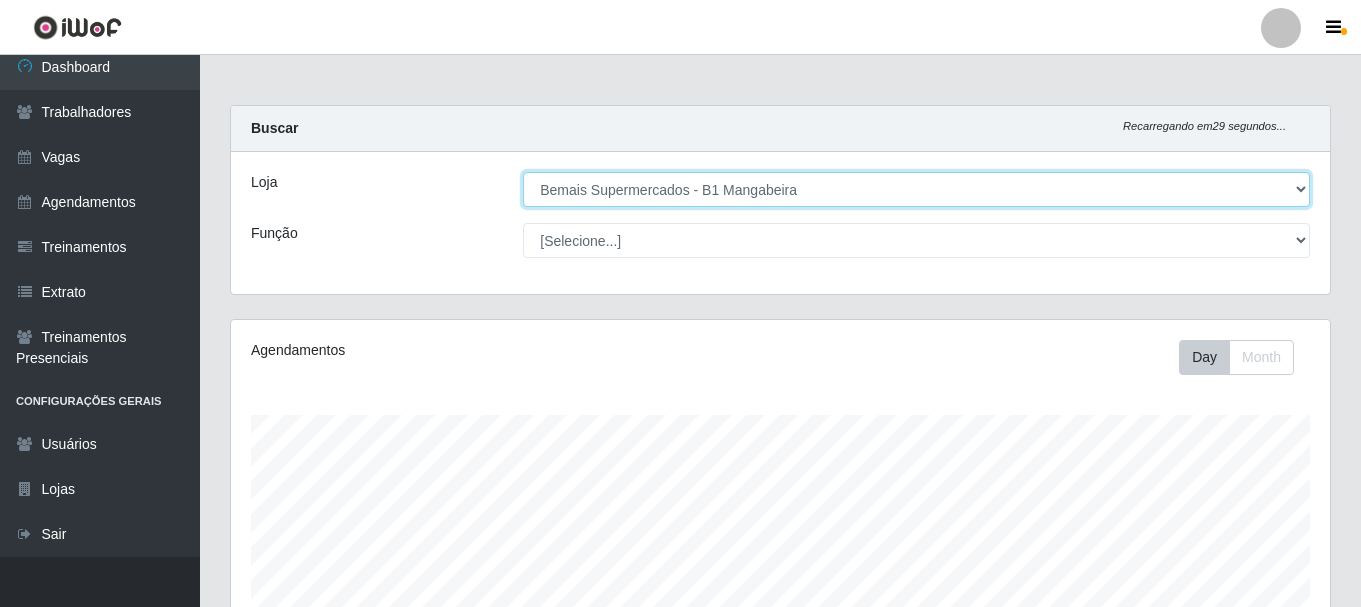 scroll, scrollTop: 999585, scrollLeft: 998901, axis: both 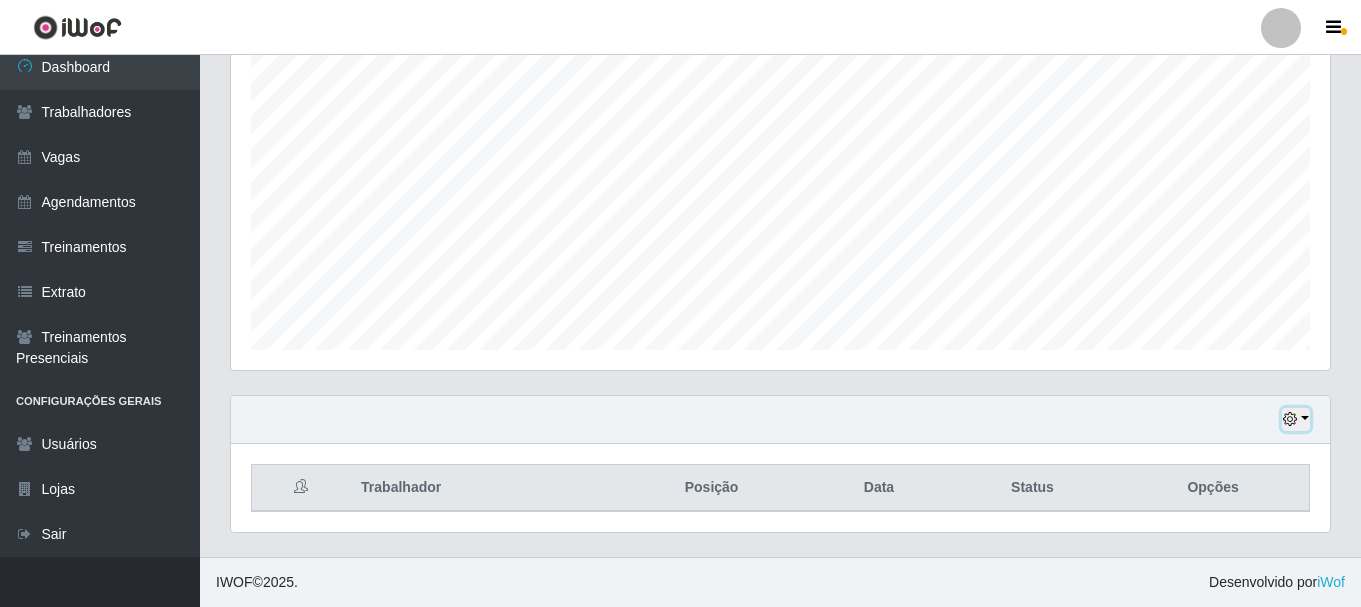 click at bounding box center (1290, 419) 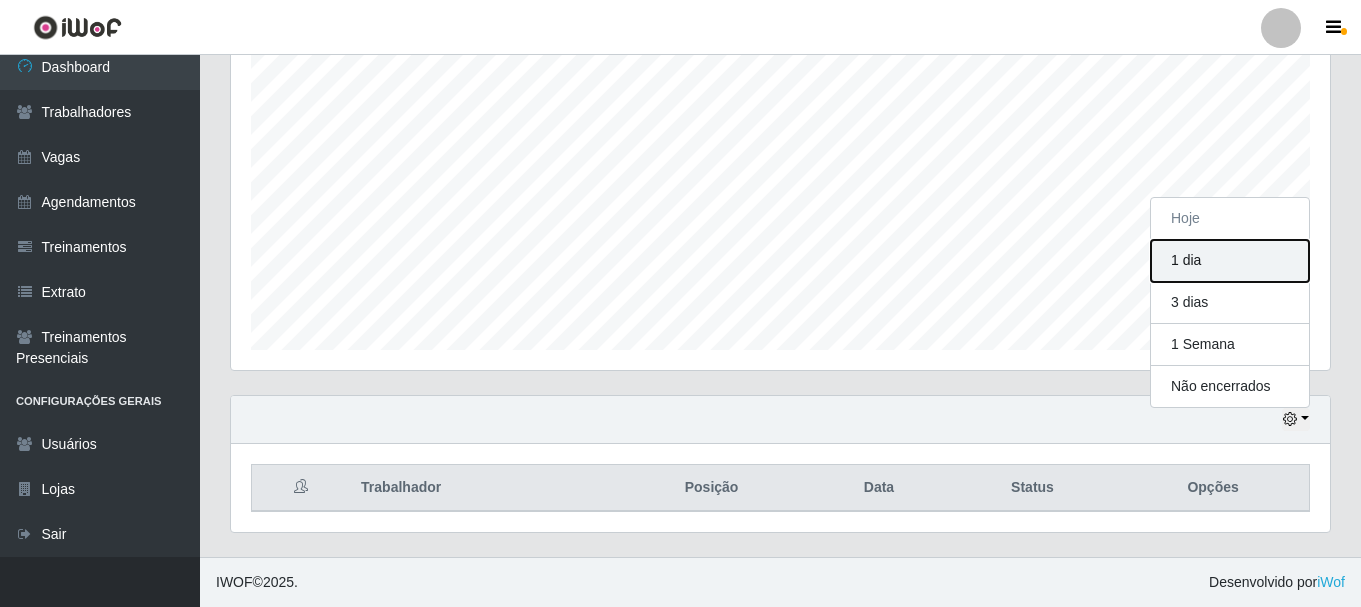 click on "1 dia" at bounding box center [1230, 261] 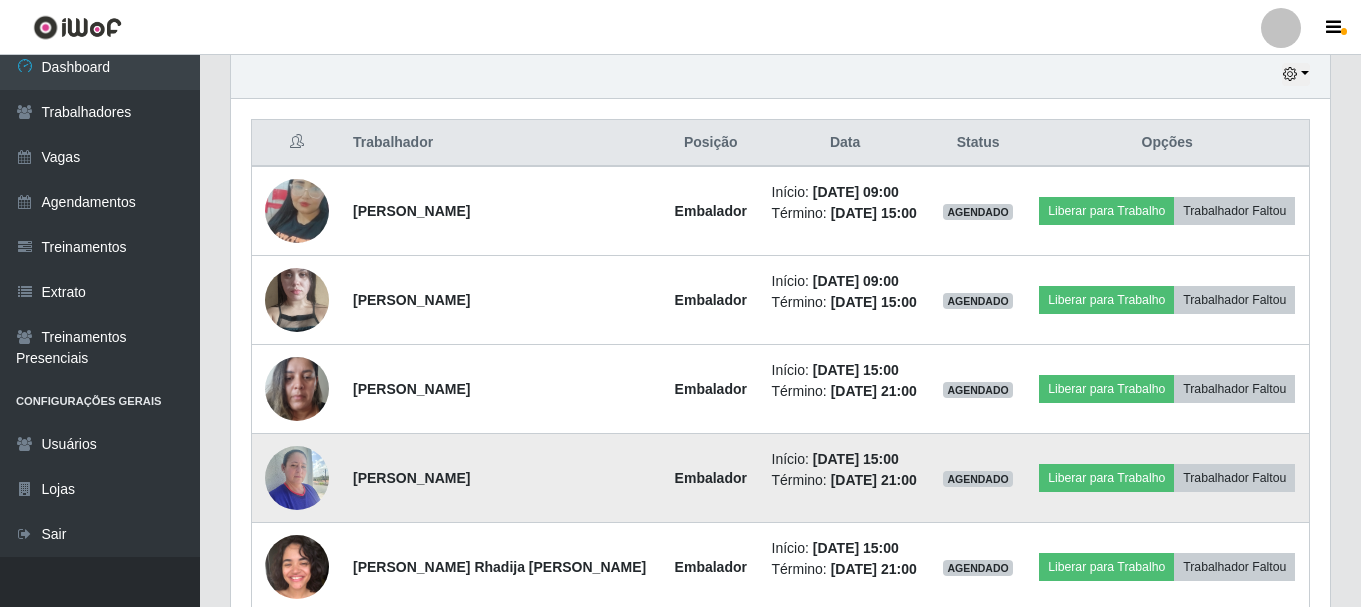 scroll, scrollTop: 810, scrollLeft: 0, axis: vertical 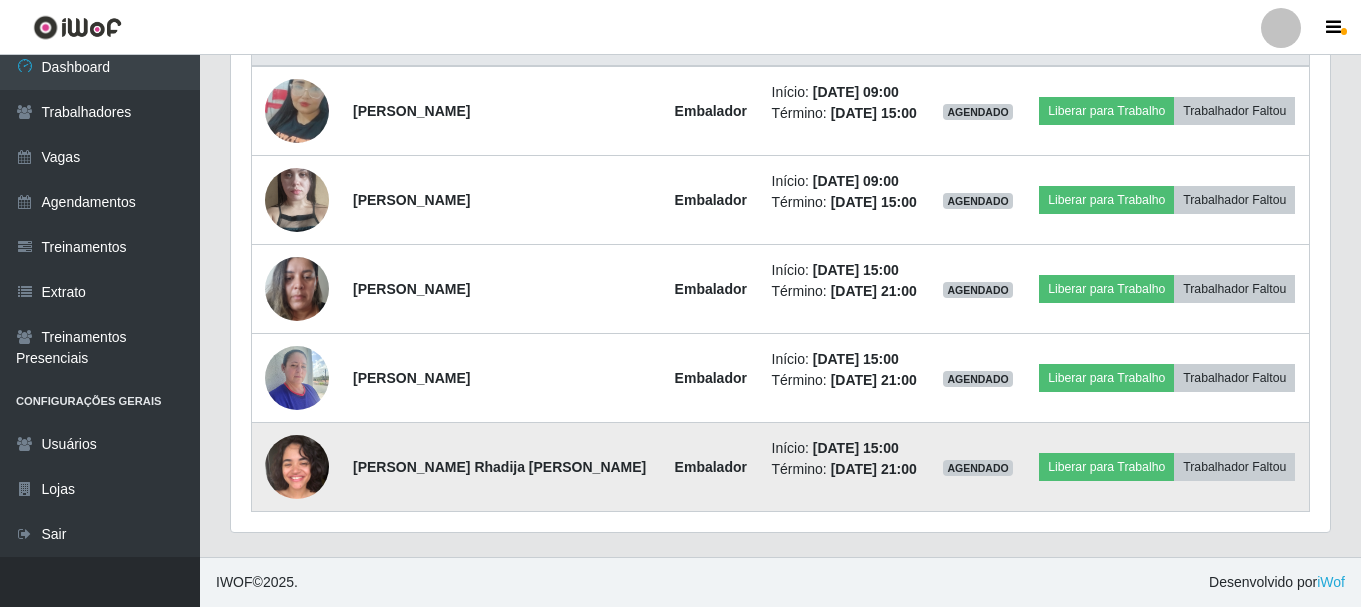 click at bounding box center (297, 467) 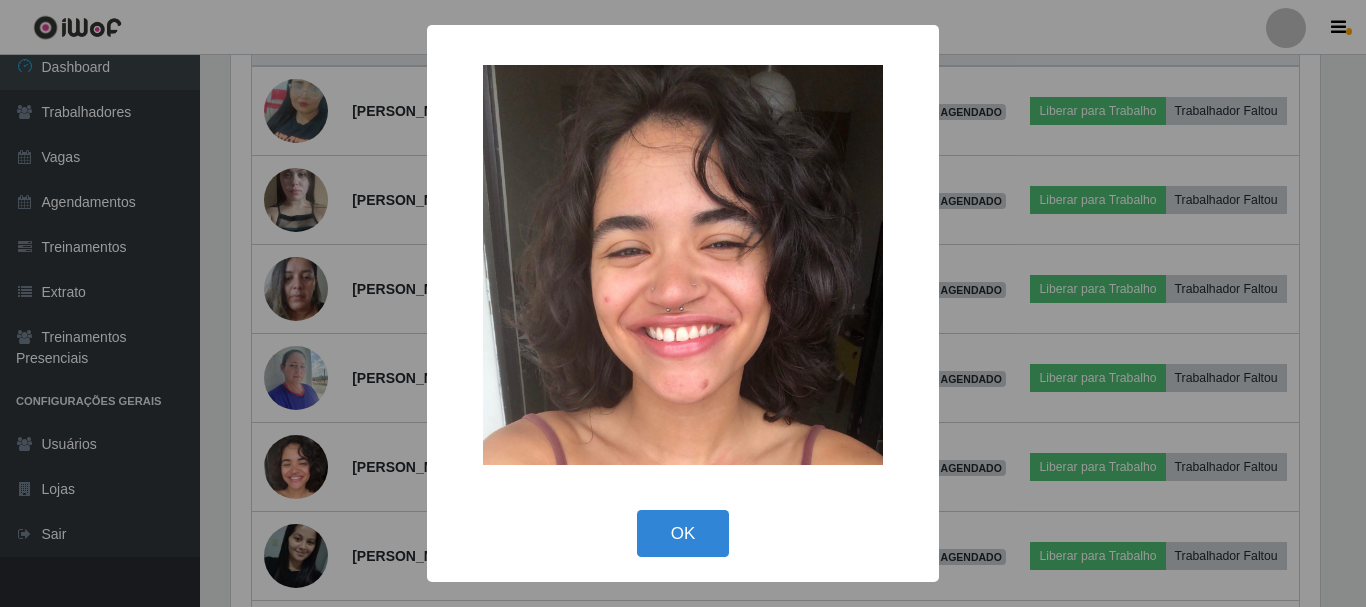 click on "× OK Cancel" at bounding box center (683, 303) 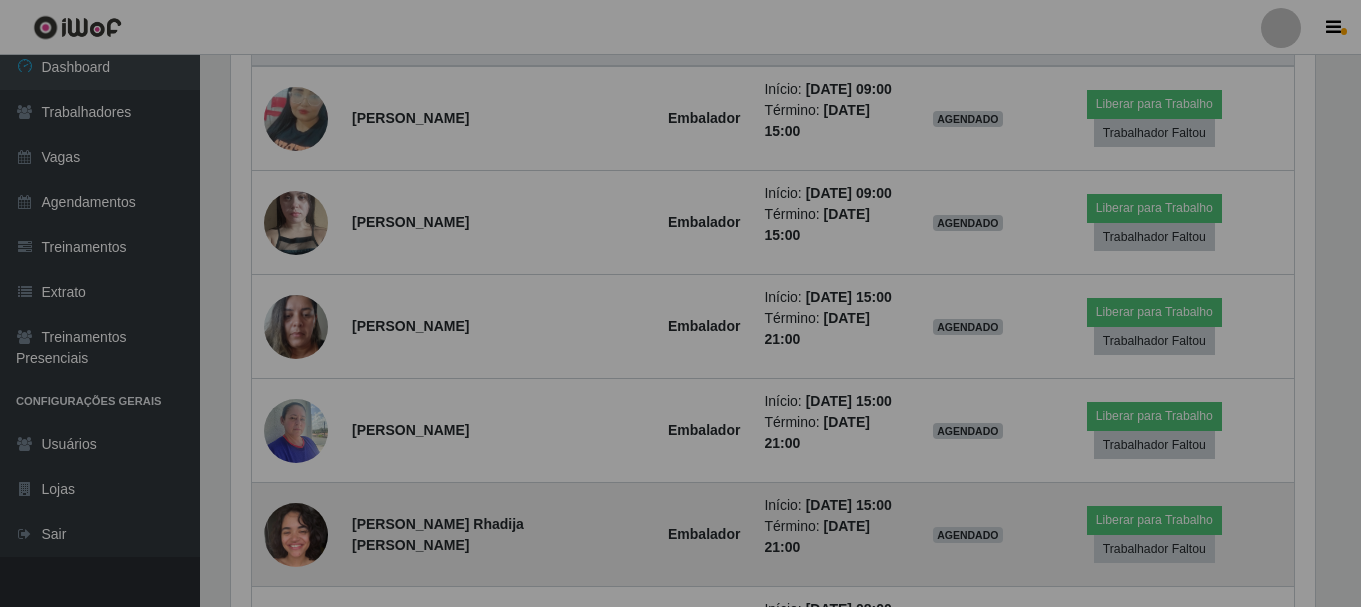 scroll, scrollTop: 999585, scrollLeft: 998901, axis: both 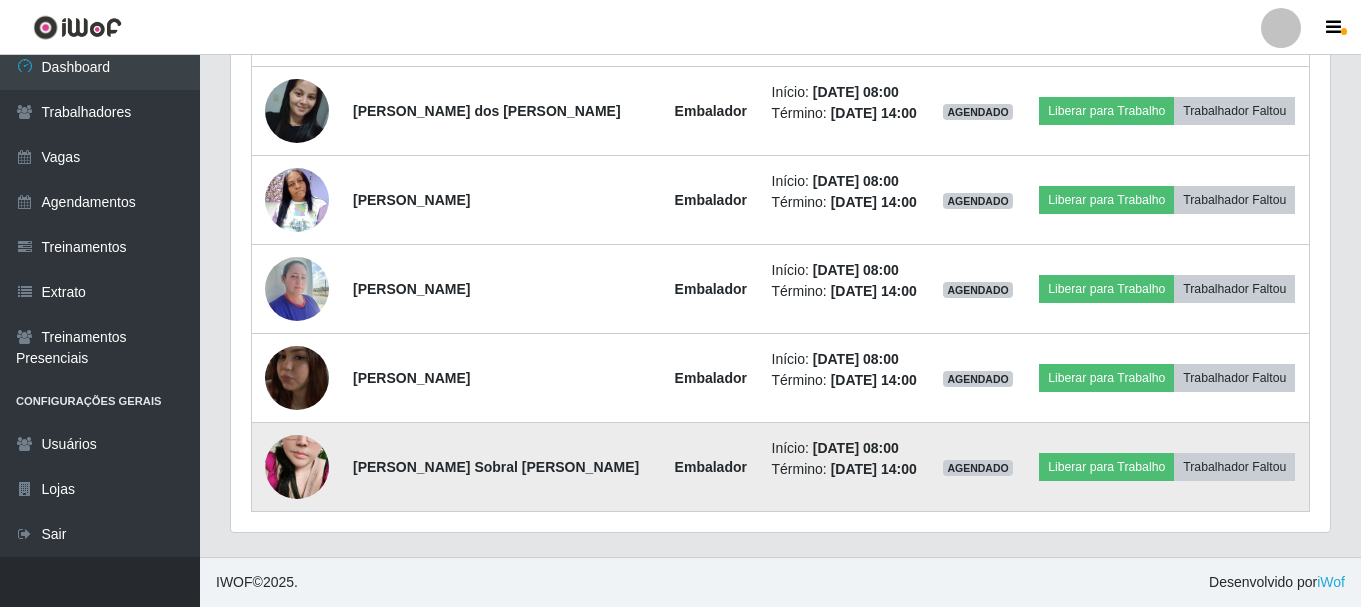 click at bounding box center [297, 467] 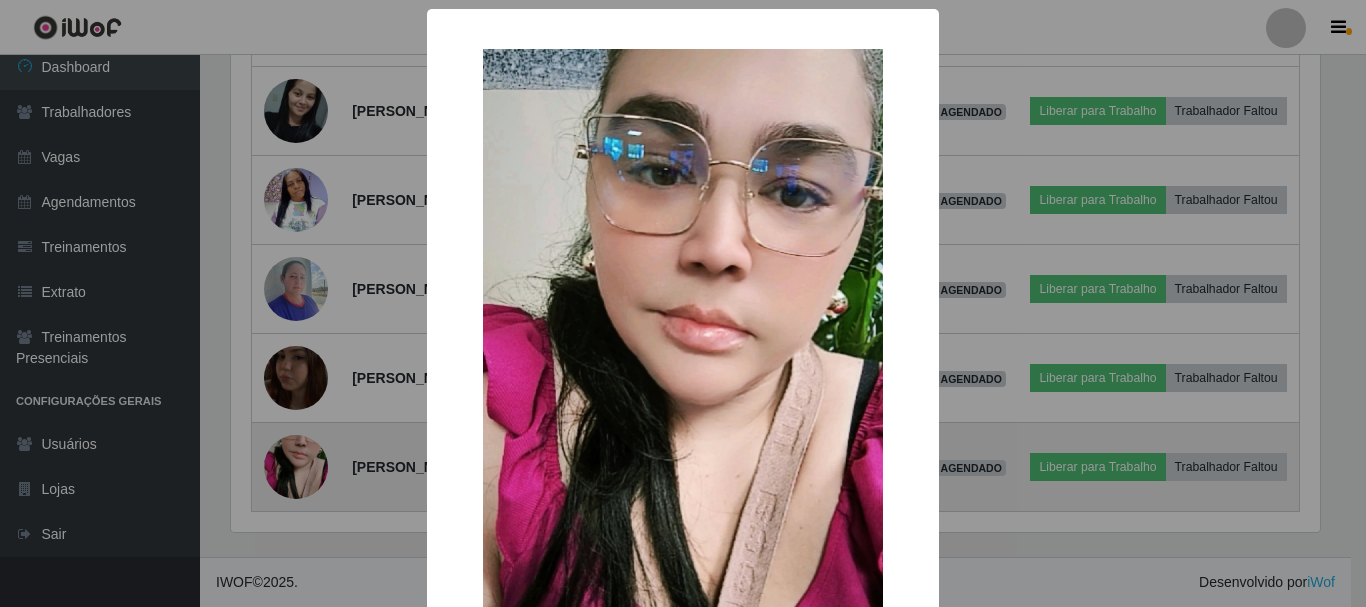 click on "× OK Cancel" at bounding box center [683, 303] 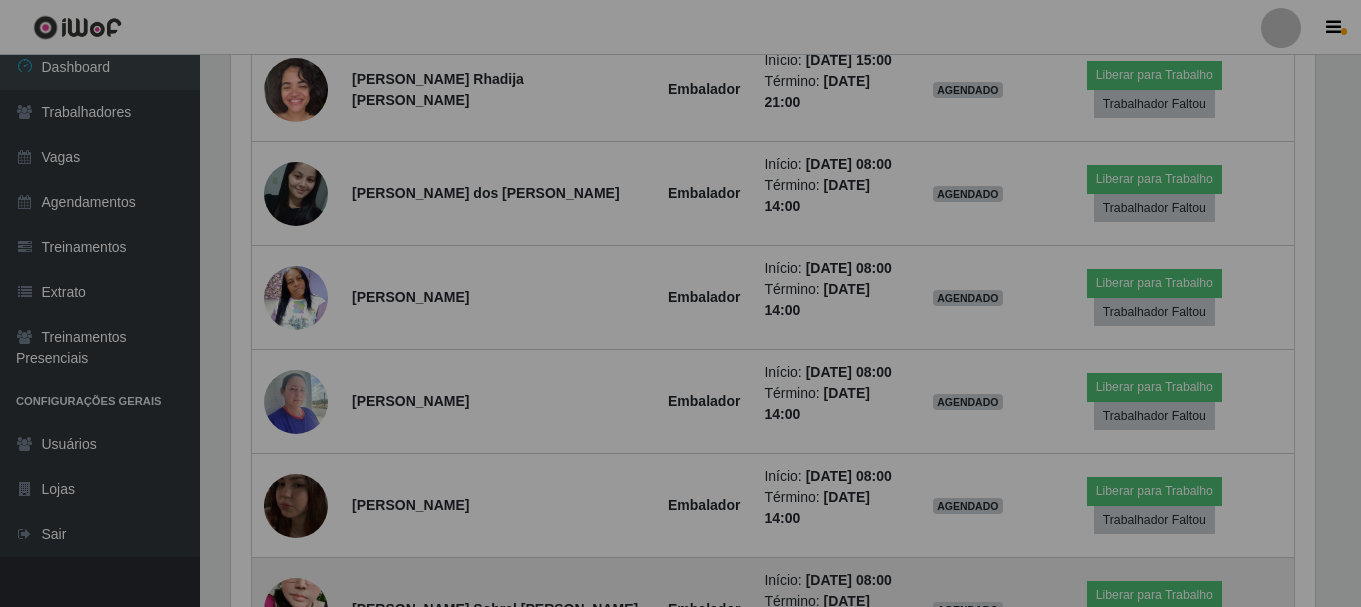 scroll, scrollTop: 999585, scrollLeft: 998901, axis: both 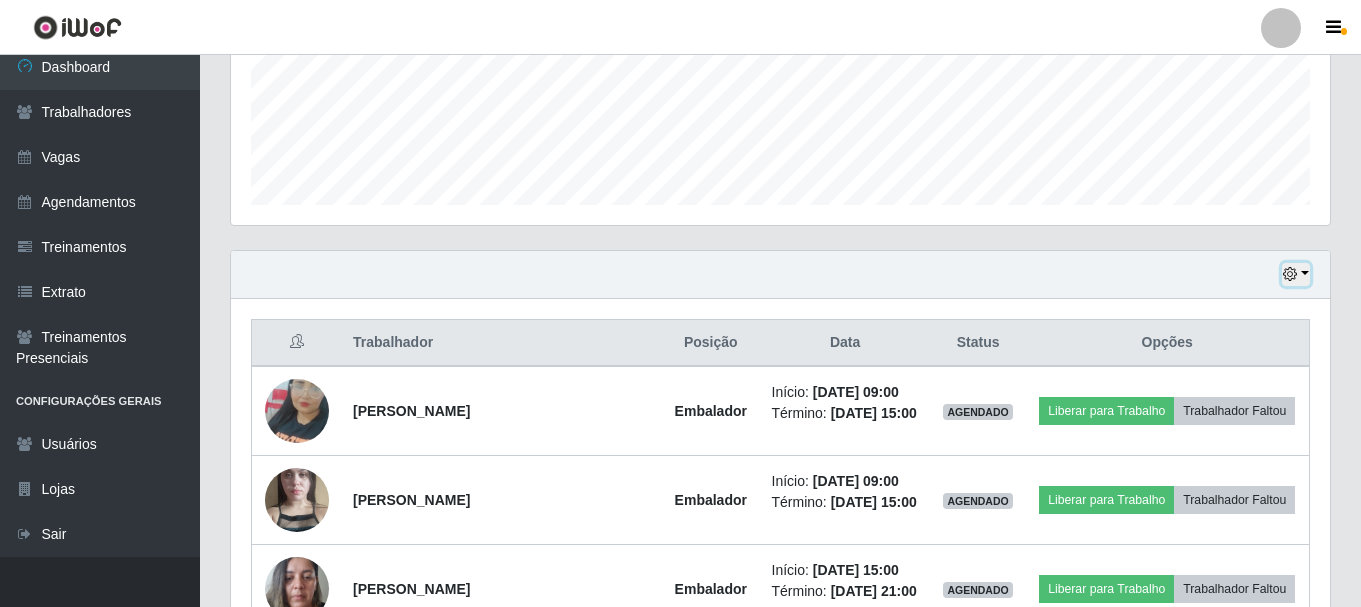 click at bounding box center [1290, 274] 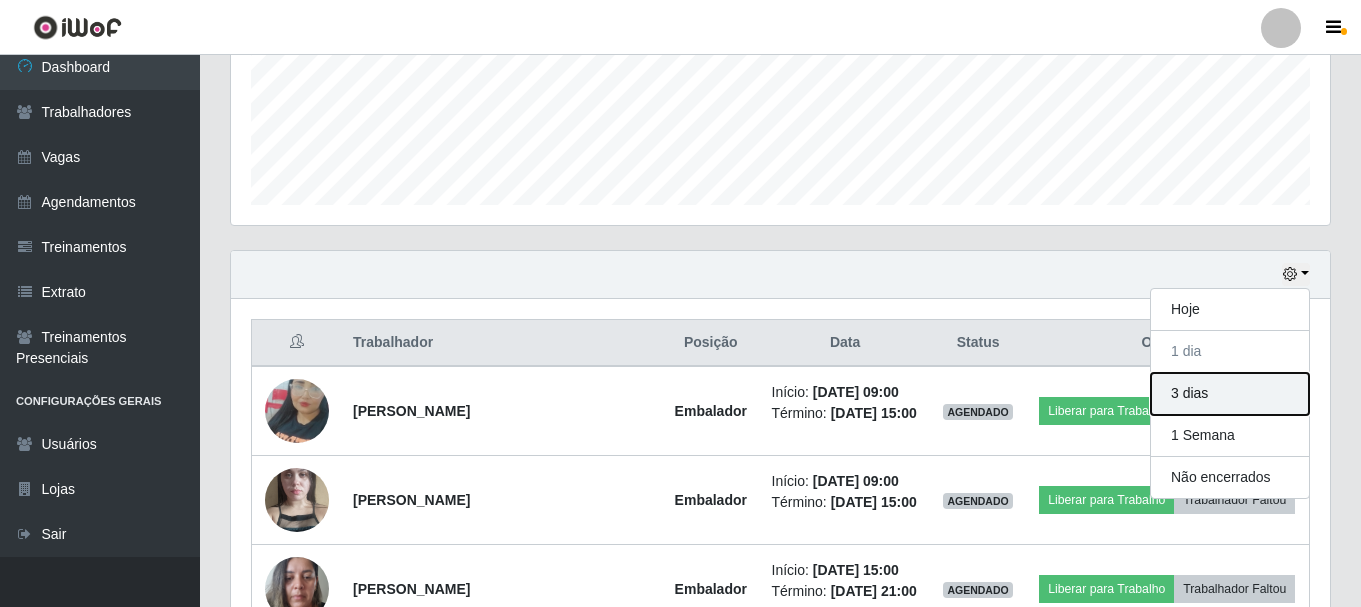 click on "3 dias" at bounding box center (1230, 394) 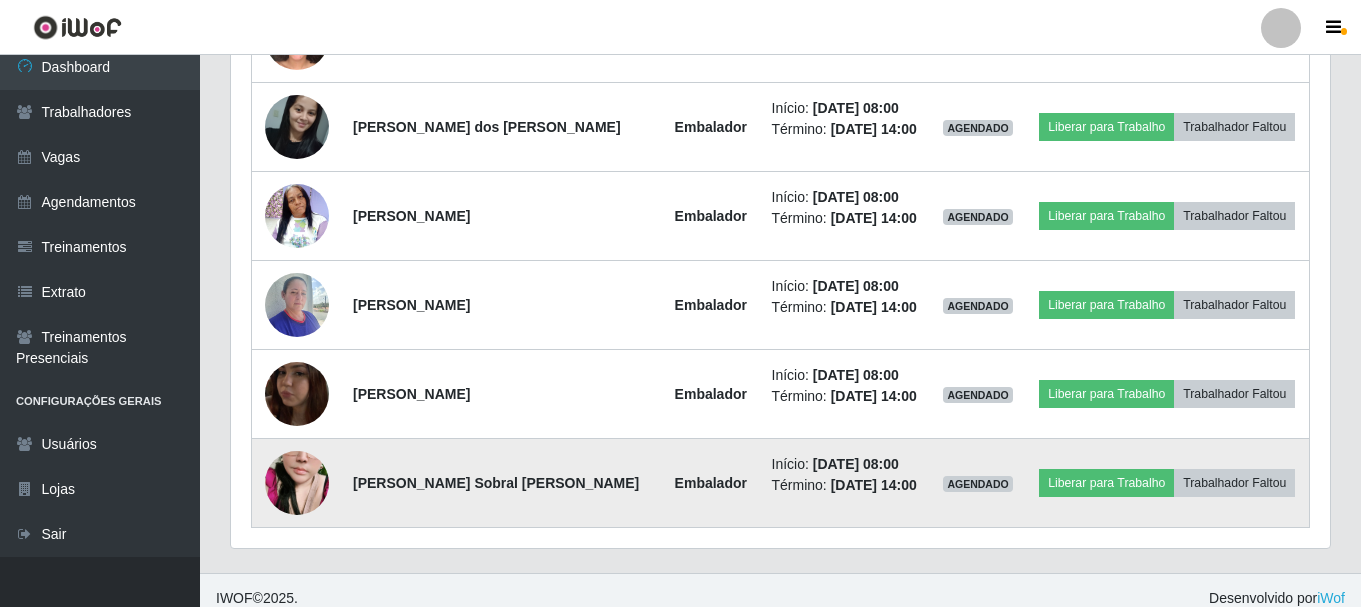 scroll, scrollTop: 1255, scrollLeft: 0, axis: vertical 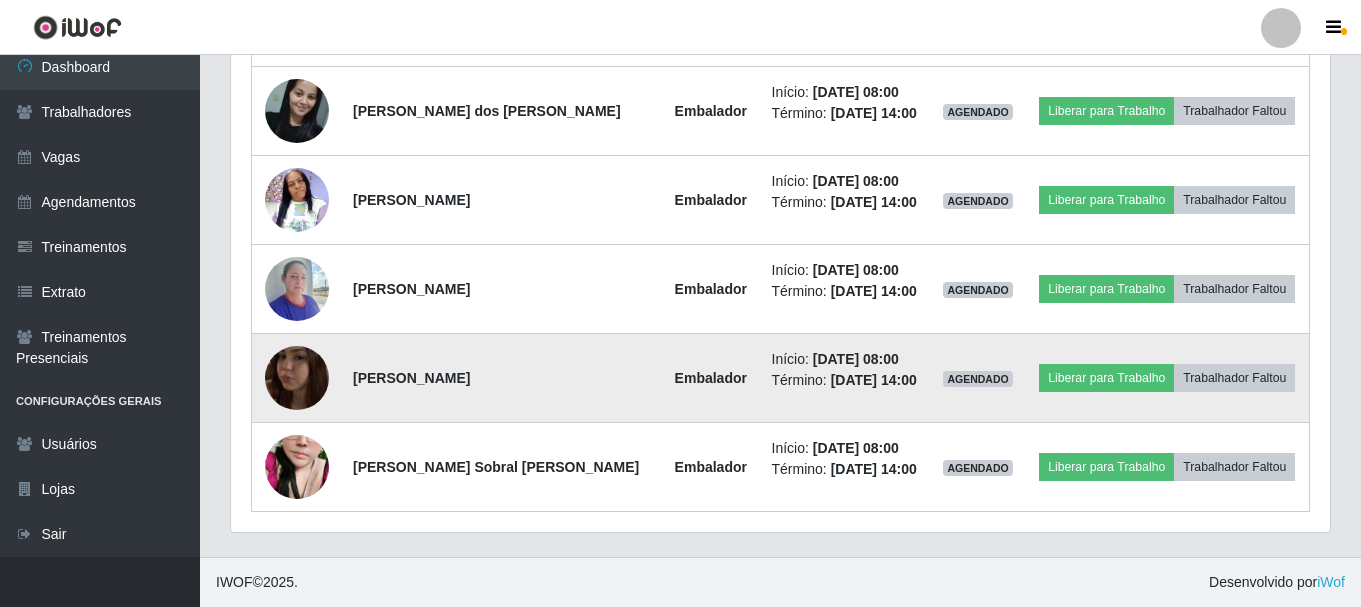 click at bounding box center [297, 378] 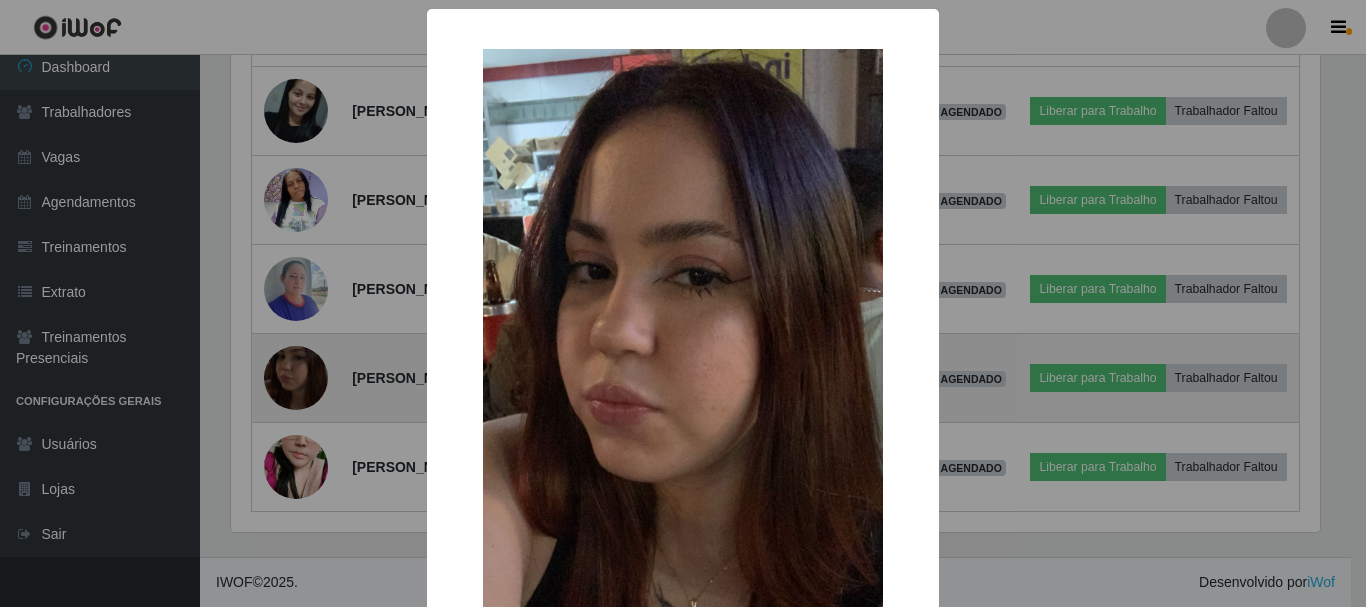 click on "× OK Cancel" at bounding box center [683, 303] 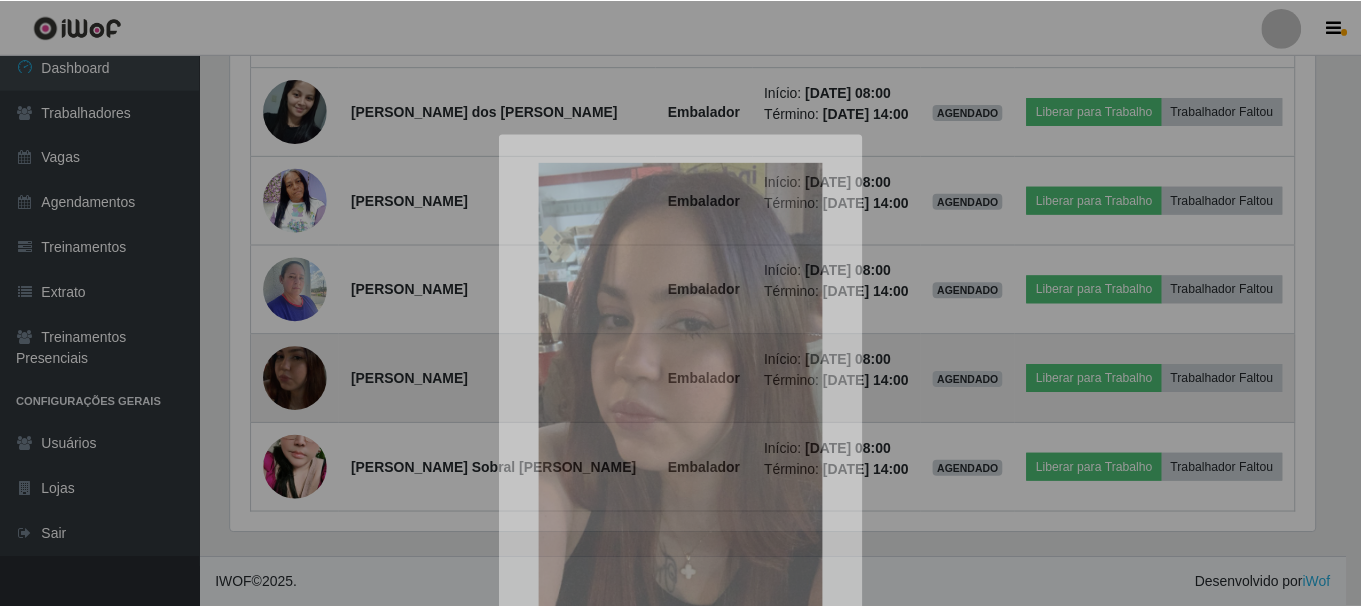 scroll, scrollTop: 999585, scrollLeft: 998901, axis: both 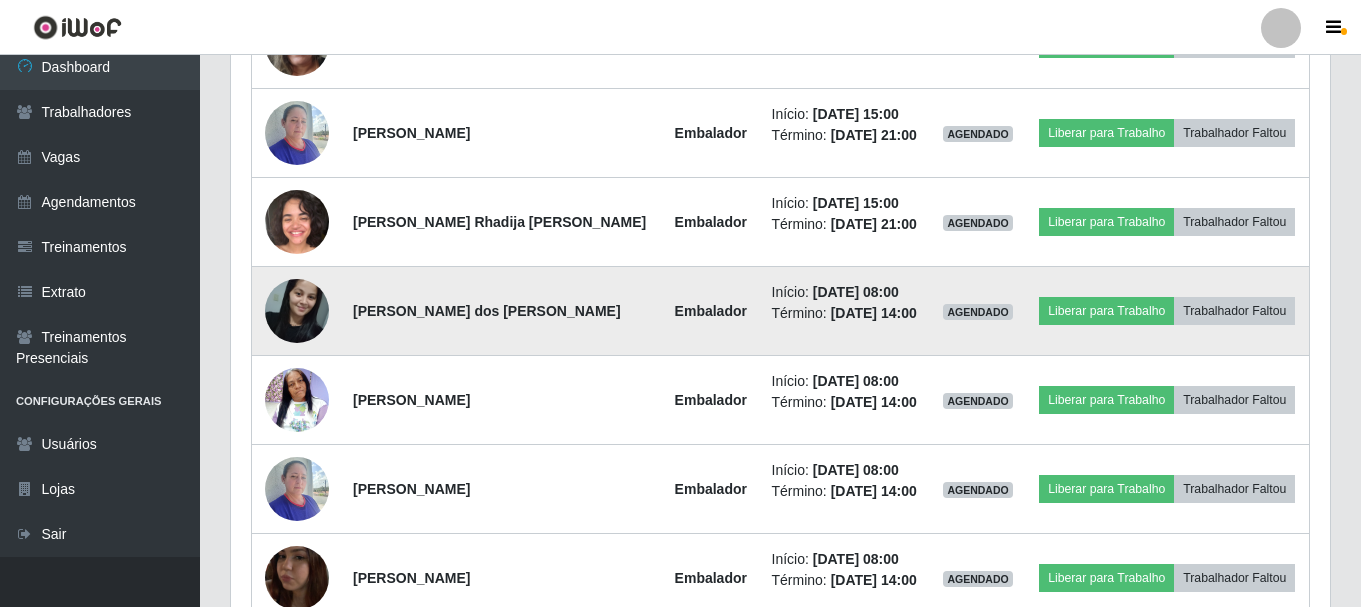 click at bounding box center [297, 310] 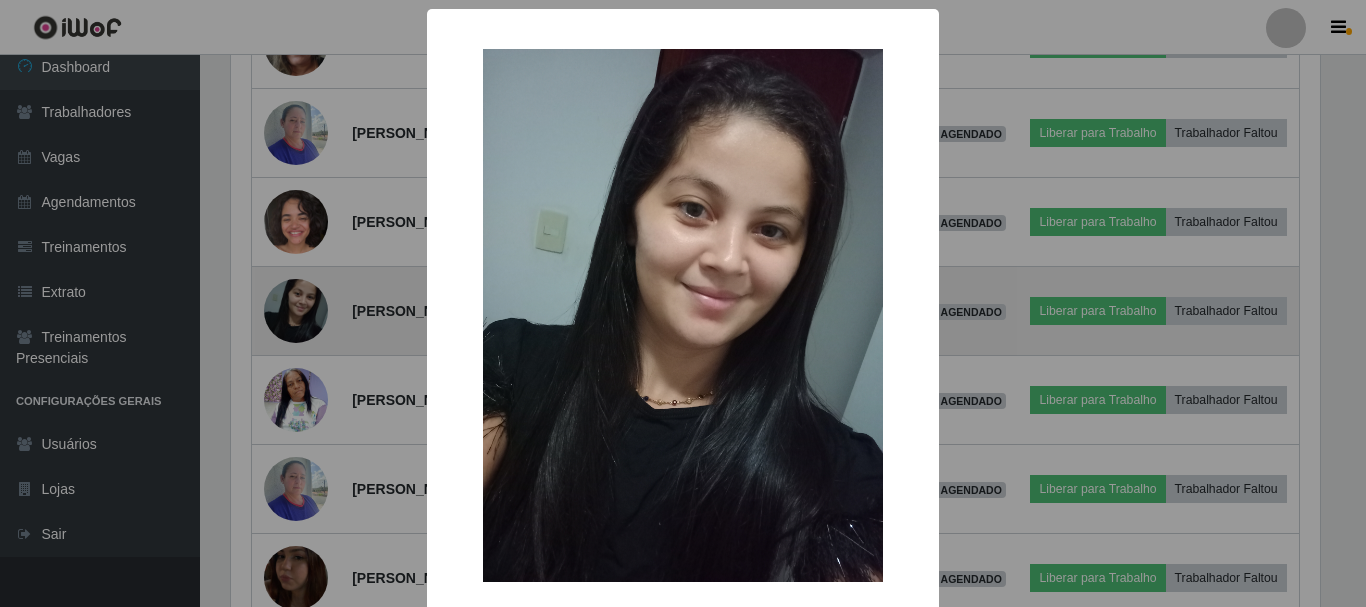 click on "× OK Cancel" at bounding box center (683, 303) 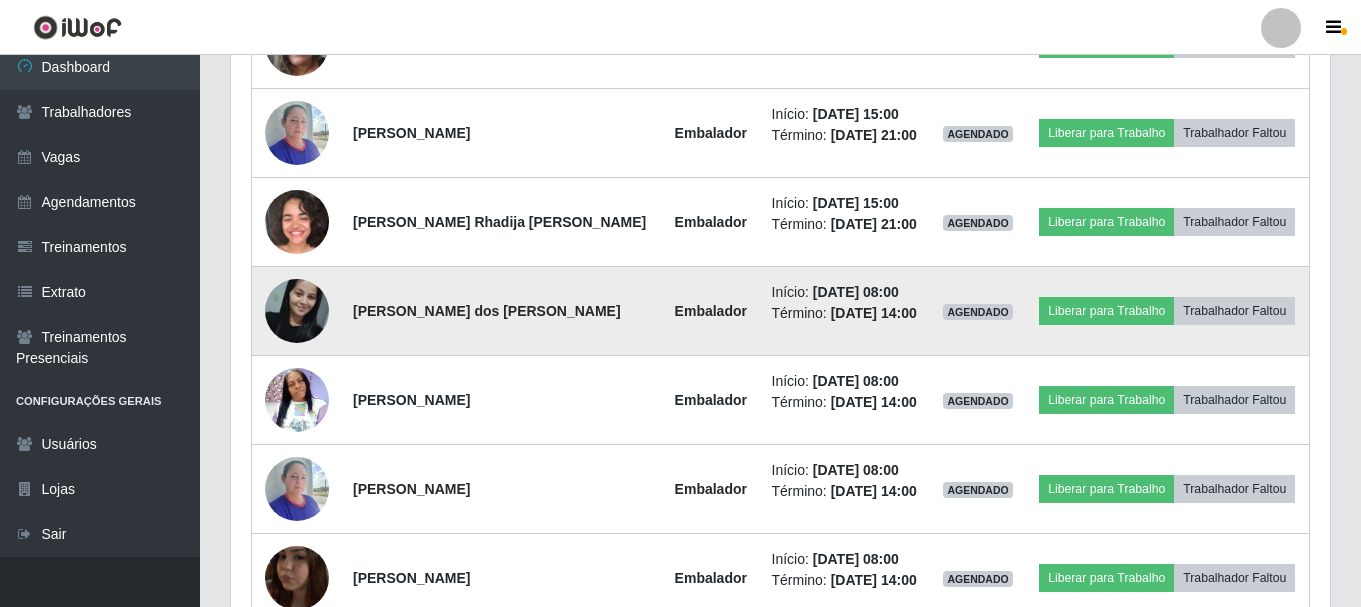 scroll, scrollTop: 999585, scrollLeft: 998901, axis: both 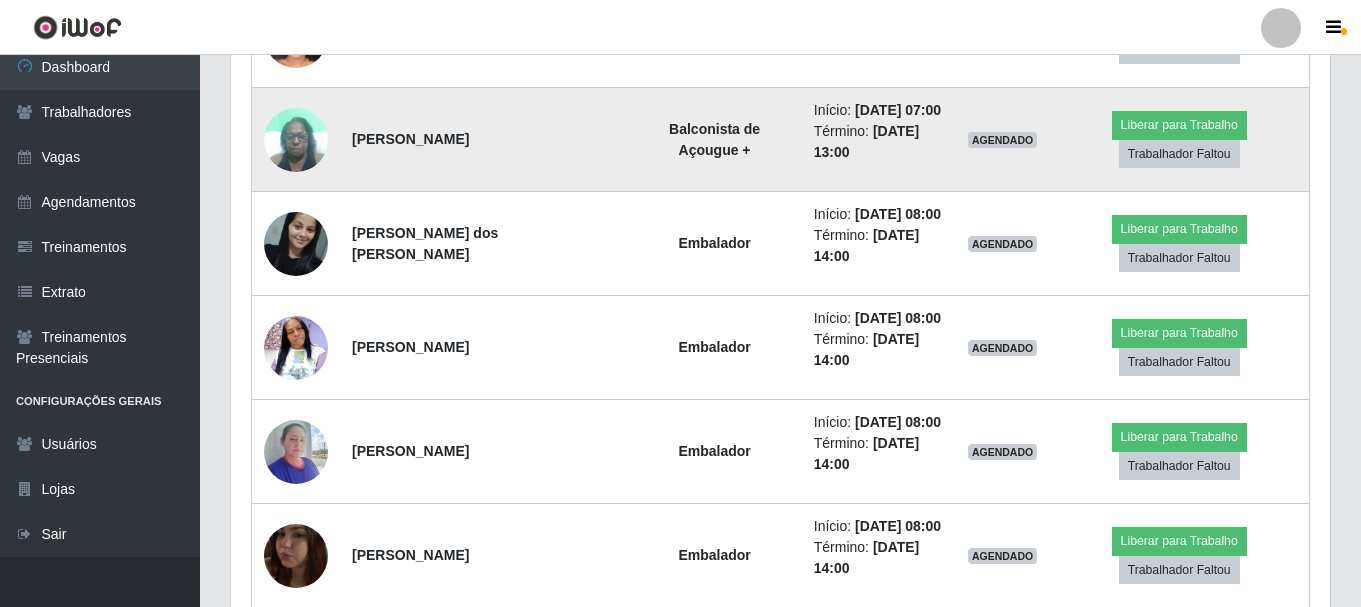 click at bounding box center (296, 139) 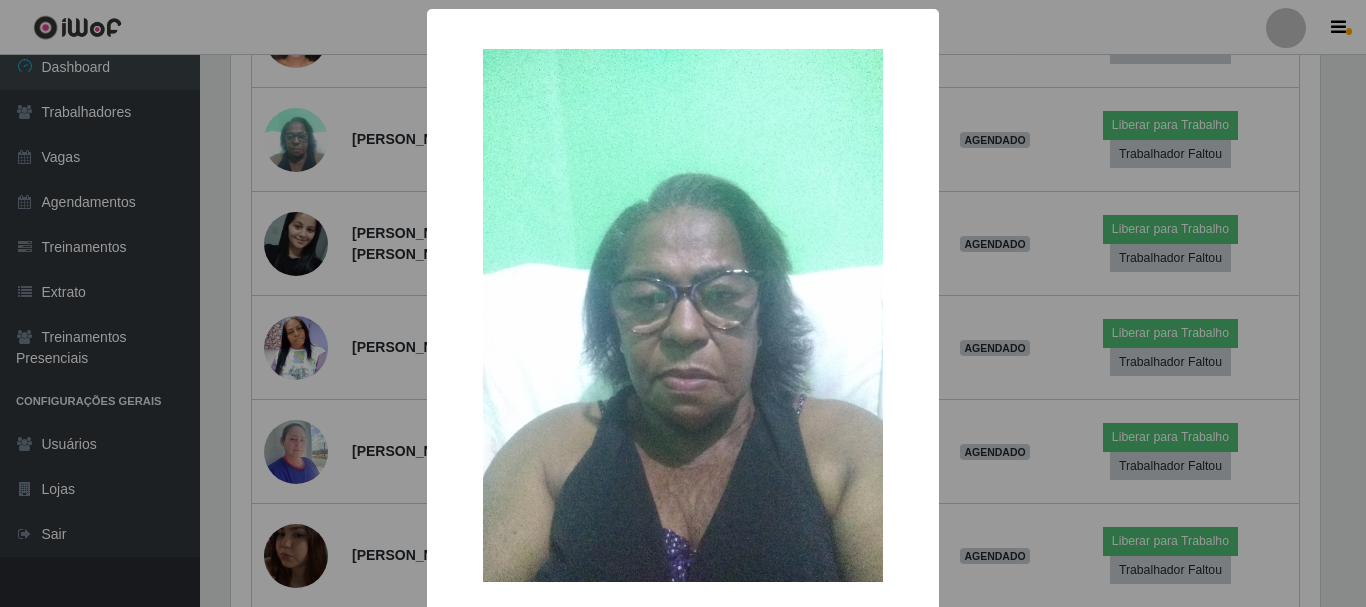 click on "× OK Cancel" at bounding box center (683, 303) 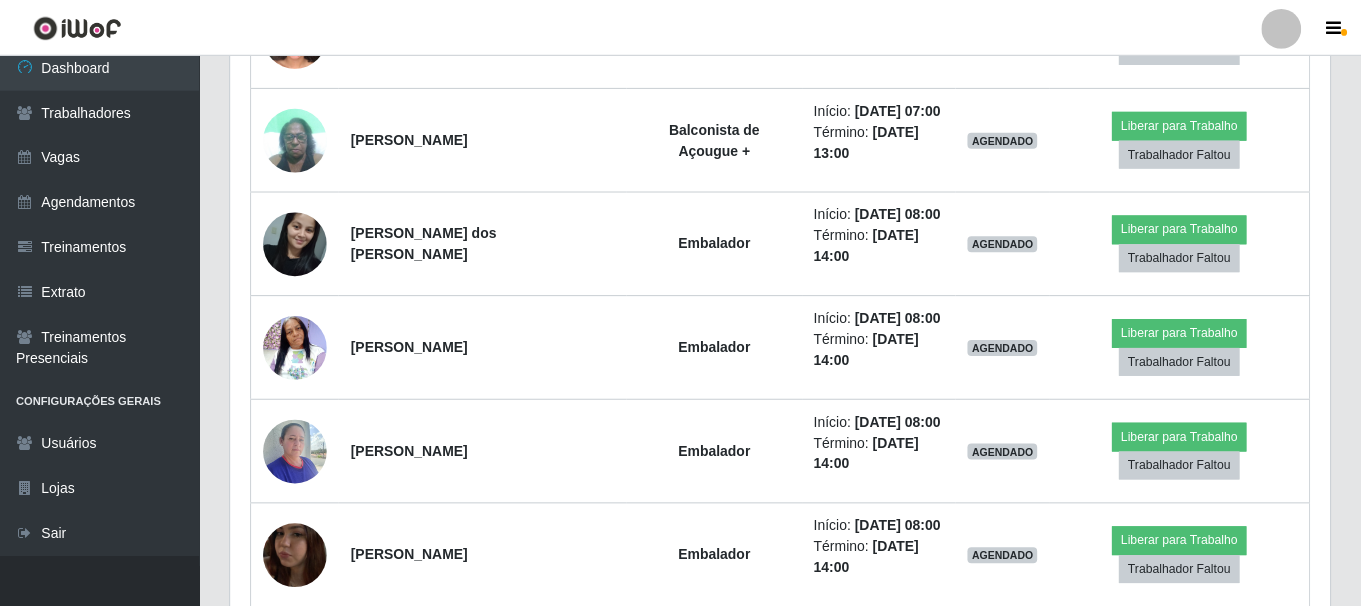 scroll, scrollTop: 999585, scrollLeft: 998901, axis: both 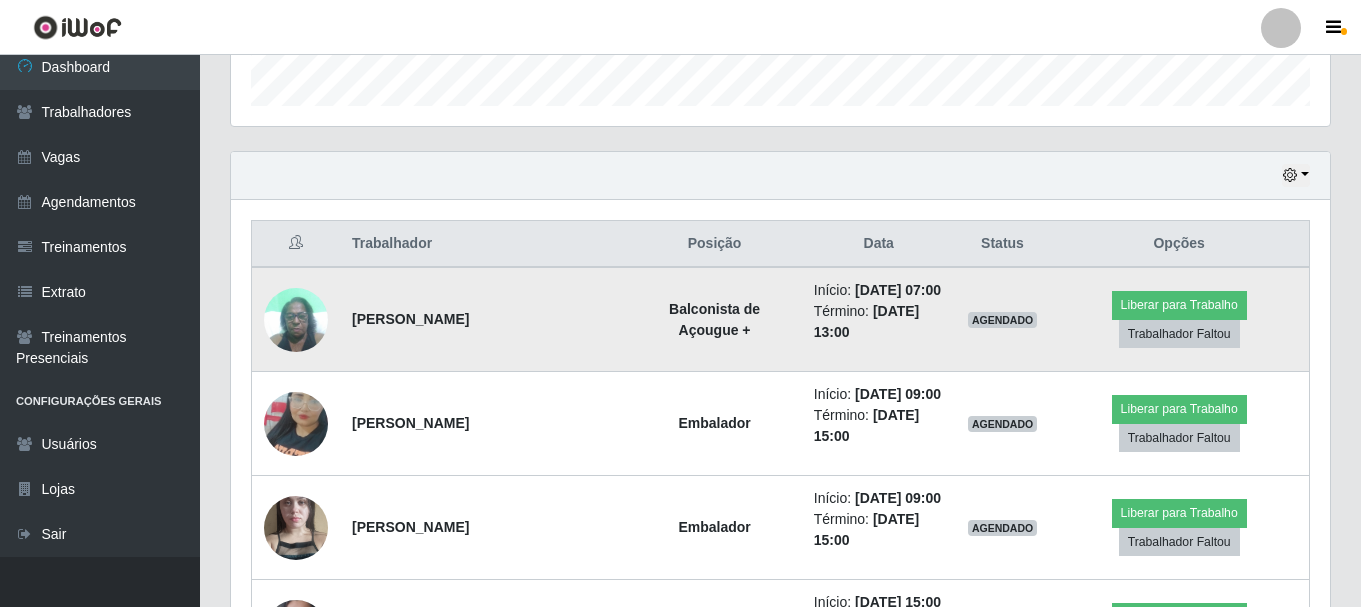 click at bounding box center [296, 319] 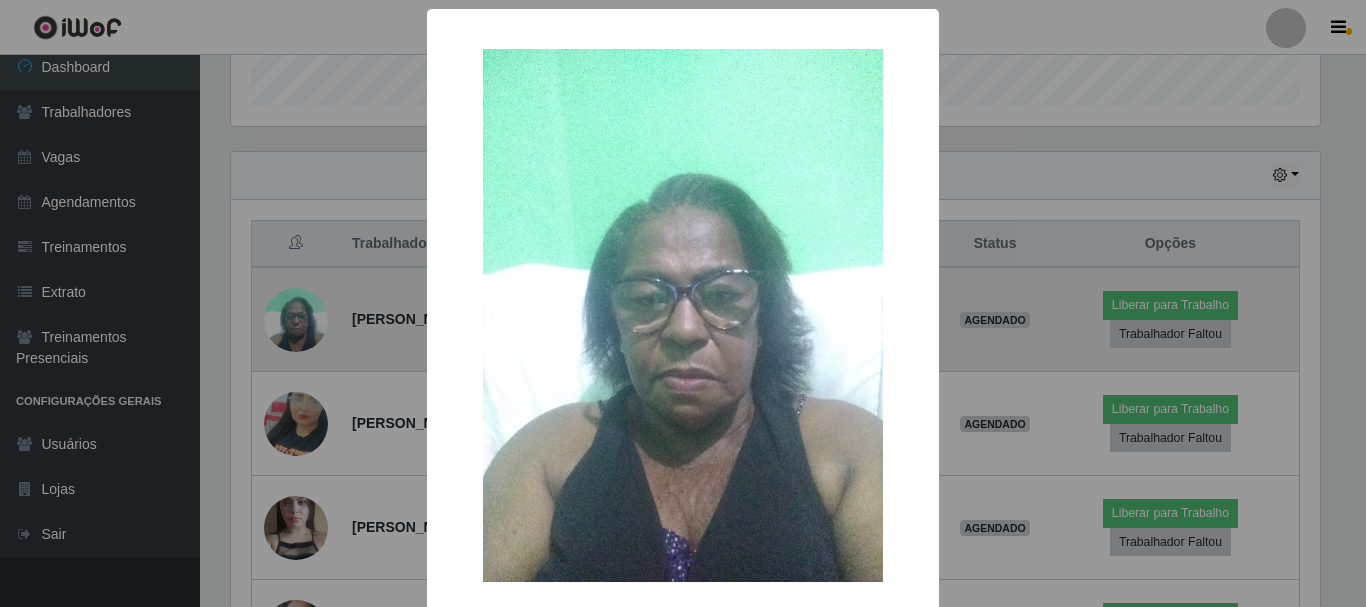 click on "× OK Cancel" at bounding box center [683, 303] 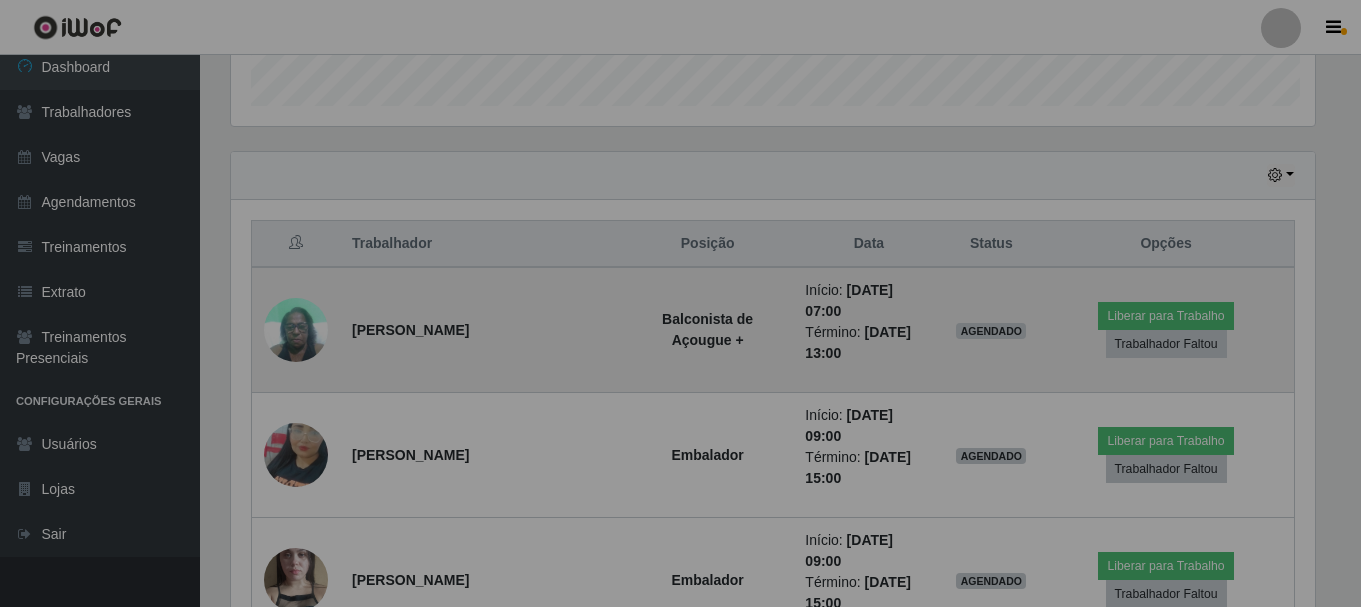 scroll, scrollTop: 999585, scrollLeft: 998901, axis: both 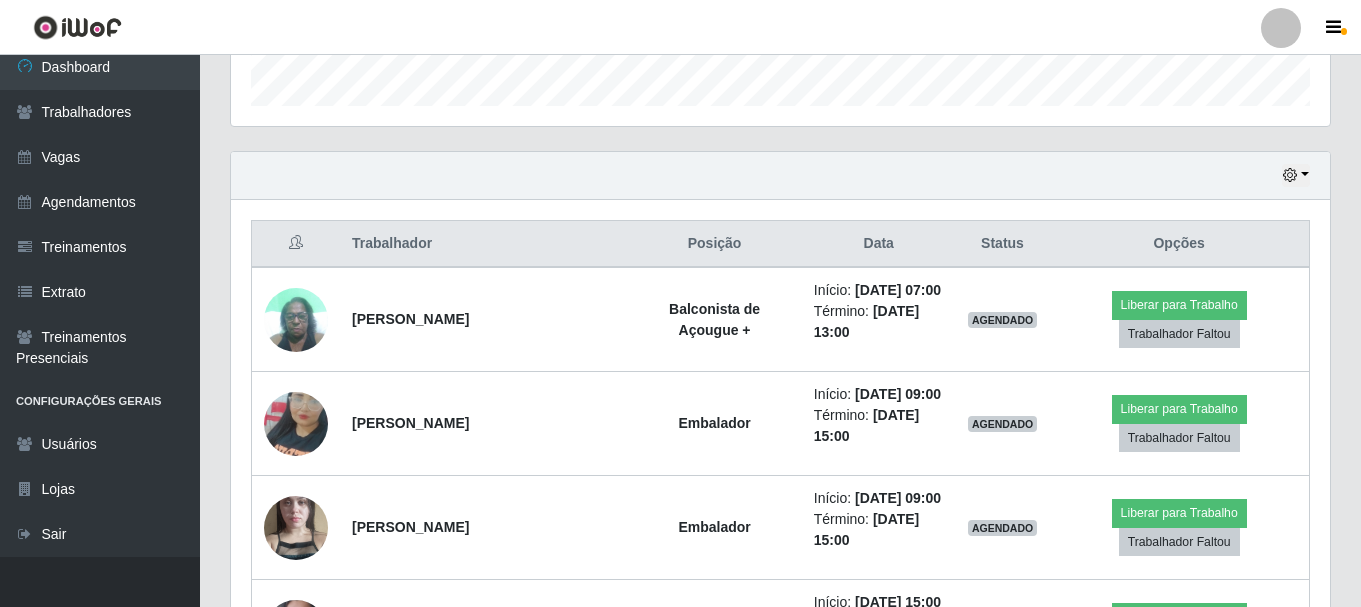 click on "Perfil  Alterar Senha  Sair" at bounding box center (680, 27) 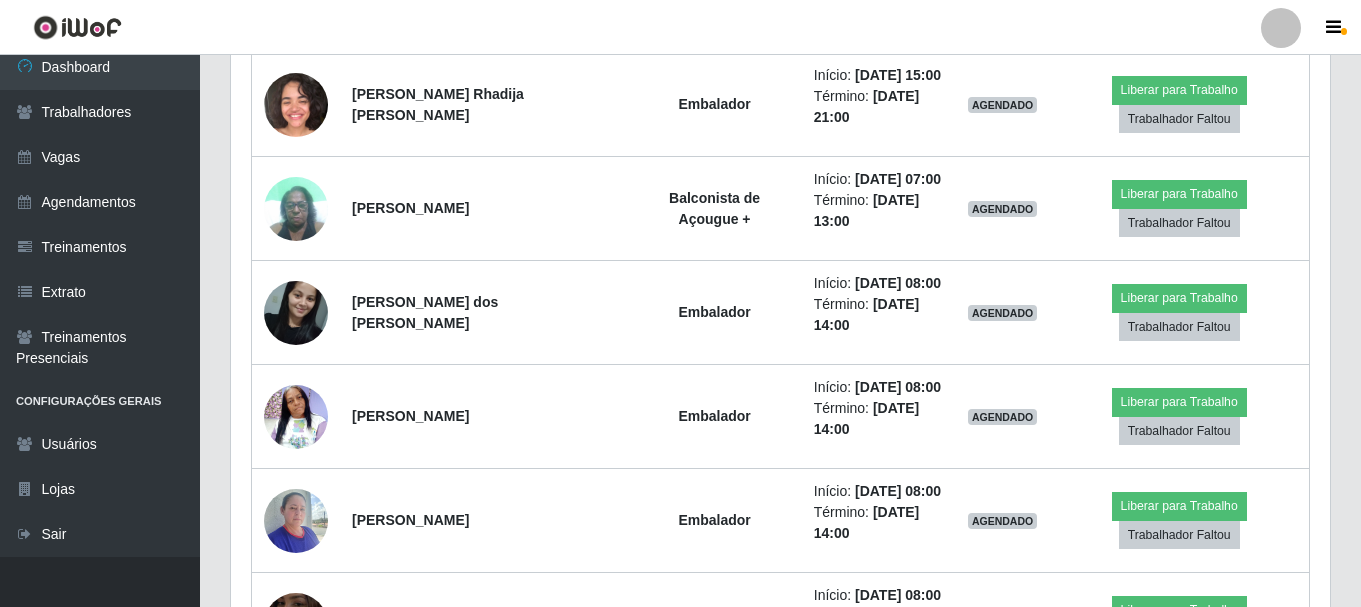 scroll, scrollTop: 1013, scrollLeft: 0, axis: vertical 